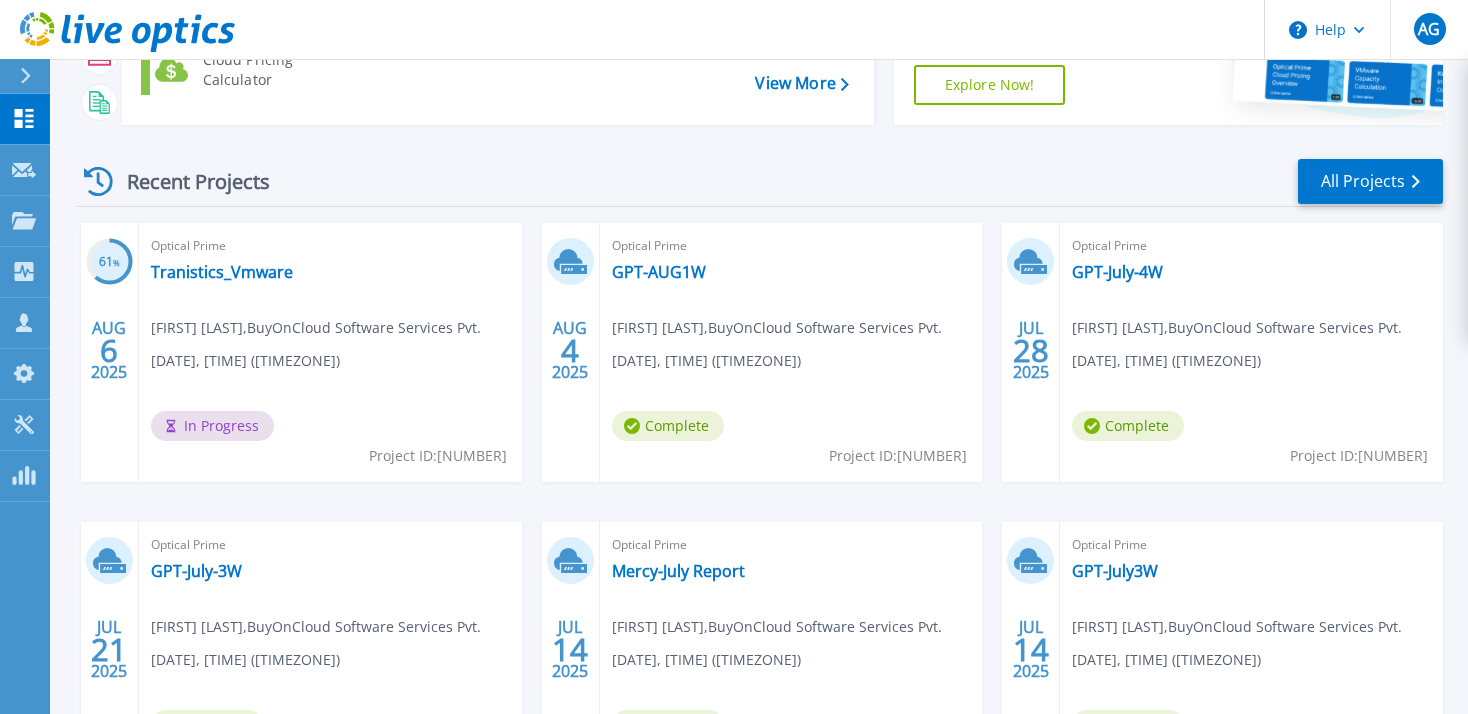 scroll, scrollTop: 0, scrollLeft: 0, axis: both 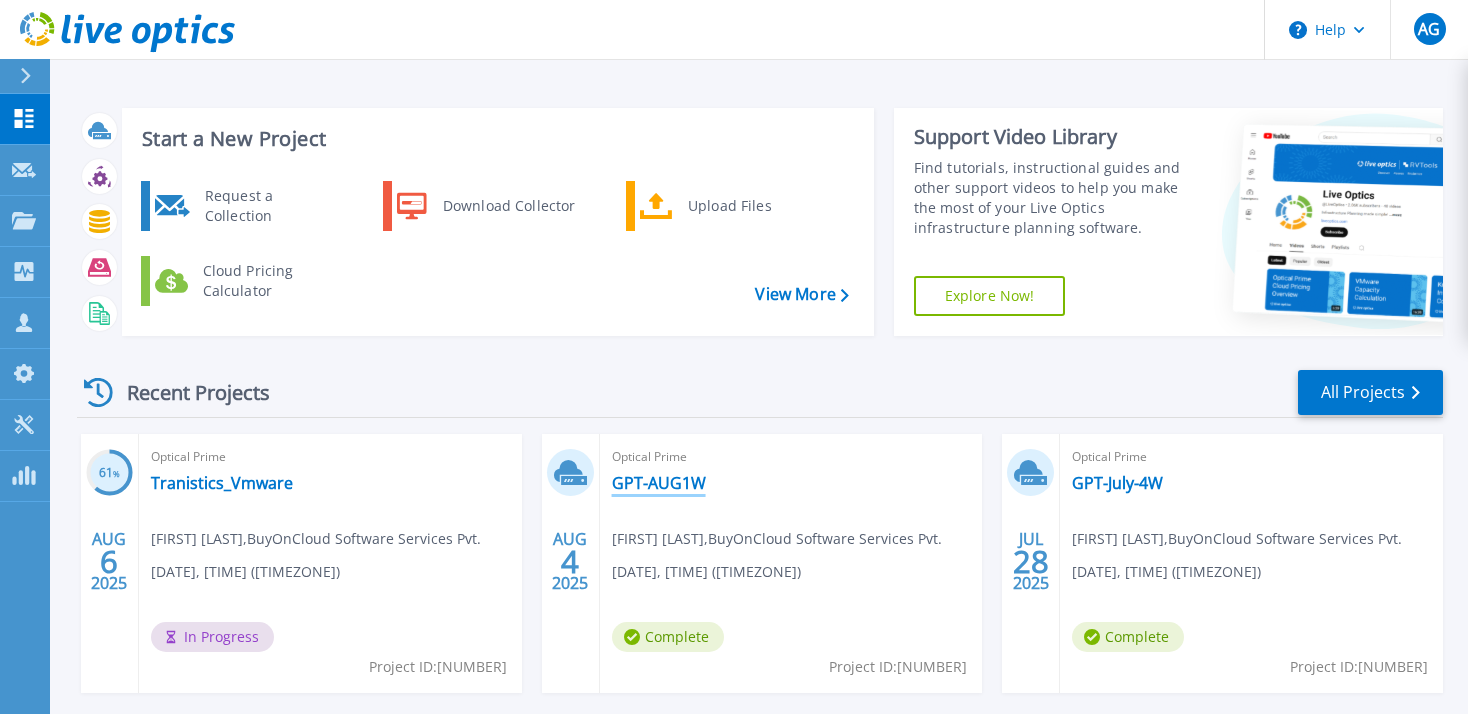 click on "GPT-AUG1W" at bounding box center (659, 483) 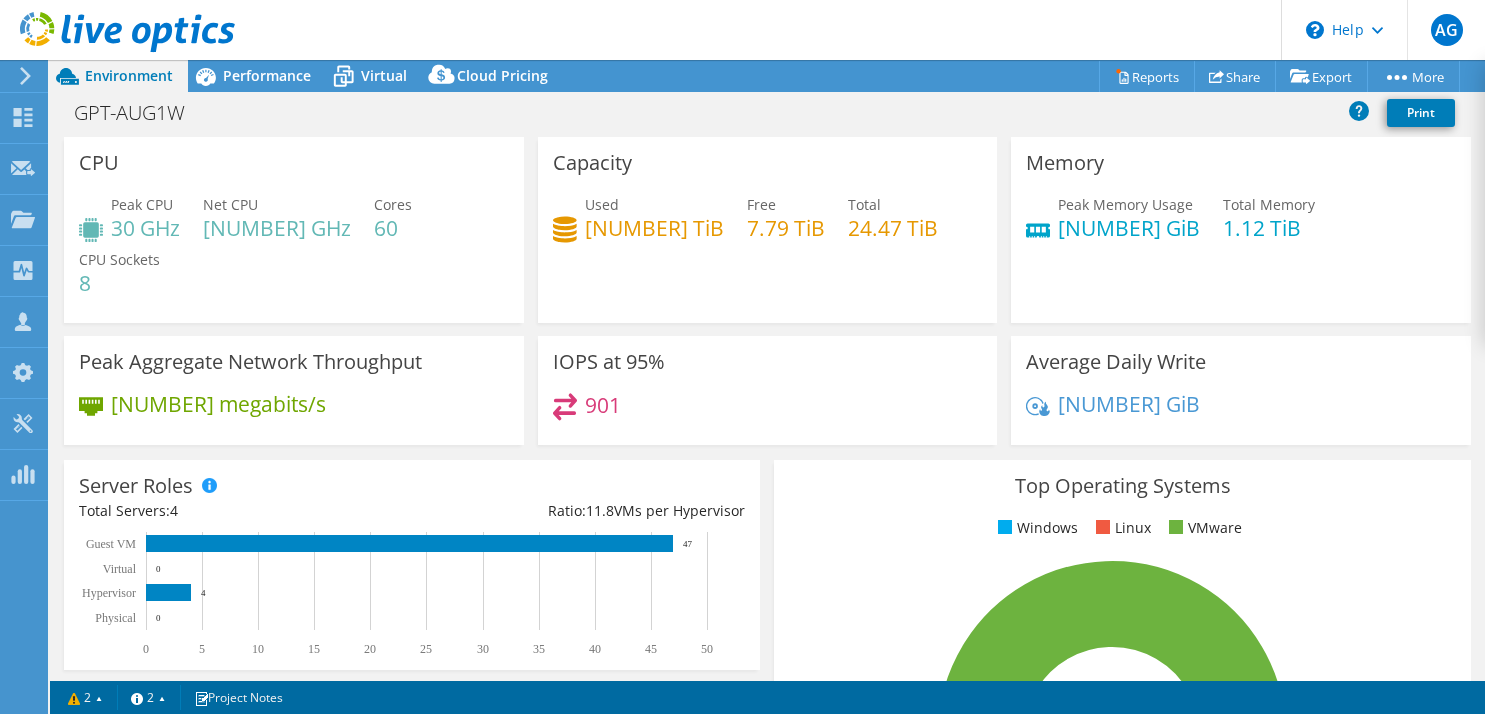 select on "USD" 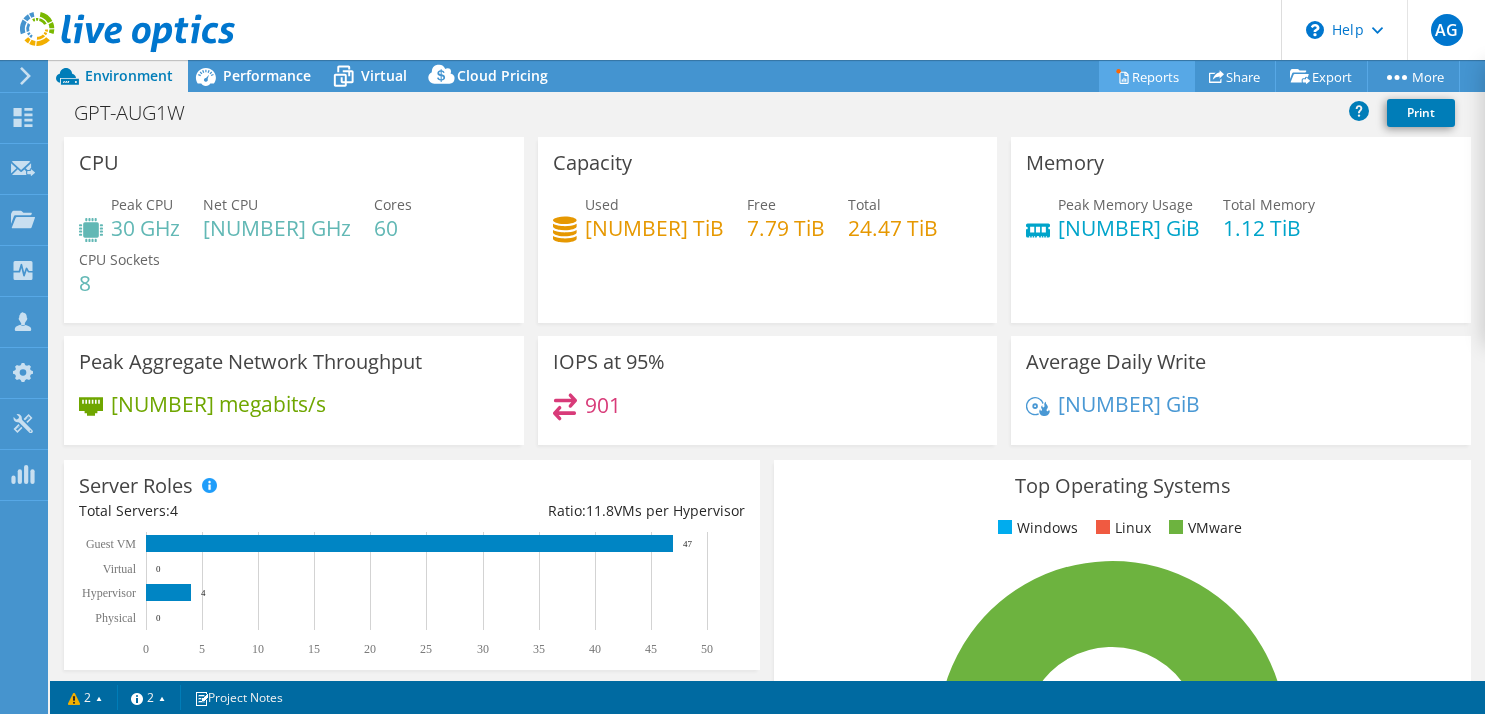 scroll, scrollTop: 0, scrollLeft: 0, axis: both 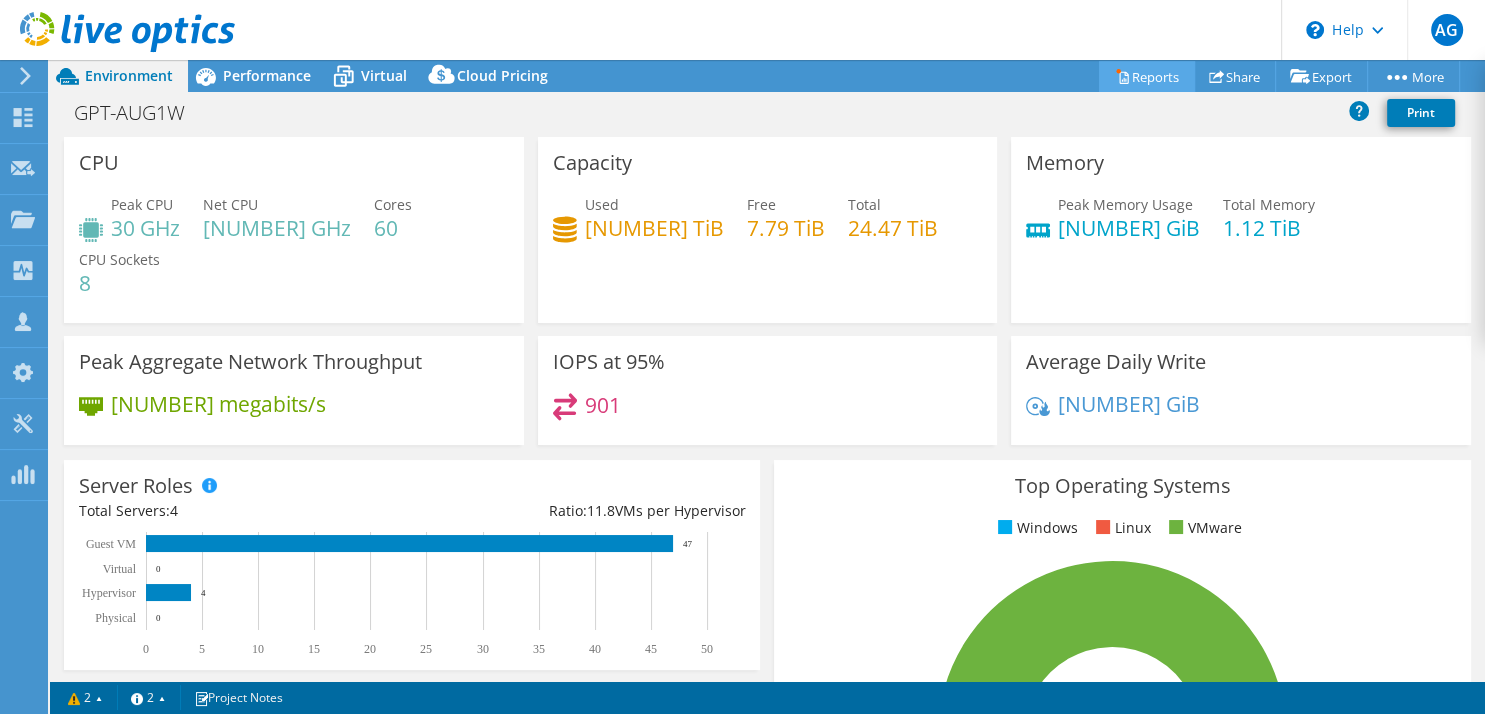 click on "Reports" at bounding box center [1147, 76] 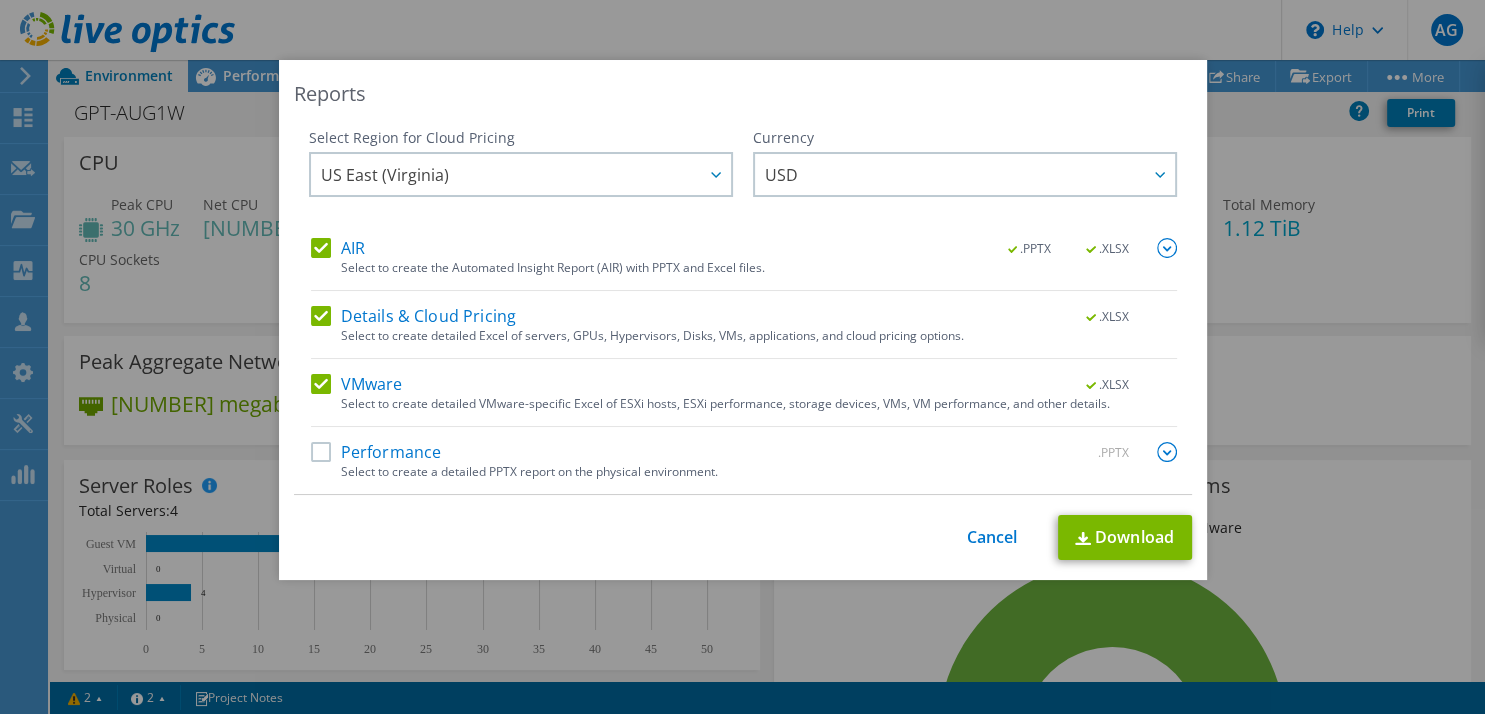 click on "VMware" at bounding box center (357, 384) 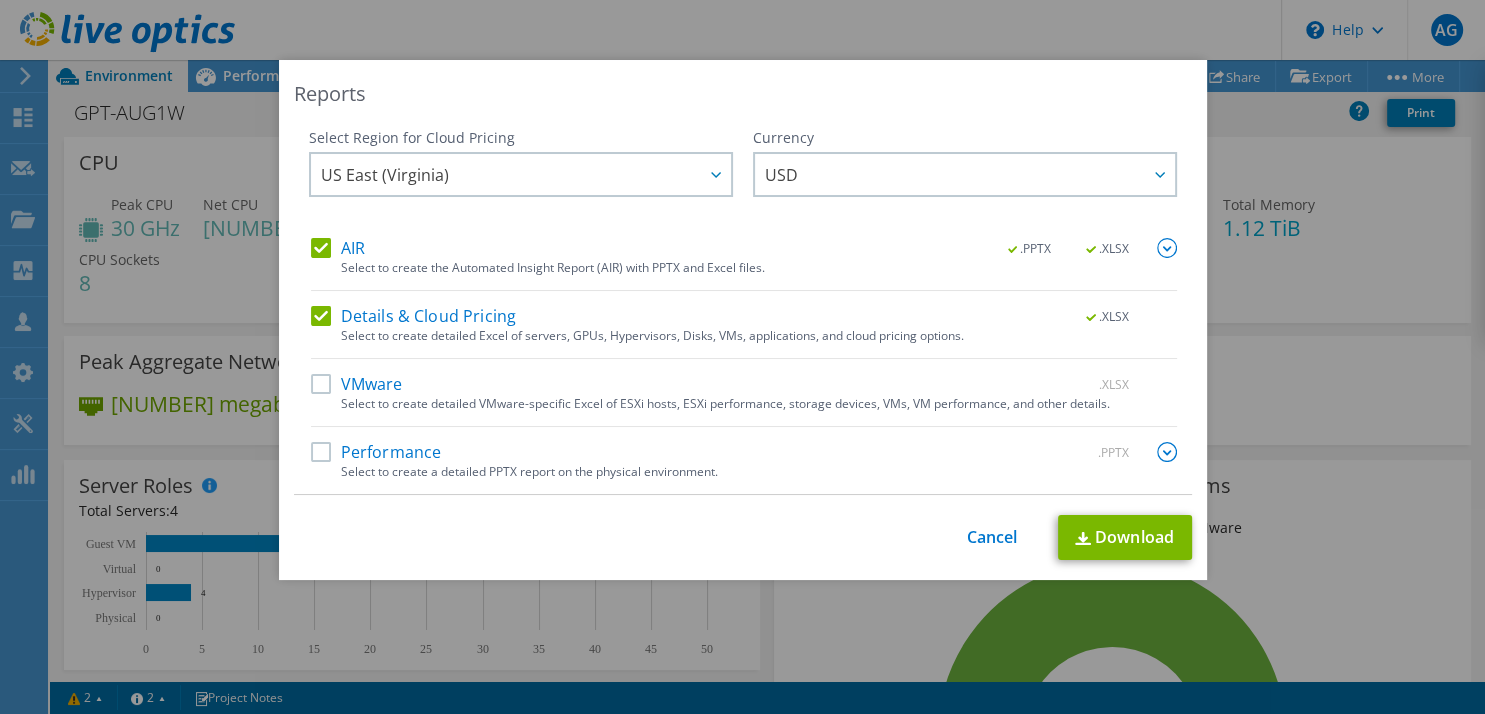 drag, startPoint x: 314, startPoint y: 318, endPoint x: 308, endPoint y: 260, distance: 58.30952 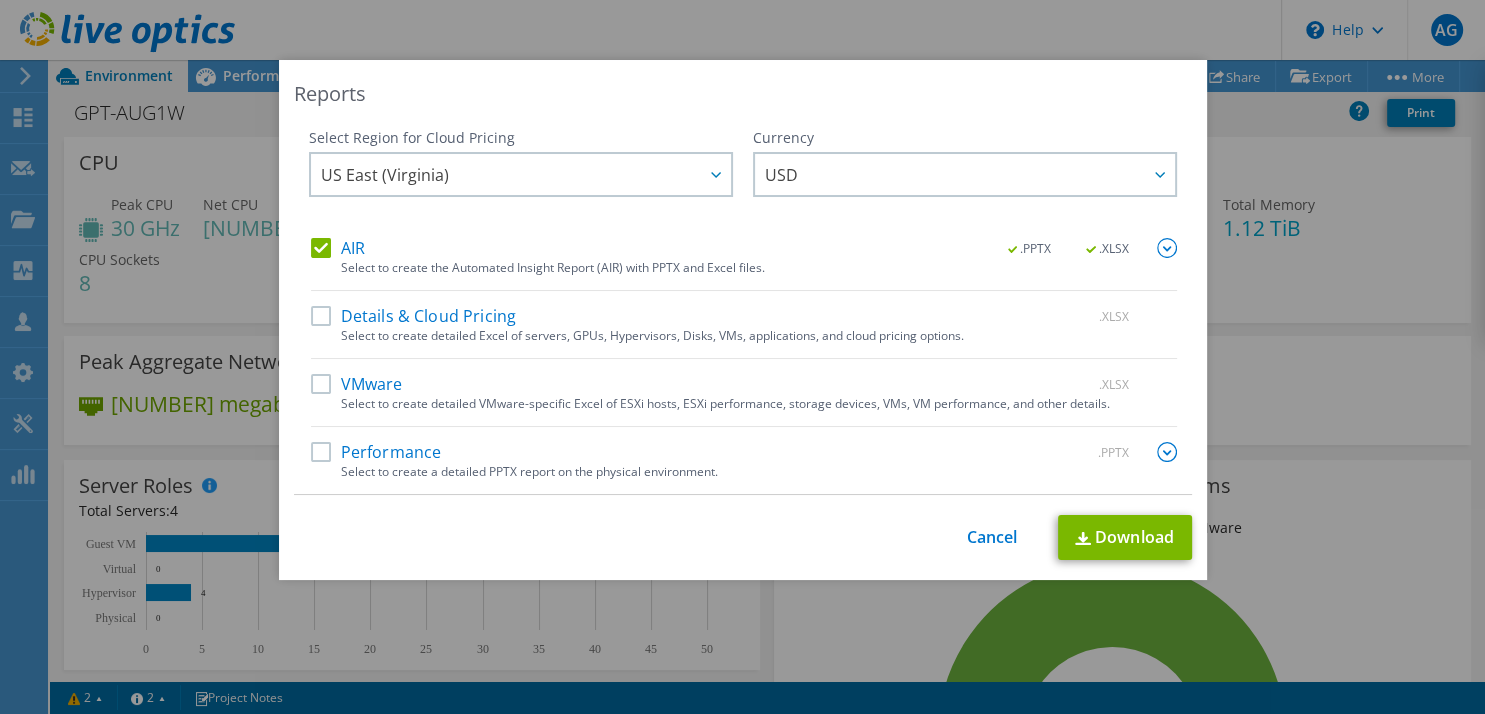 click on "AIR" at bounding box center (338, 248) 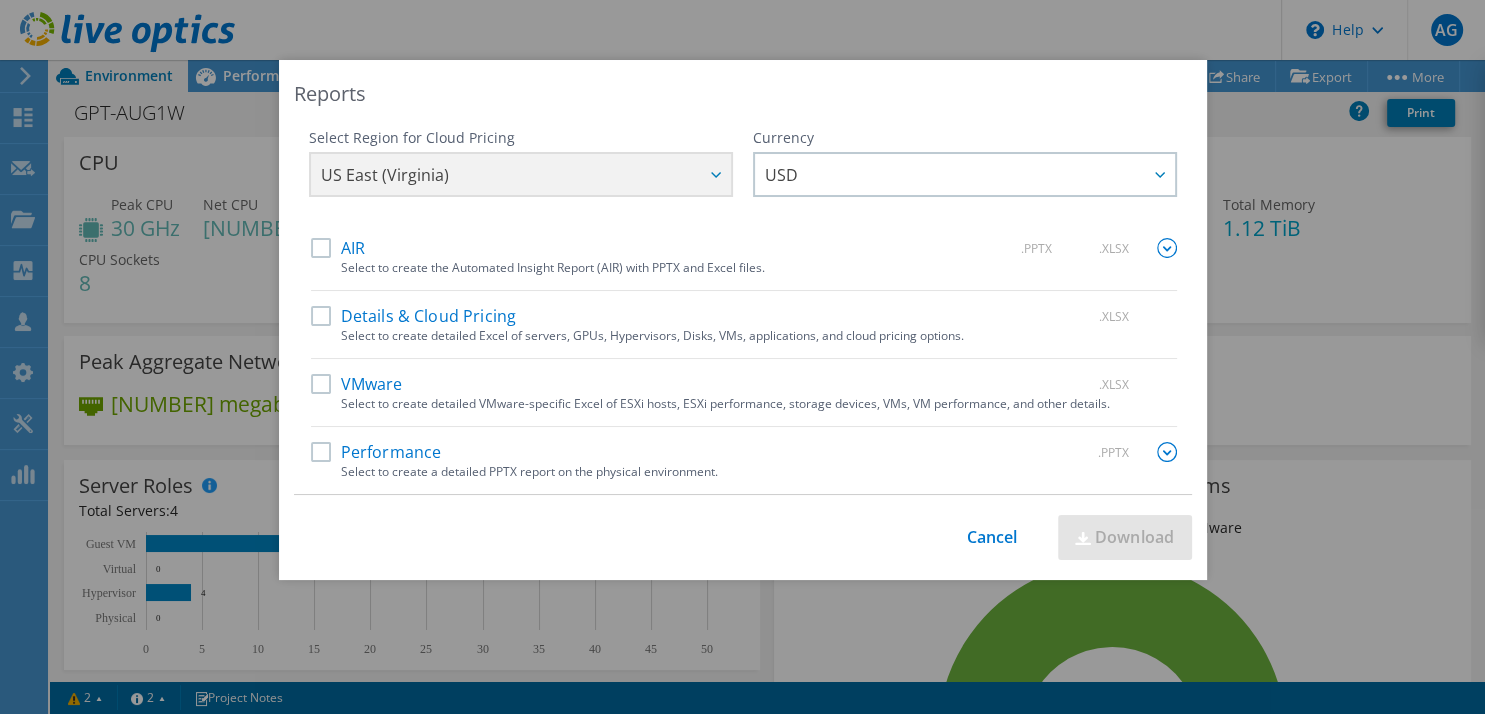 click on "Performance" at bounding box center (376, 452) 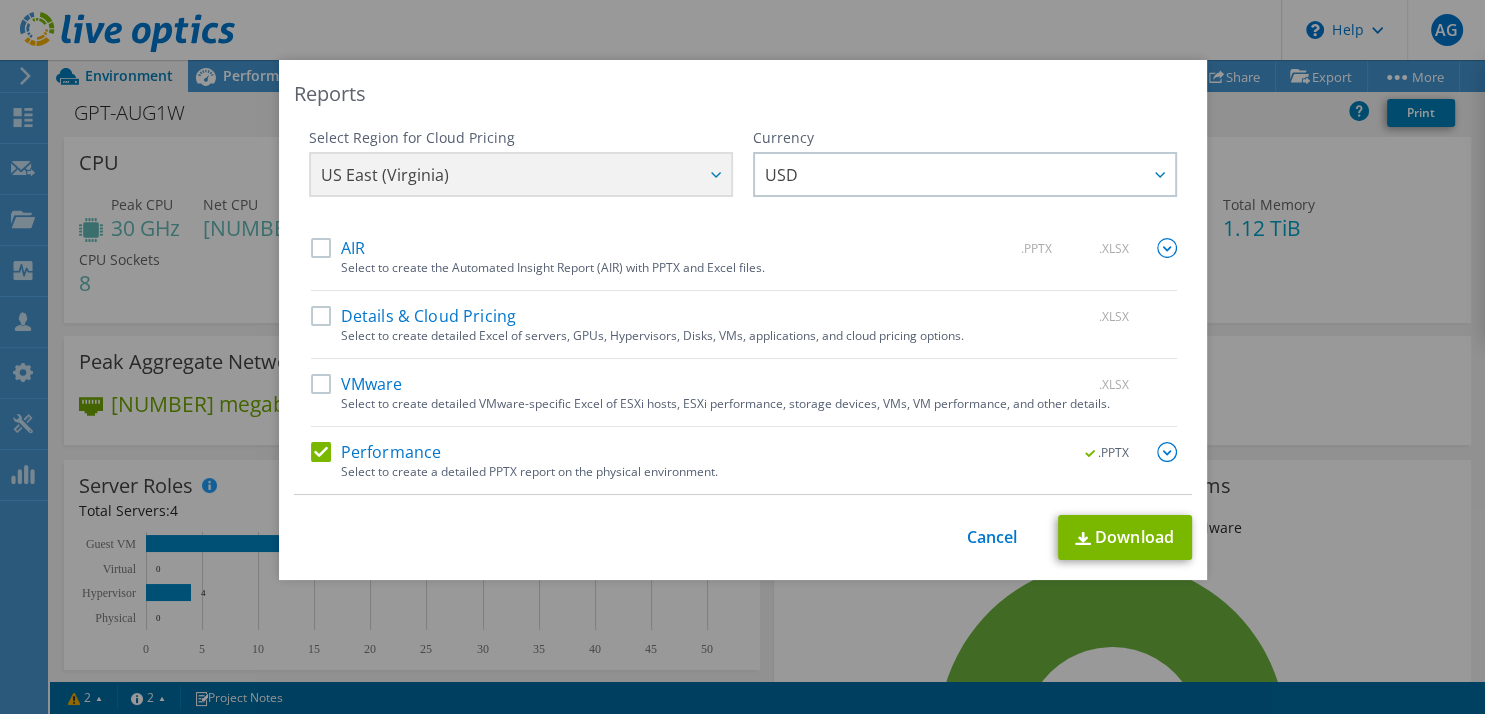 click at bounding box center [1167, 452] 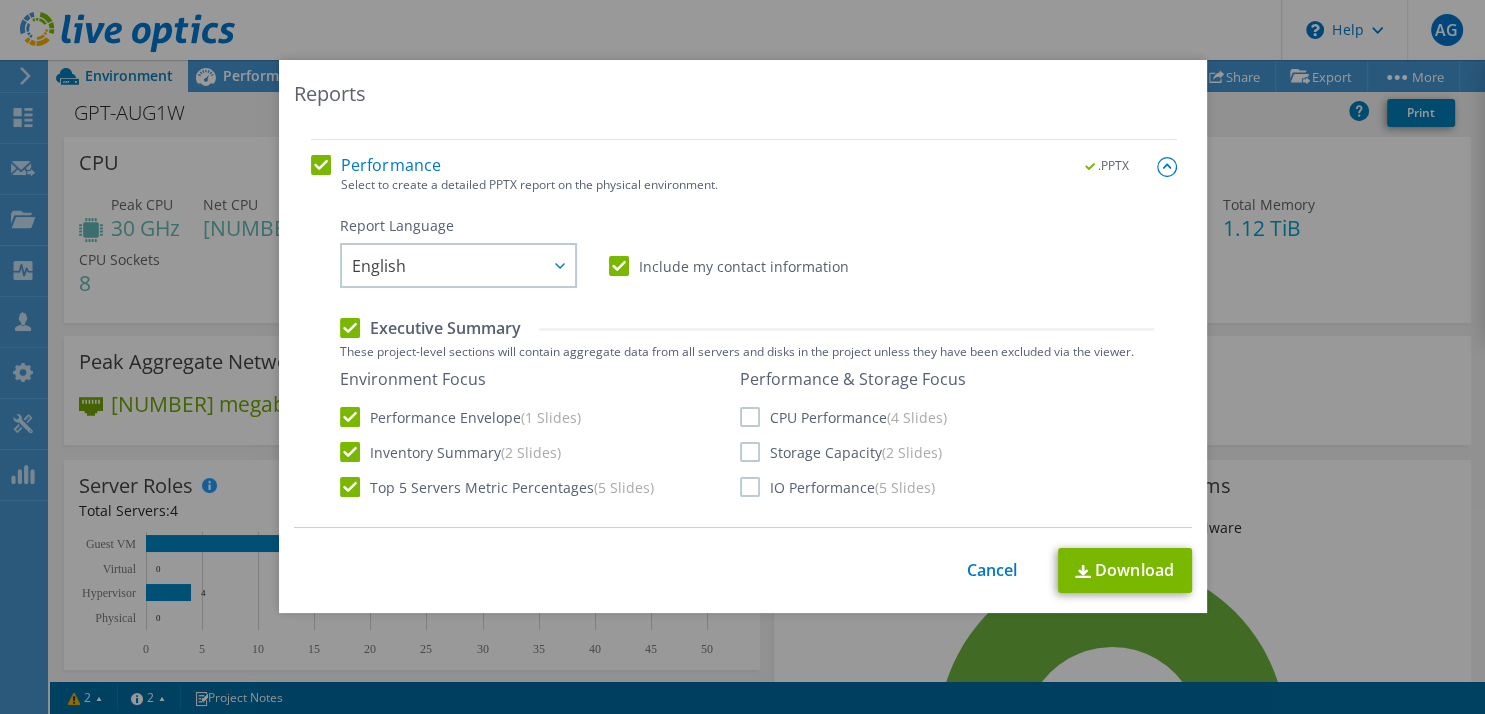 scroll, scrollTop: 384, scrollLeft: 0, axis: vertical 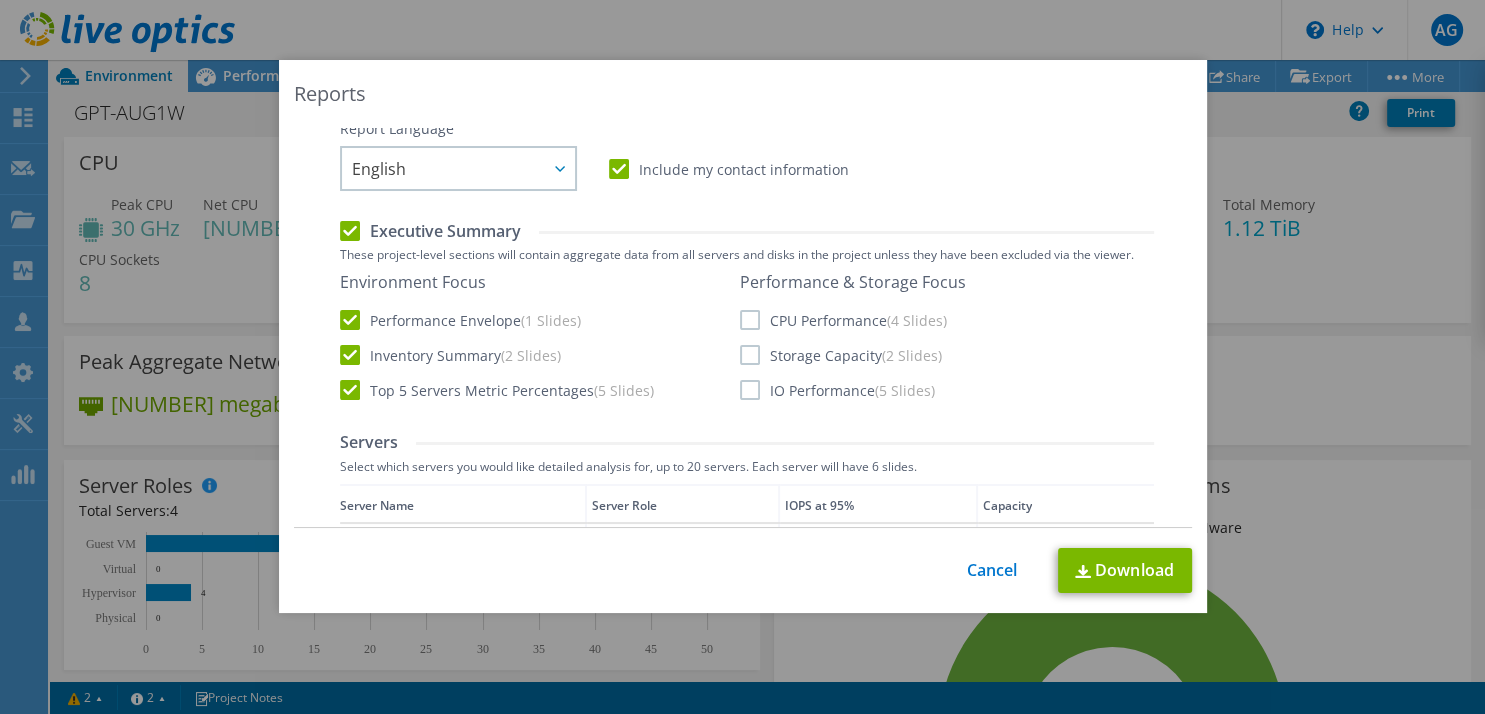 click on "CPU Performance  (4 Slides)" at bounding box center (843, 320) 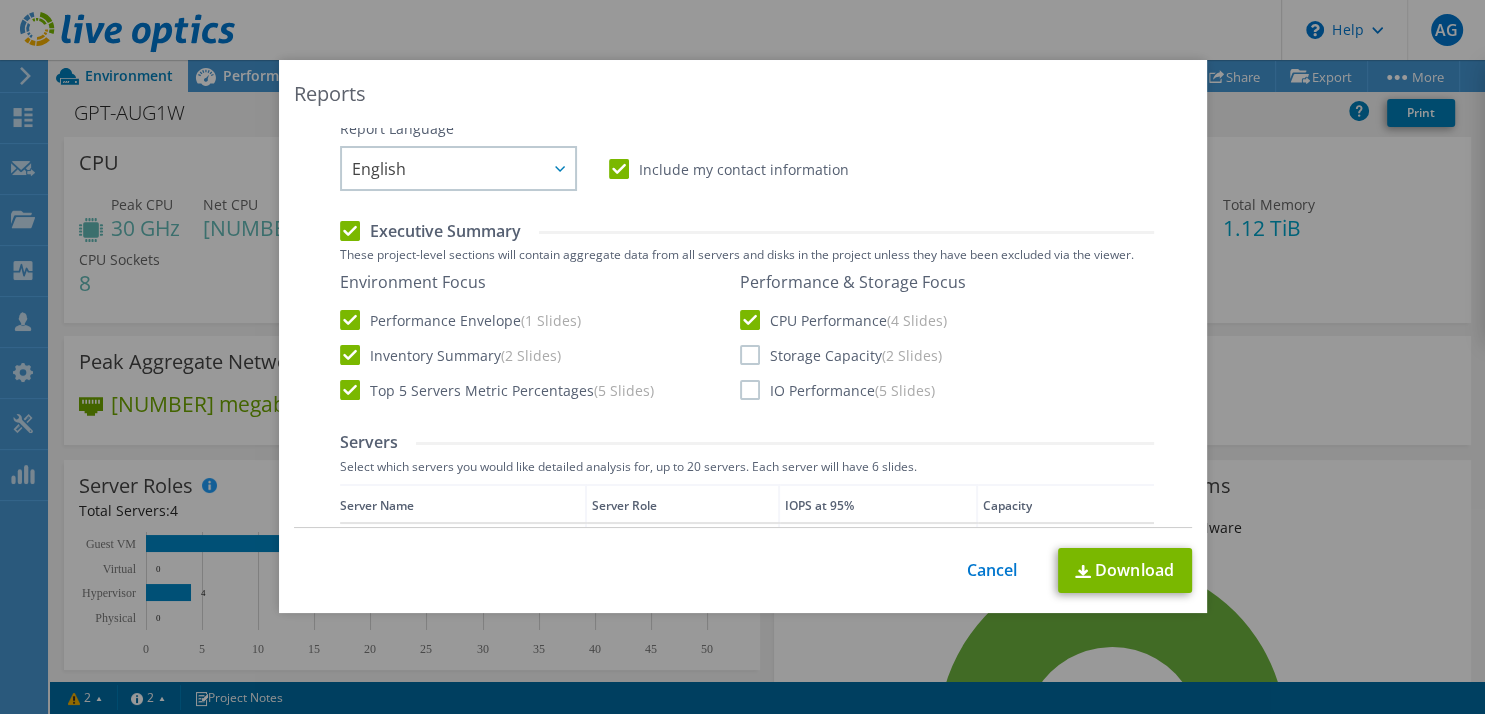 click on "Storage Capacity  (2 Slides)" at bounding box center (841, 355) 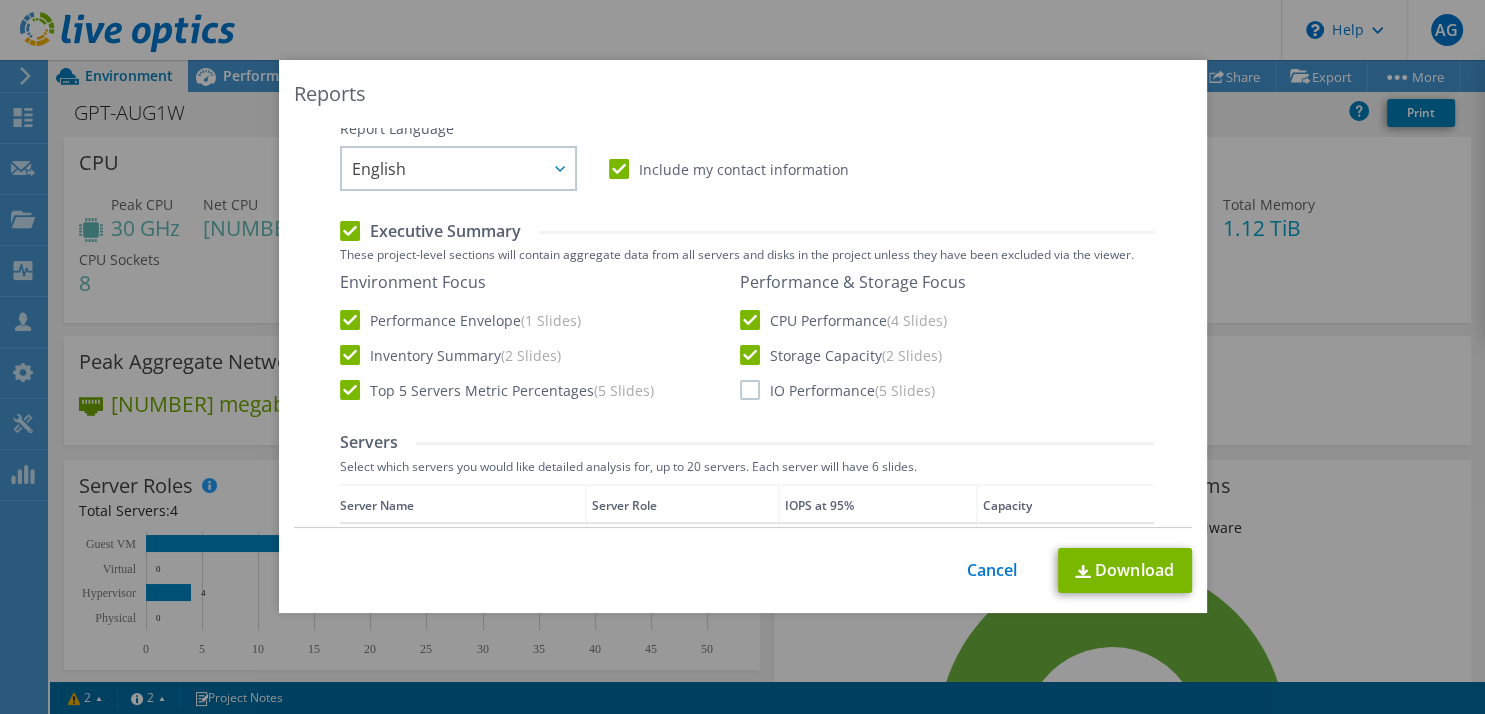 click on "IO Performance  (5 Slides)" at bounding box center [837, 390] 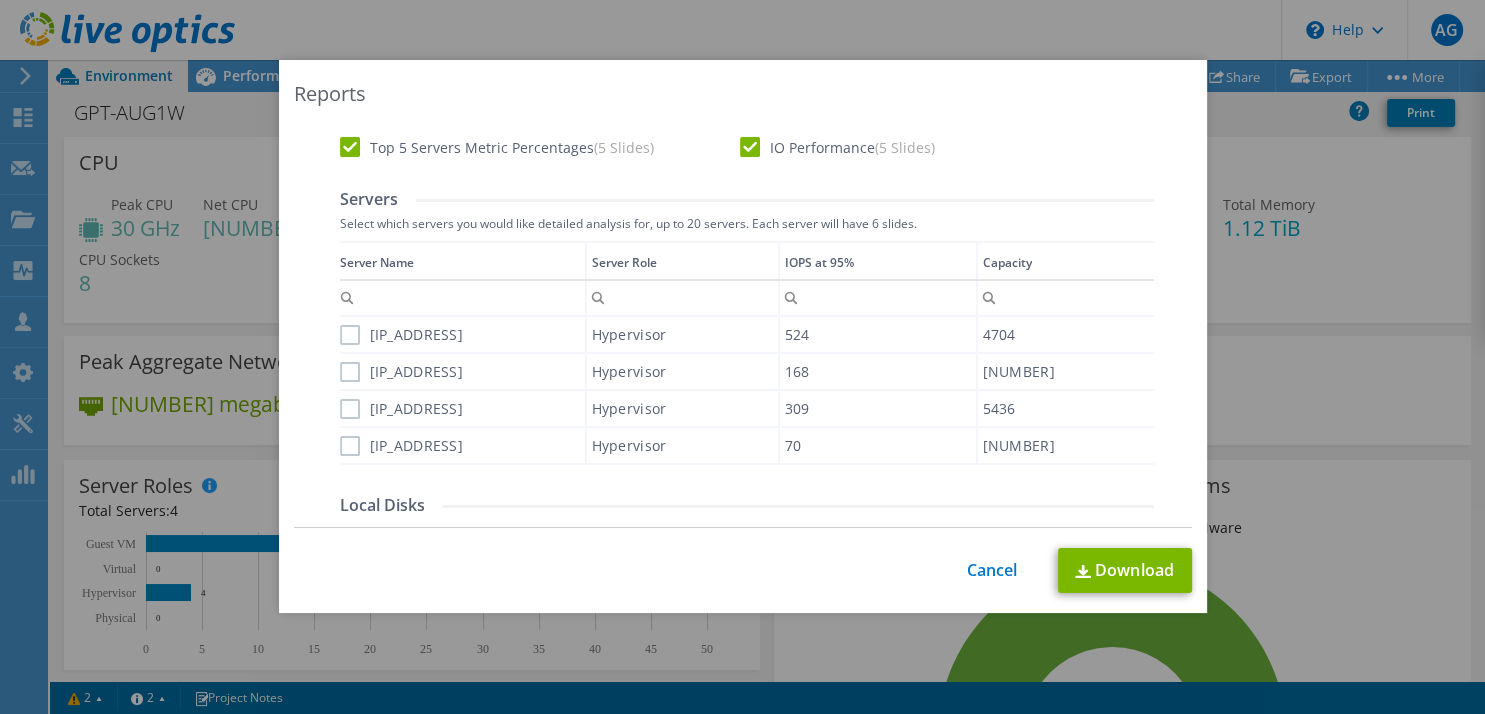 scroll, scrollTop: 672, scrollLeft: 0, axis: vertical 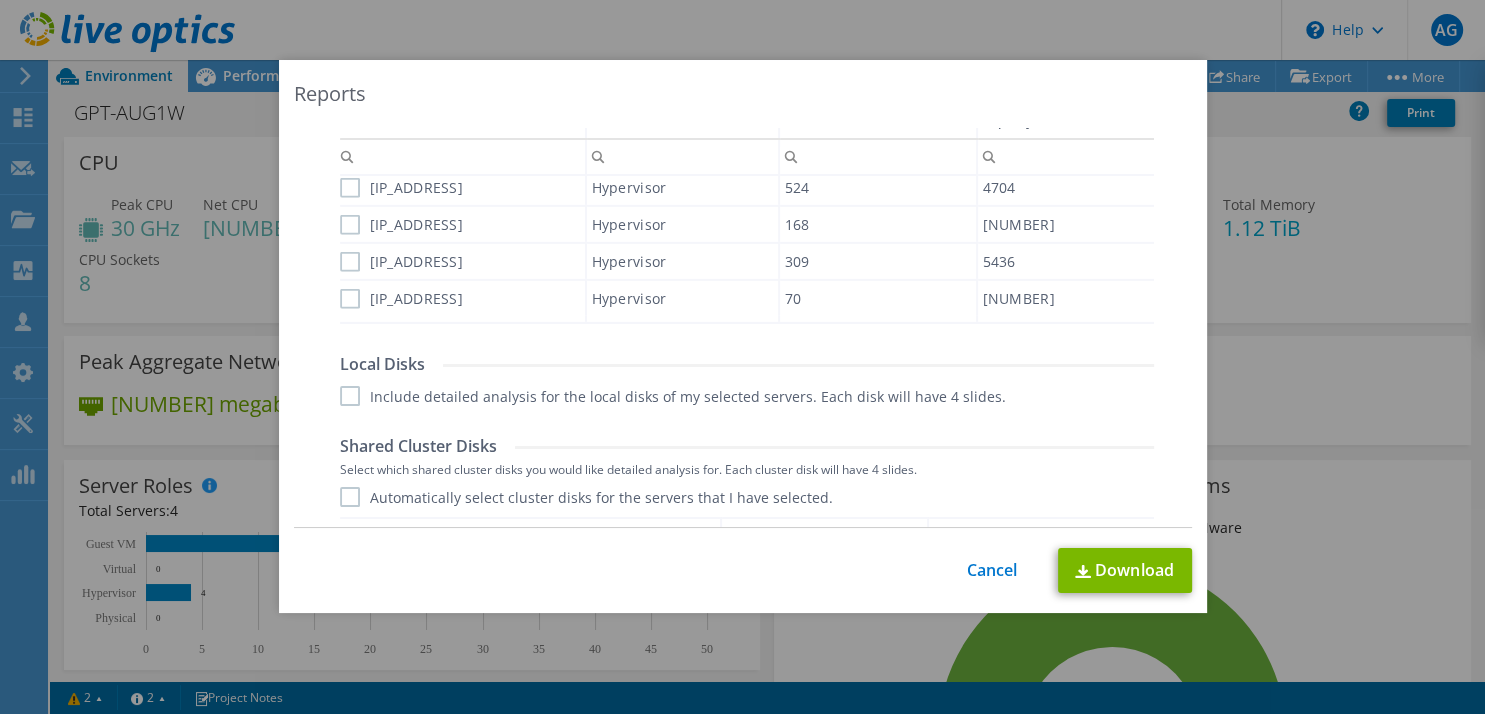 click on "192.168.101.38" at bounding box center (401, 188) 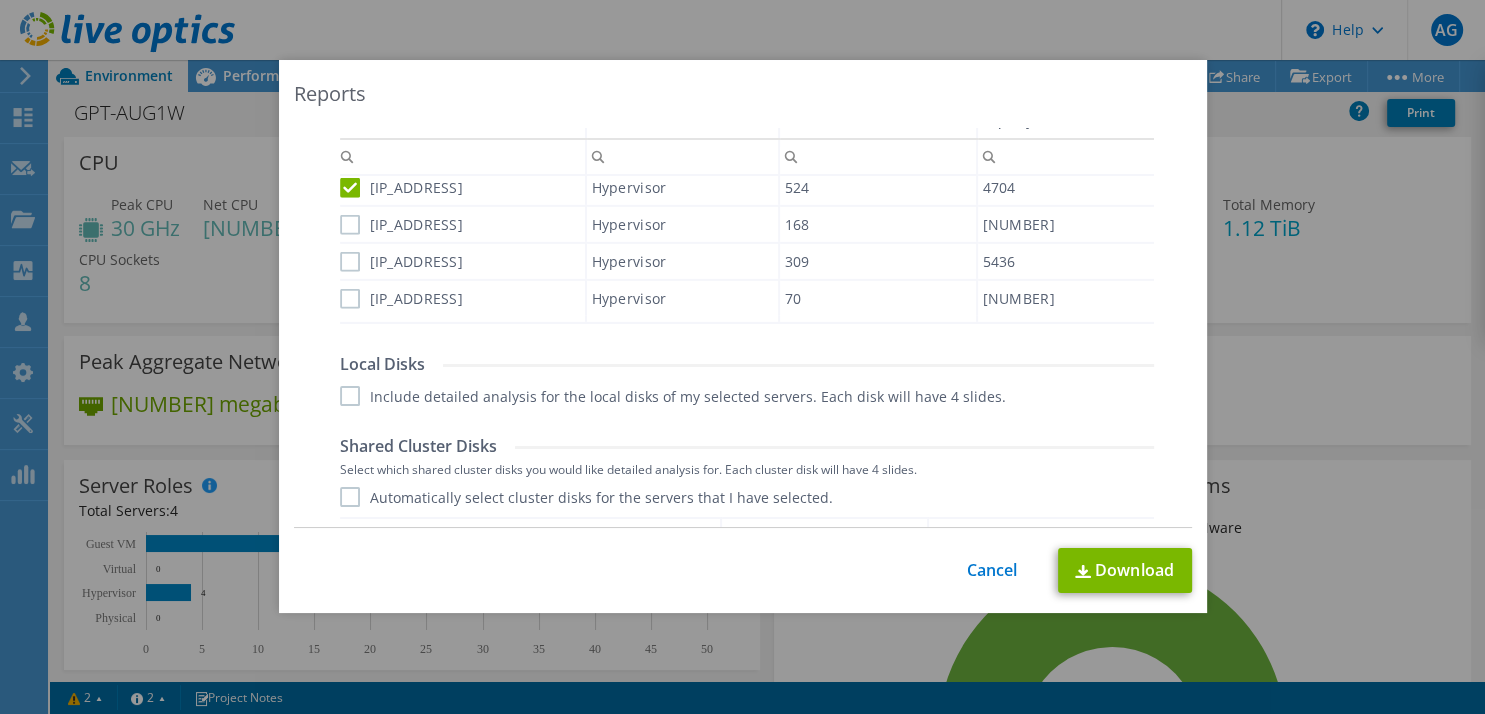 drag, startPoint x: 335, startPoint y: 218, endPoint x: 335, endPoint y: 232, distance: 14 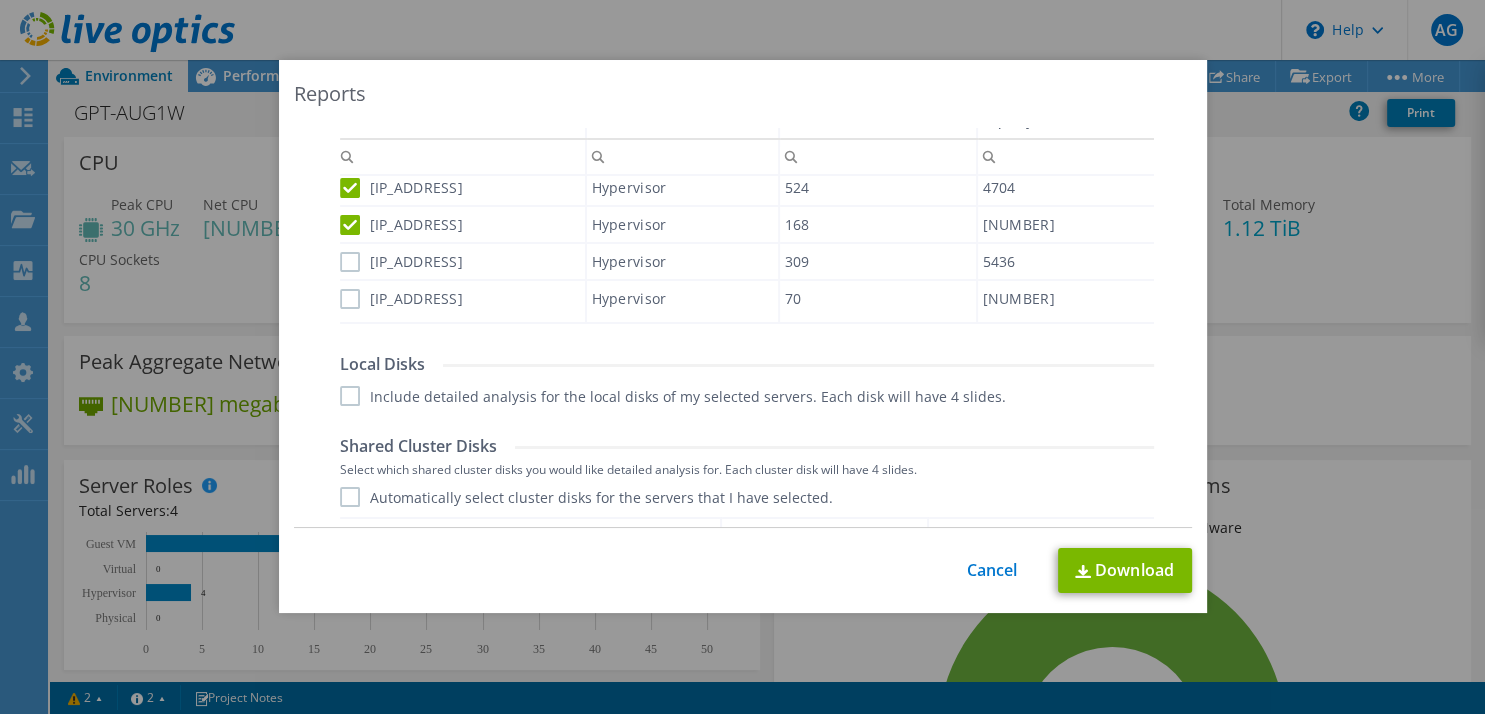 drag, startPoint x: 338, startPoint y: 256, endPoint x: 338, endPoint y: 271, distance: 15 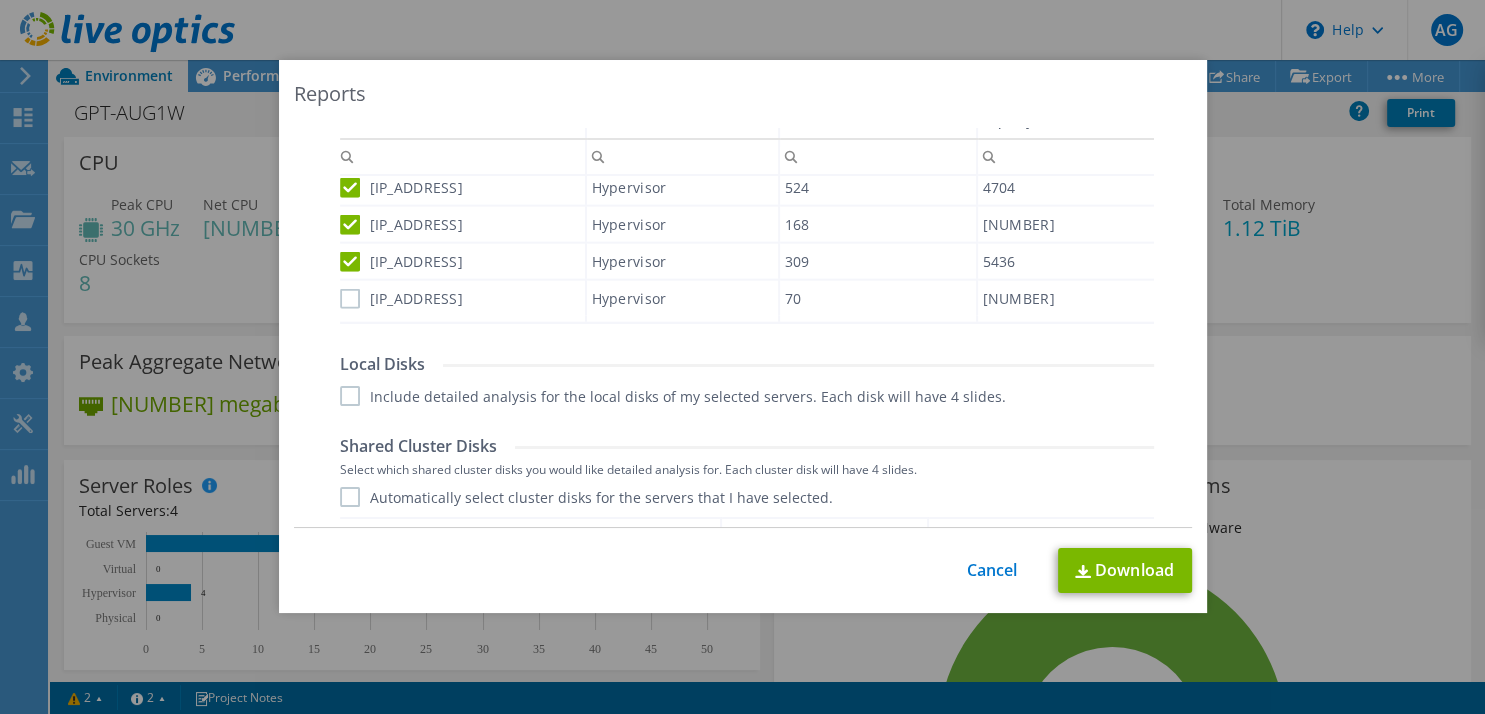 click on "192.168.101.24" at bounding box center (401, 298) 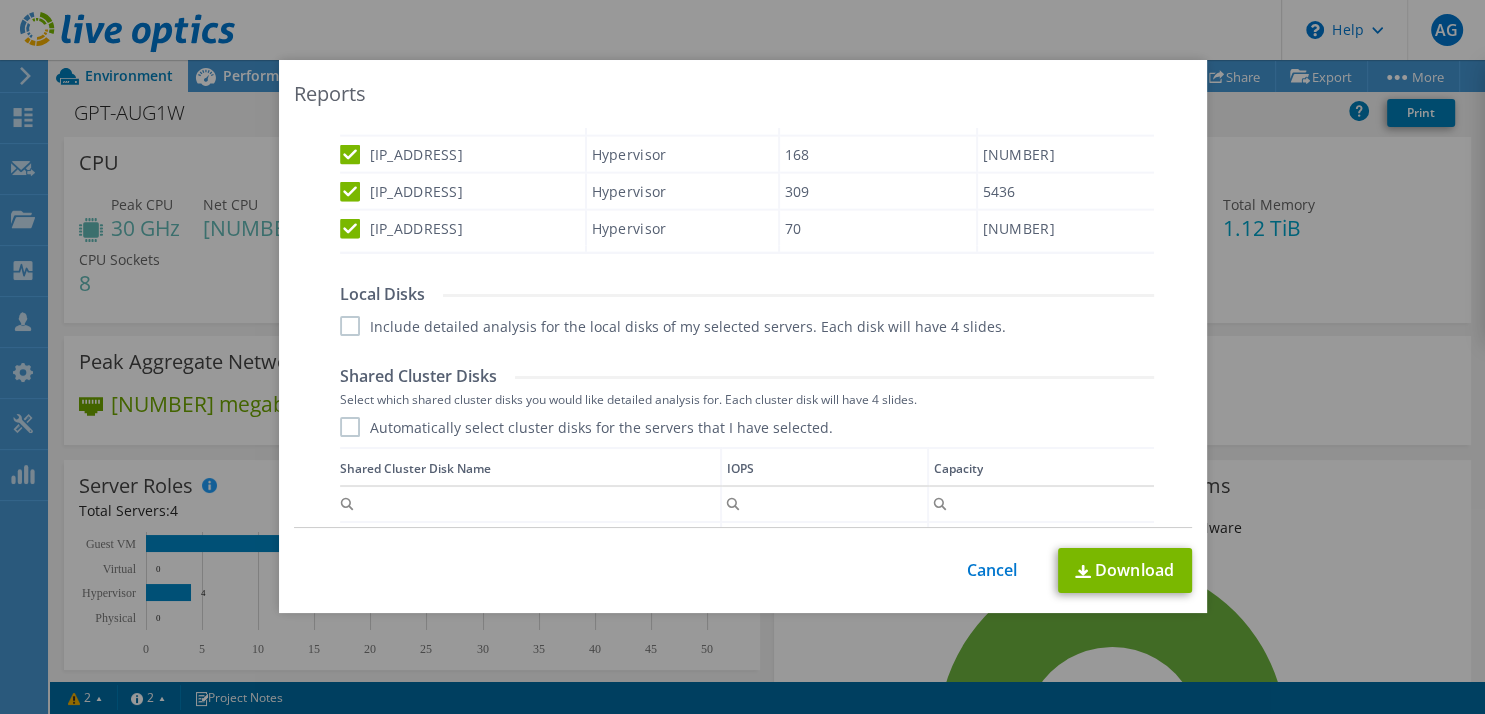 scroll, scrollTop: 864, scrollLeft: 0, axis: vertical 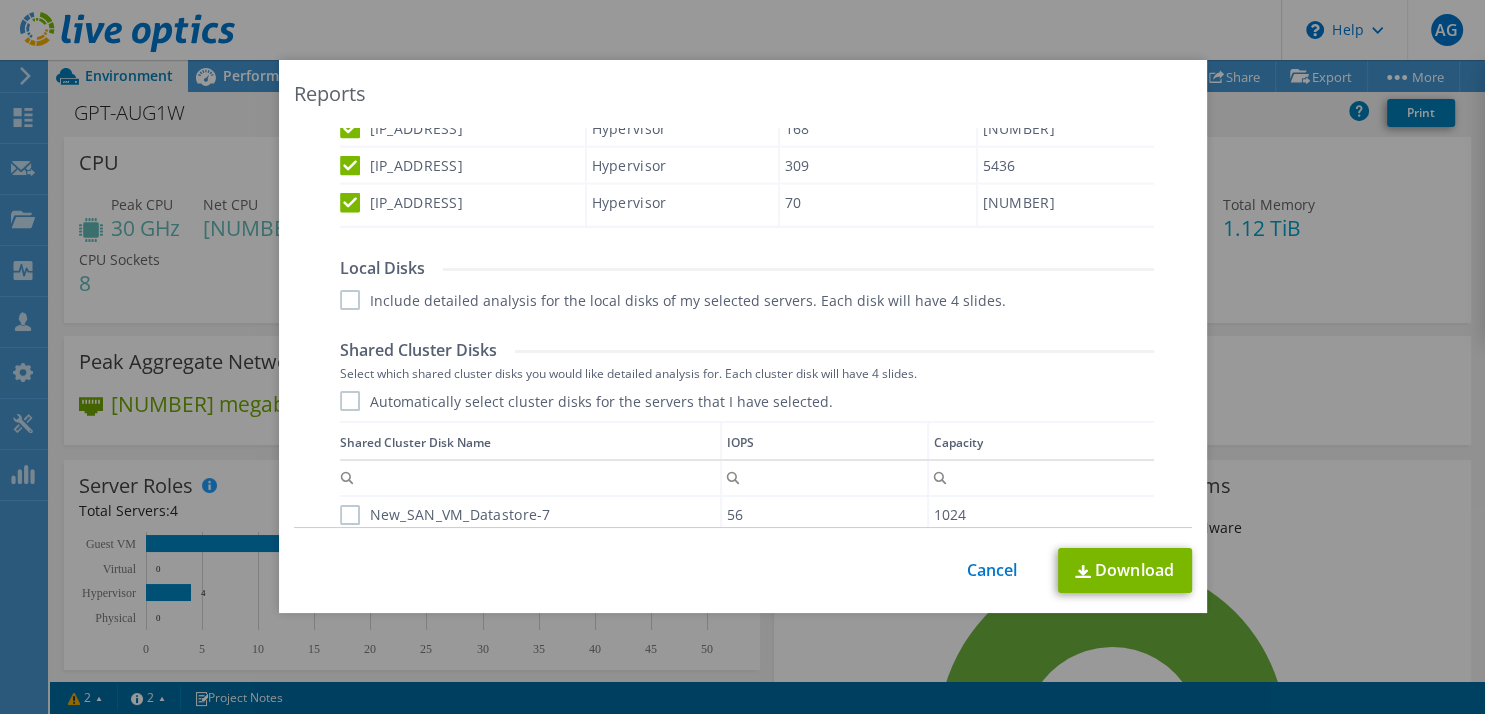 drag, startPoint x: 345, startPoint y: 297, endPoint x: 339, endPoint y: 326, distance: 29.614185 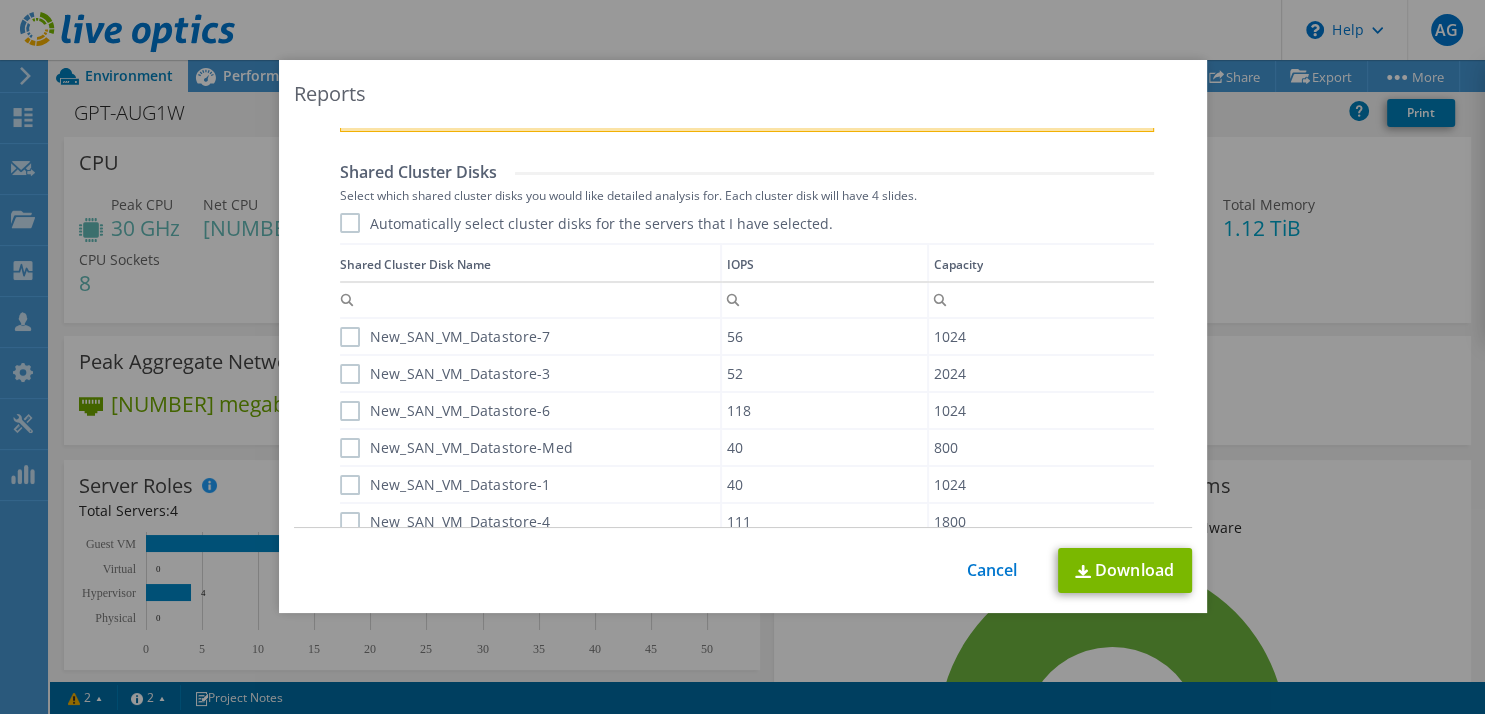 scroll, scrollTop: 1152, scrollLeft: 0, axis: vertical 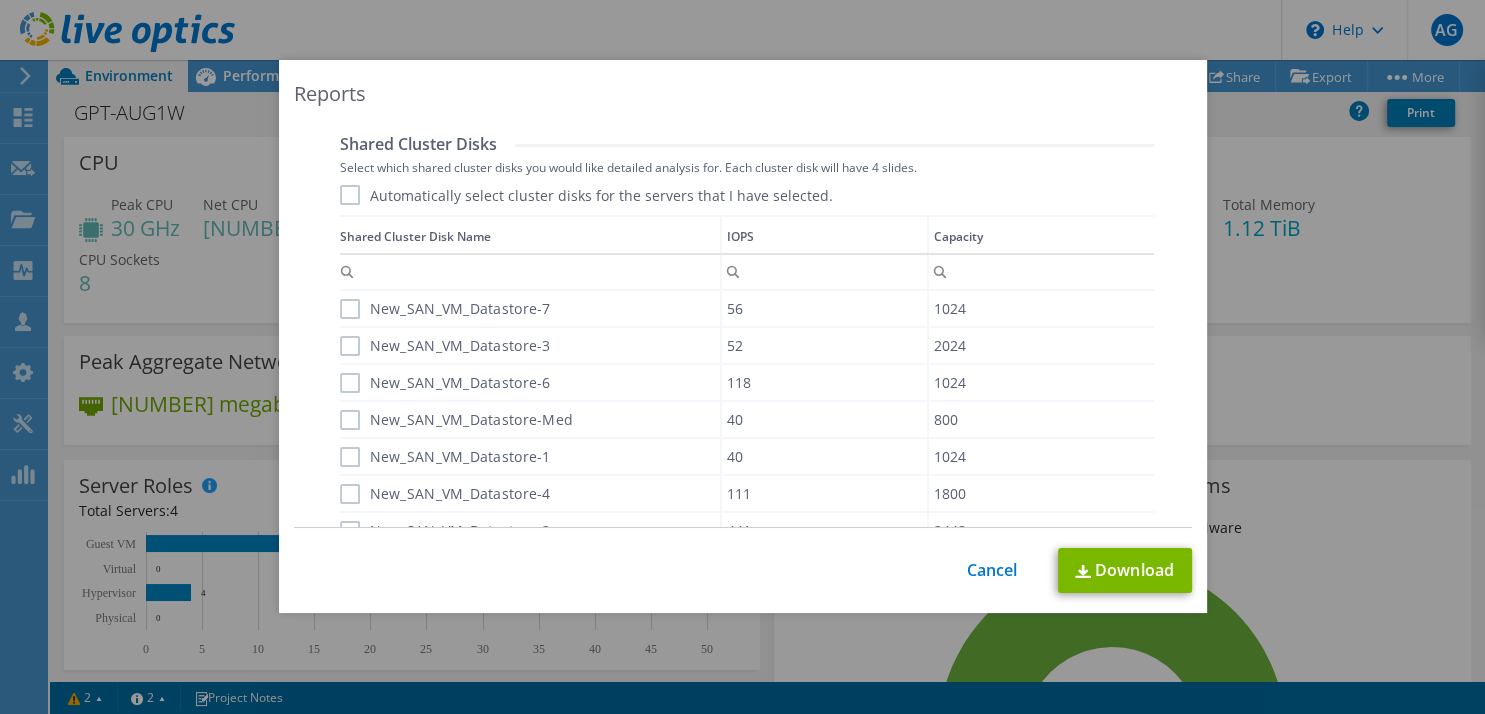 click on "Automatically select cluster disks for the servers that I have selected." at bounding box center [586, 195] 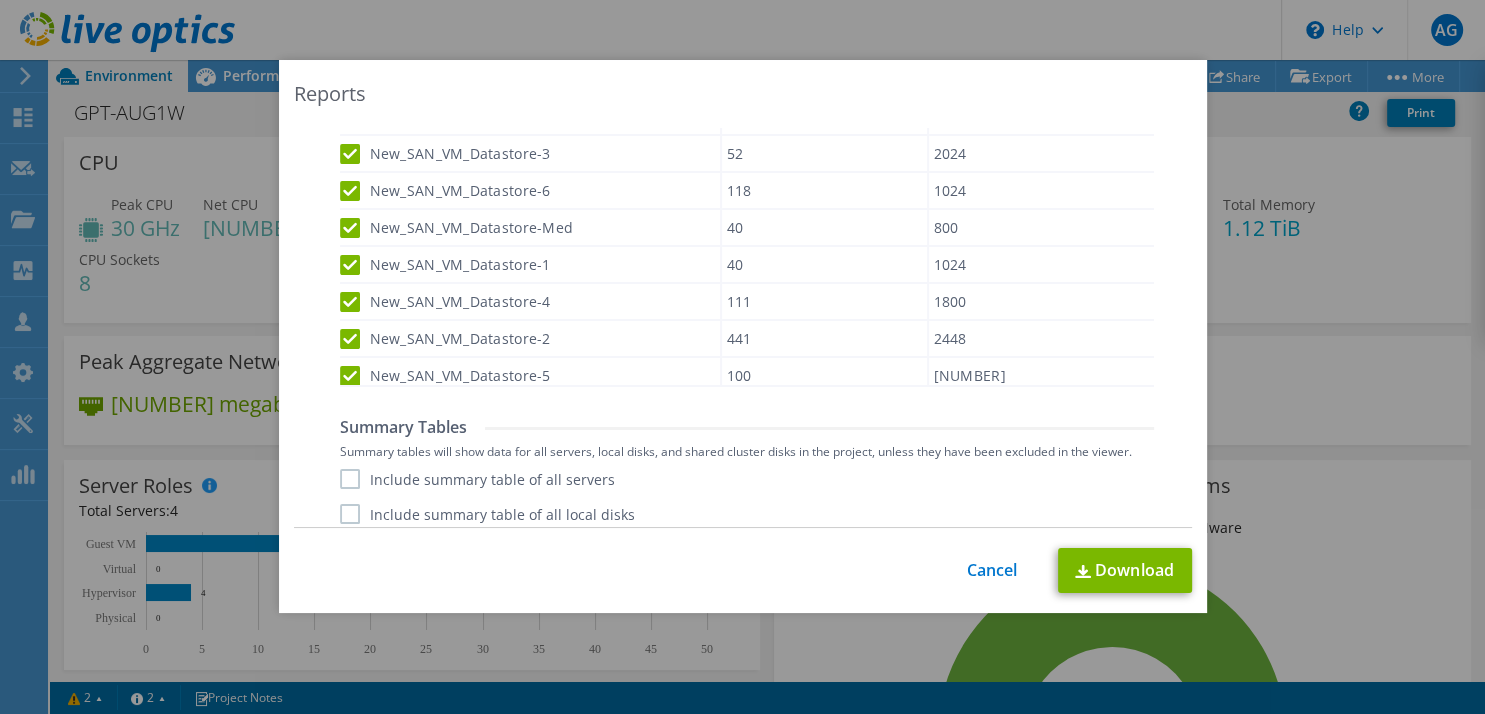 scroll, scrollTop: 1389, scrollLeft: 0, axis: vertical 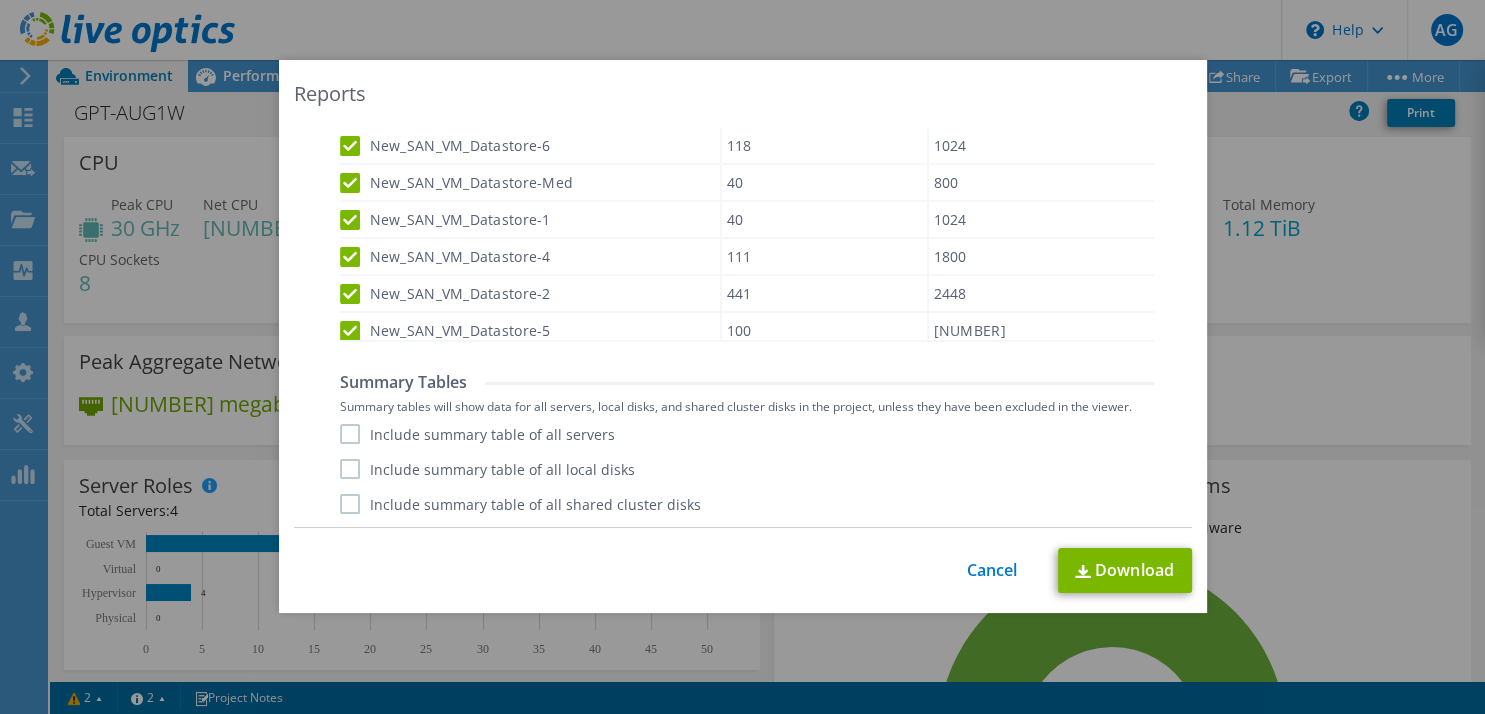 click on "Include summary table of all servers" at bounding box center (477, 434) 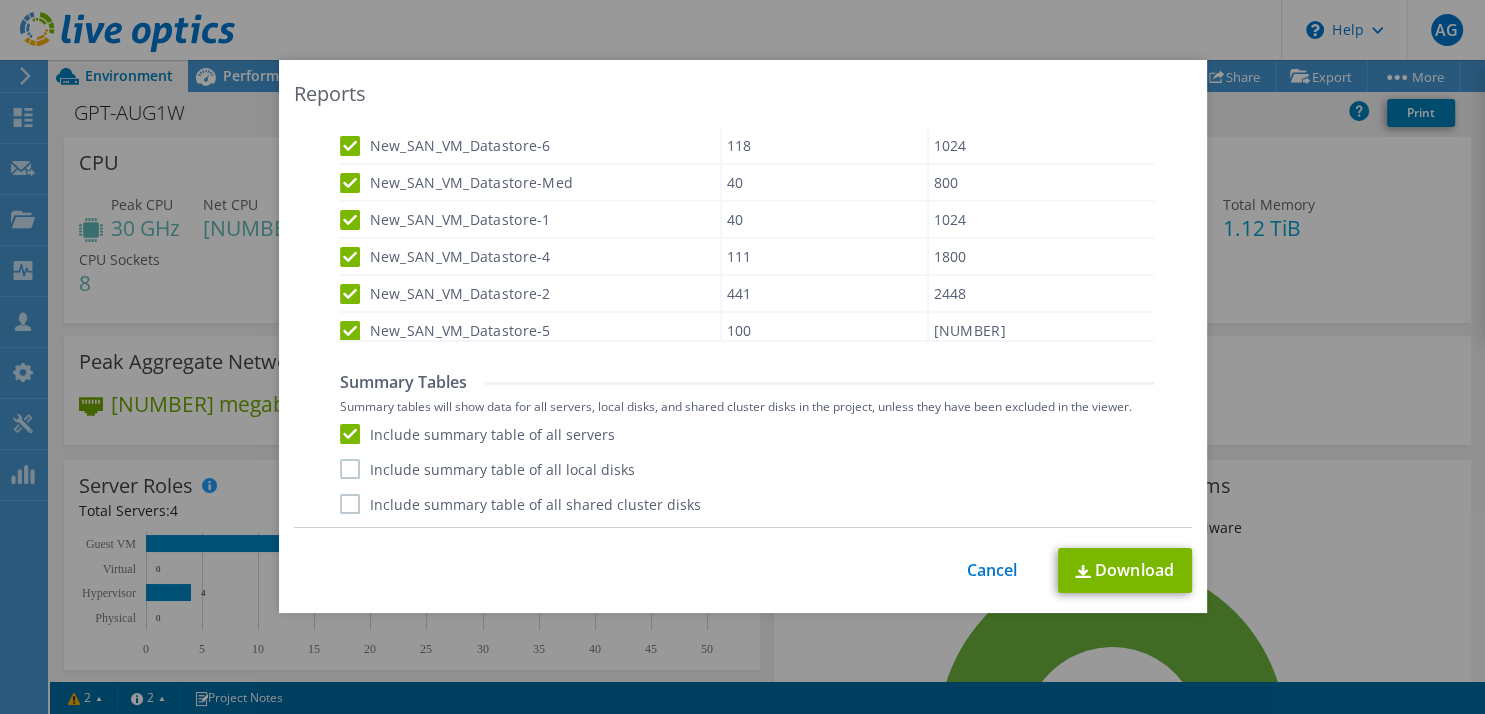 click on "Include summary table of all local disks" at bounding box center [487, 469] 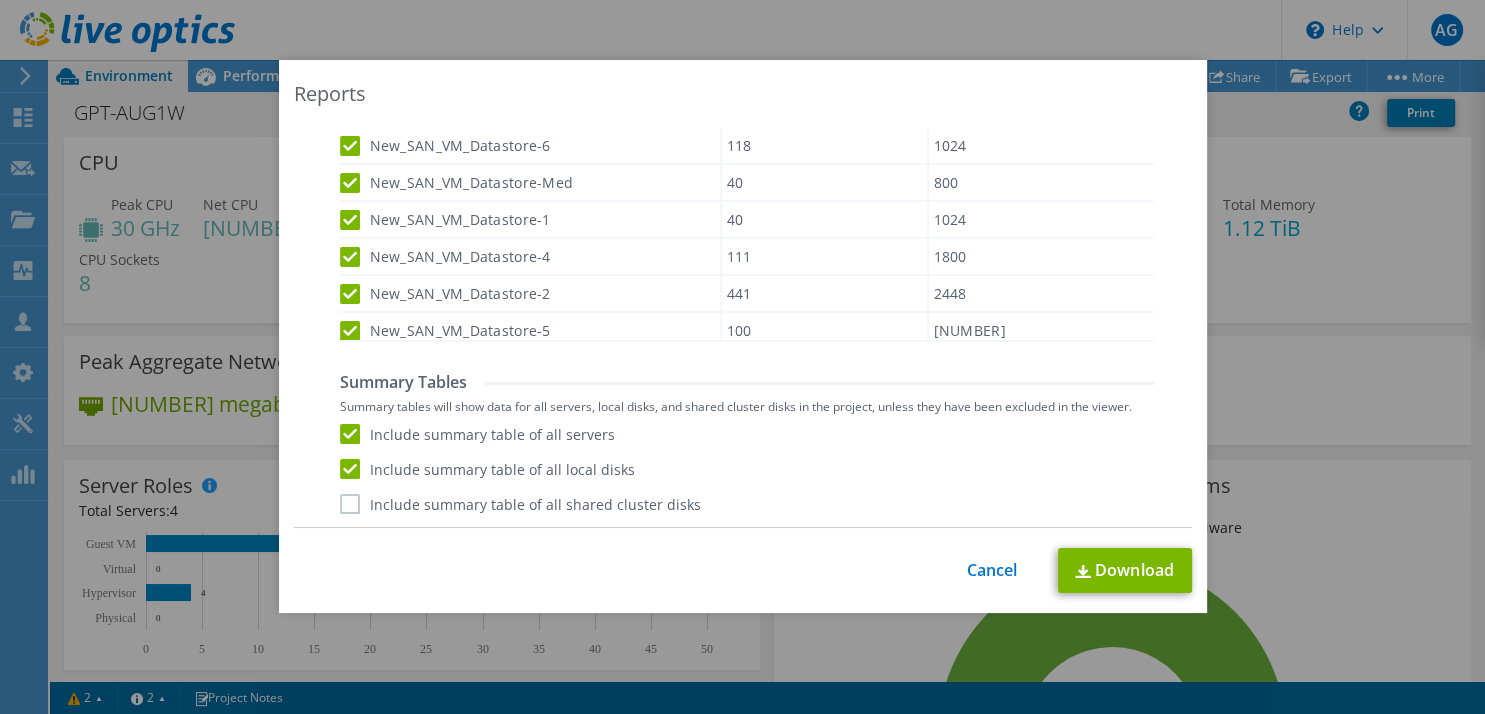 click on "Performance
.PPTX
Select to create a detailed PPTX report on the physical environment.
Report Language
English
Deutsch
Español
Français
Italiano
Polski
中文" at bounding box center (744, -209) 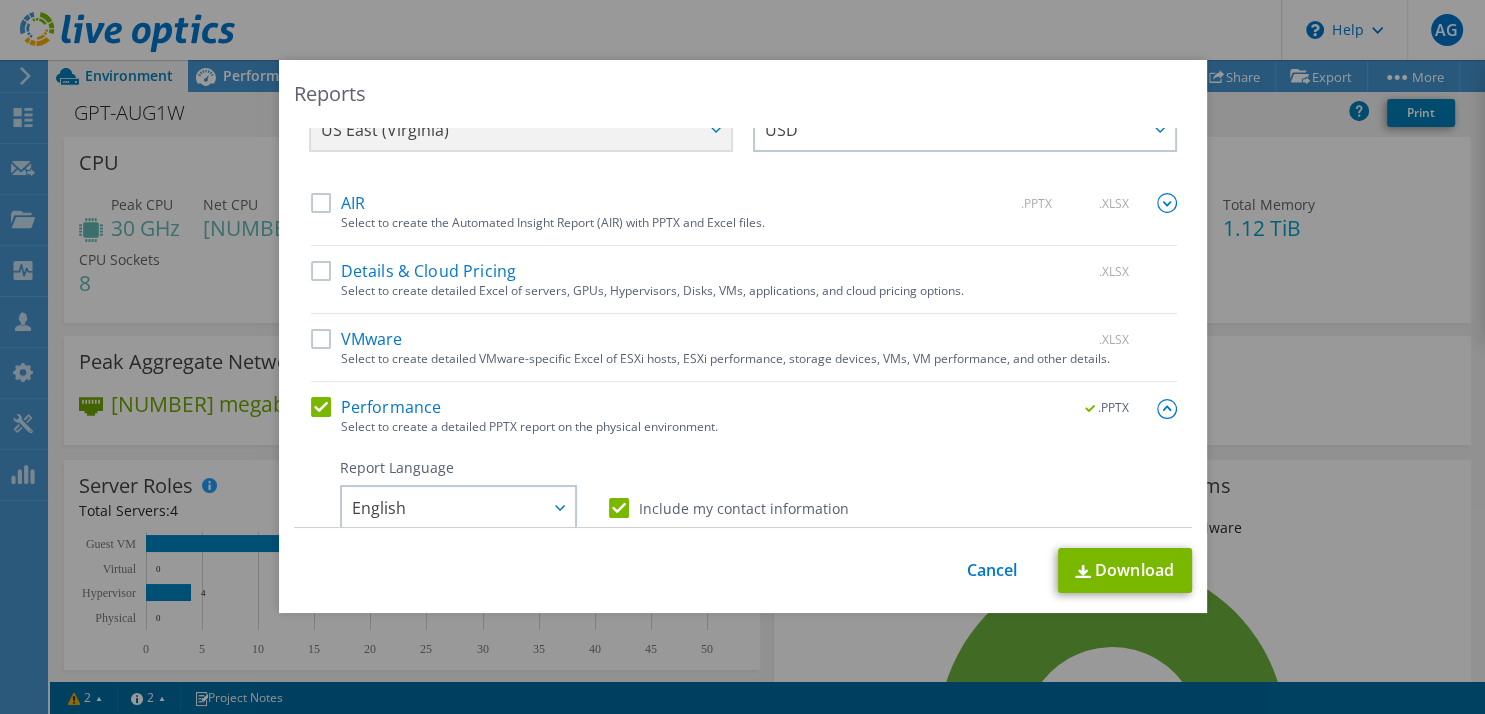 scroll, scrollTop: 0, scrollLeft: 0, axis: both 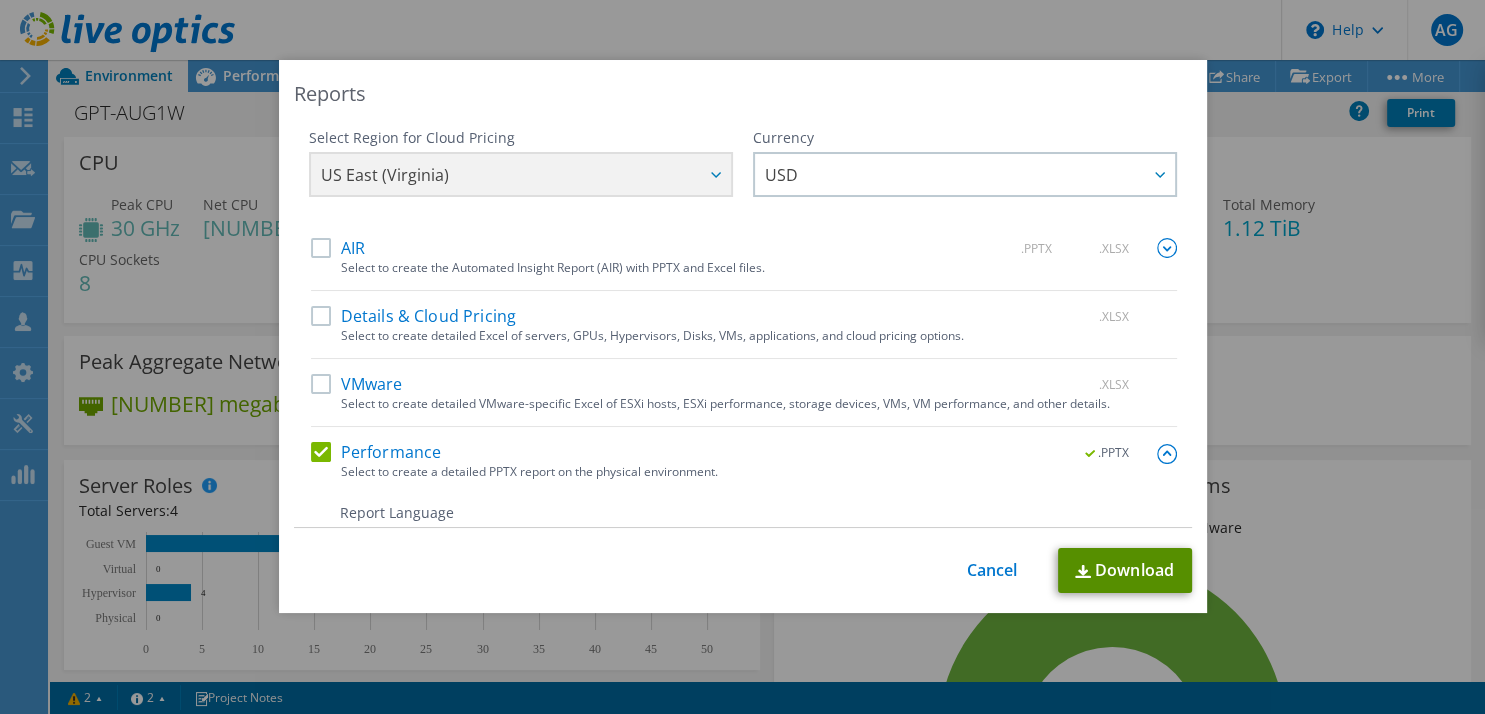 click on "Download" at bounding box center (1125, 570) 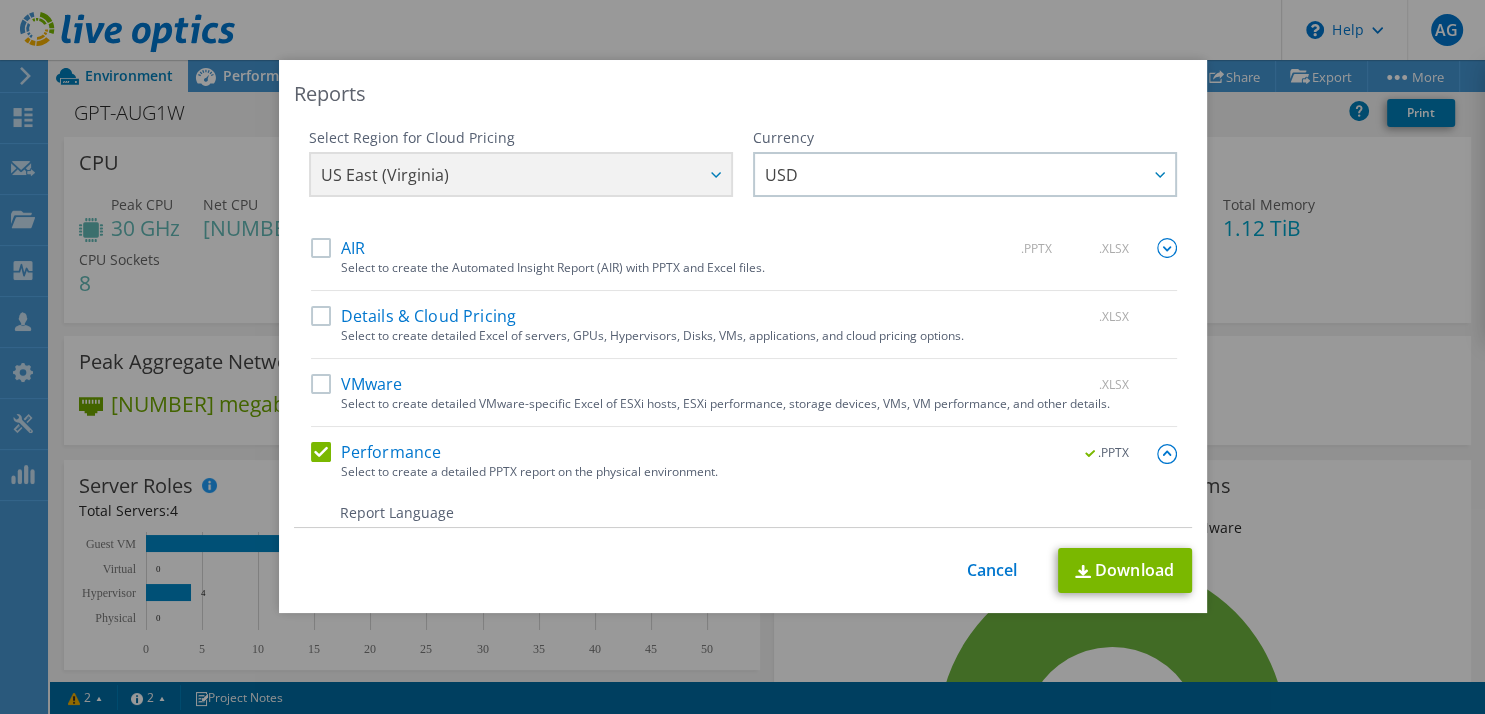 click on "Reports
Select Region for Cloud Pricing
Asia Pacific (Hong Kong)
Asia Pacific (Mumbai)
Asia Pacific (Seoul)
Asia Pacific (Singapore)
Asia Pacific (Tokyo)
Australia
Canada
Europe (Frankfurt)
Europe (London)
South America (Sao Paulo)
US East (Virginia)
US West (California)
US East (Virginia) 				 					 						 					 				 ARS" at bounding box center (743, 336) 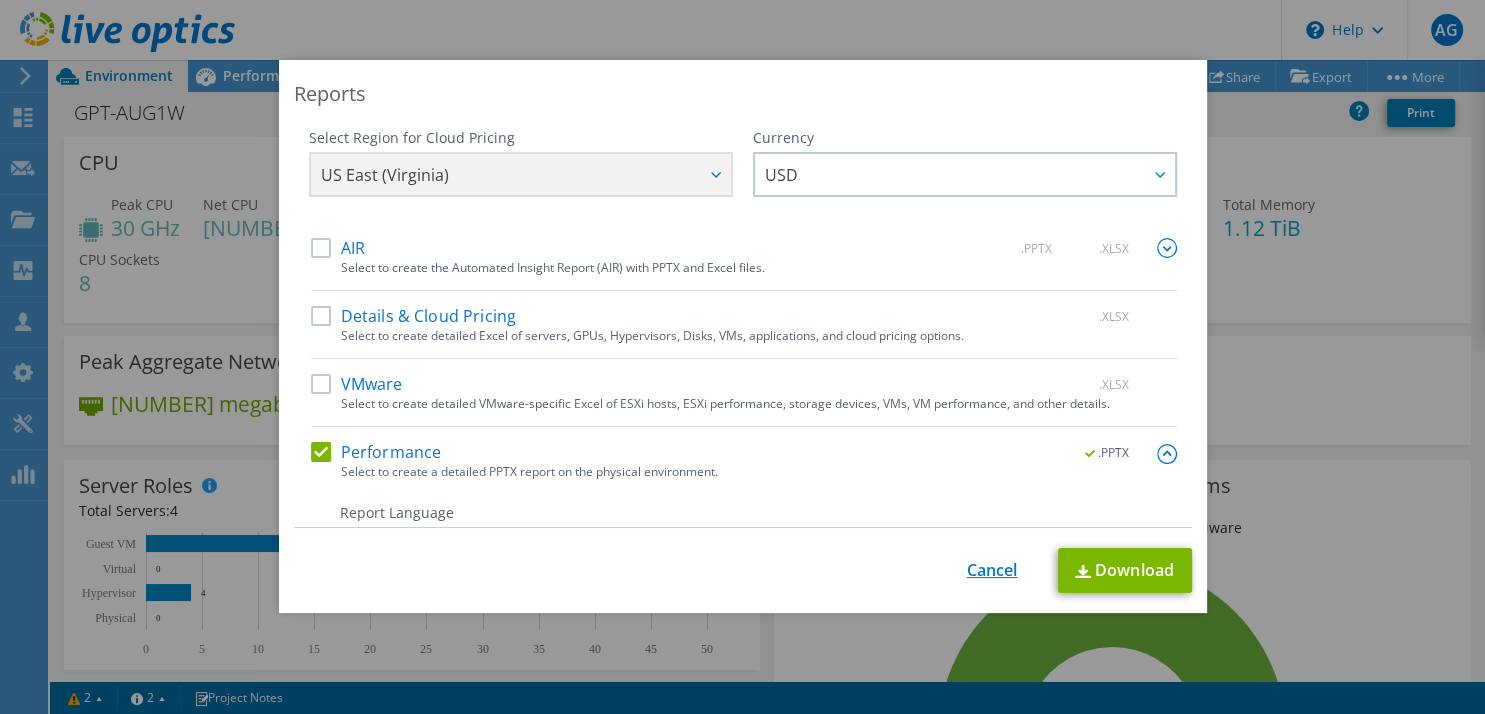 click on "Cancel" at bounding box center (992, 570) 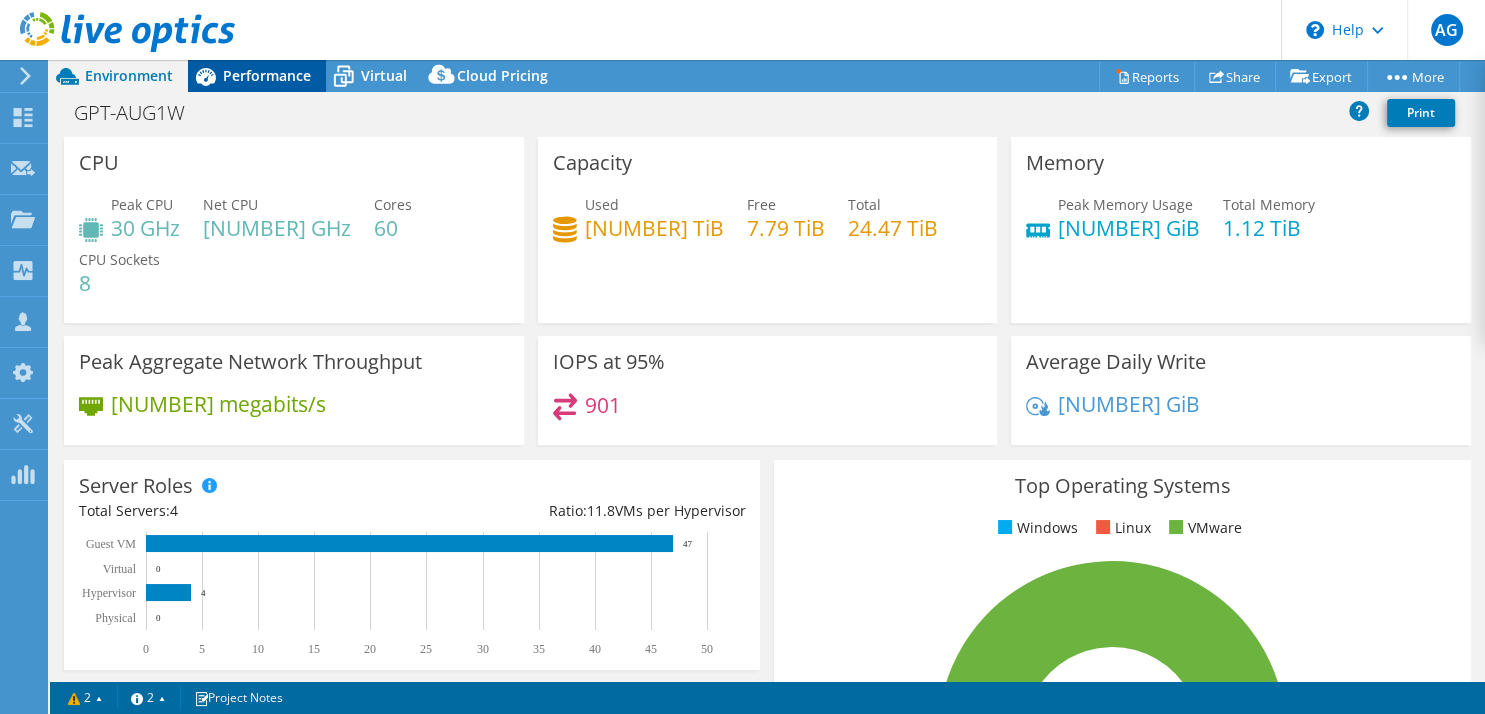 click on "Performance" at bounding box center [267, 75] 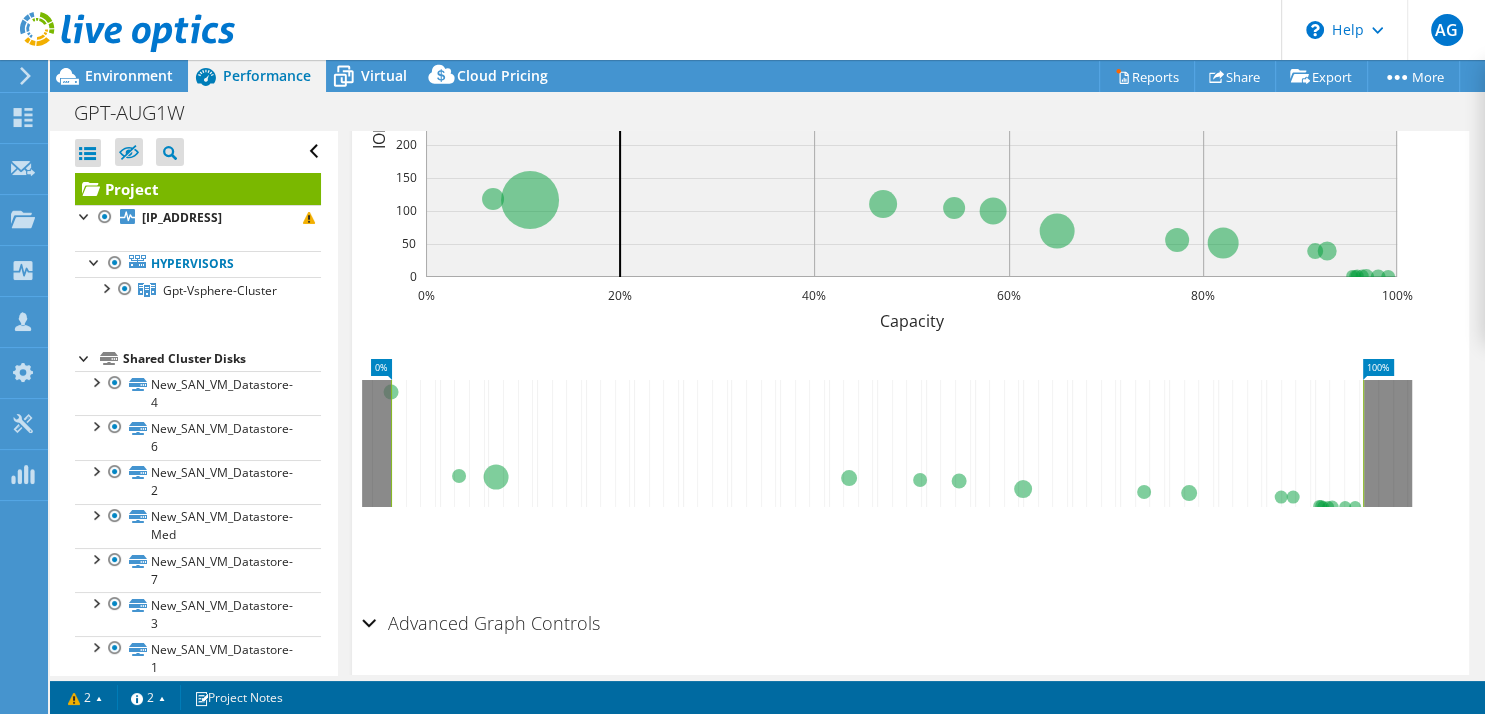 scroll, scrollTop: 830, scrollLeft: 0, axis: vertical 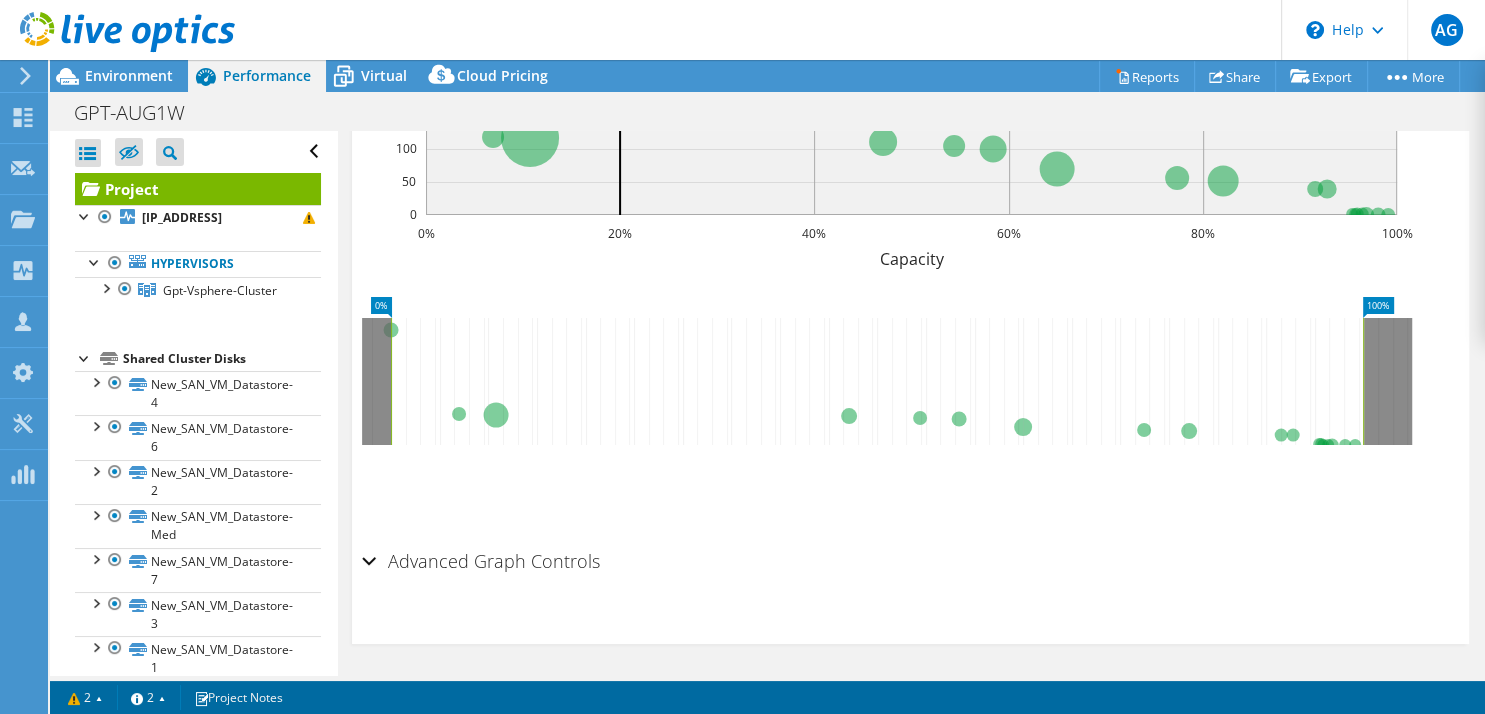 click on "Advanced Graph Controls" at bounding box center (910, 562) 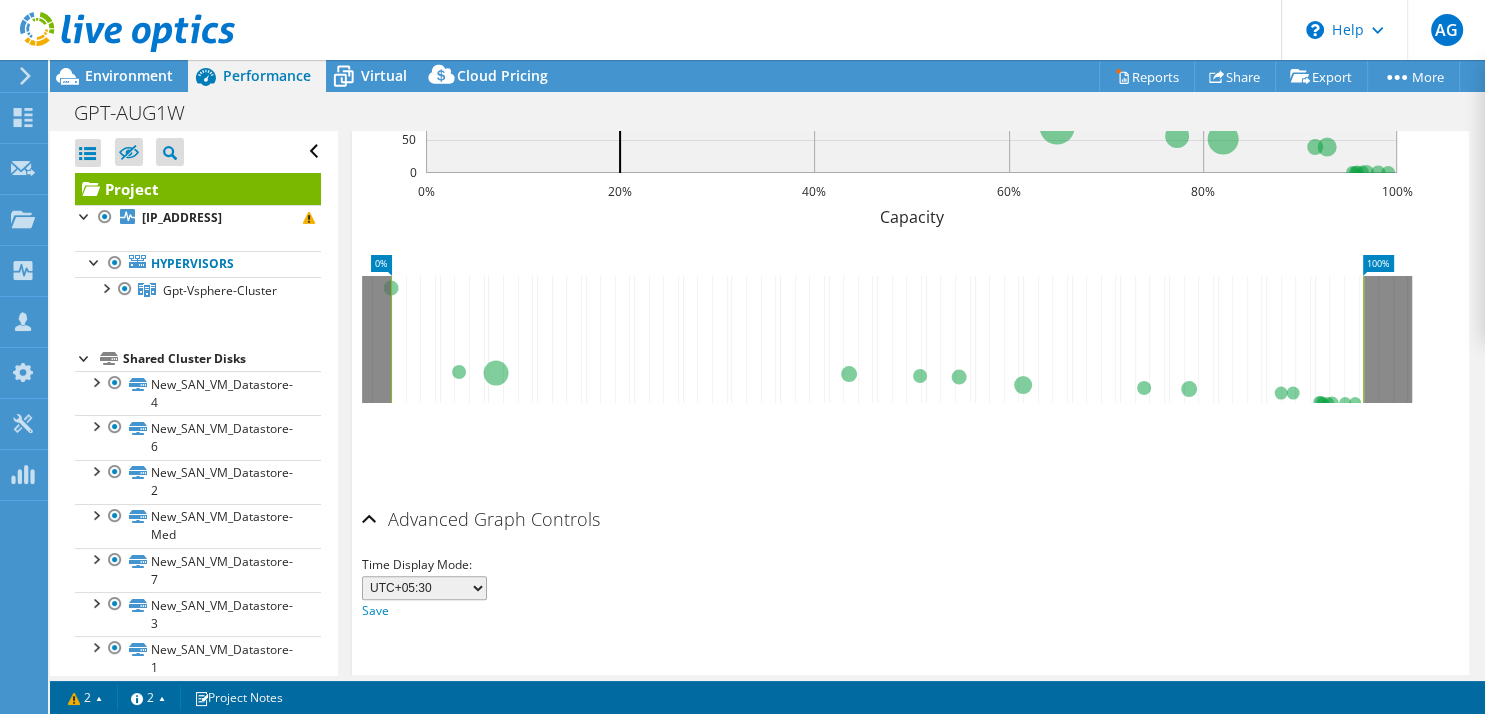 scroll, scrollTop: 908, scrollLeft: 0, axis: vertical 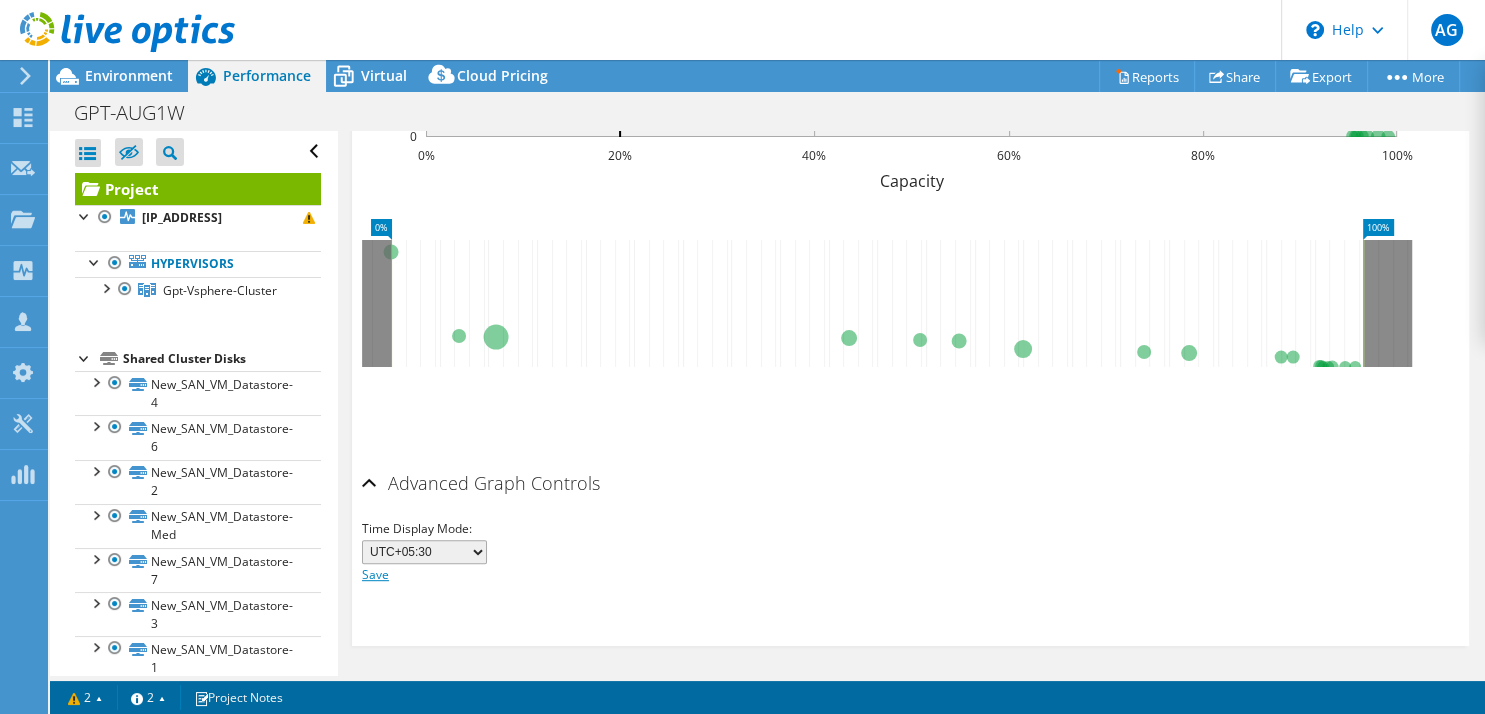 click on "Save" at bounding box center [375, 574] 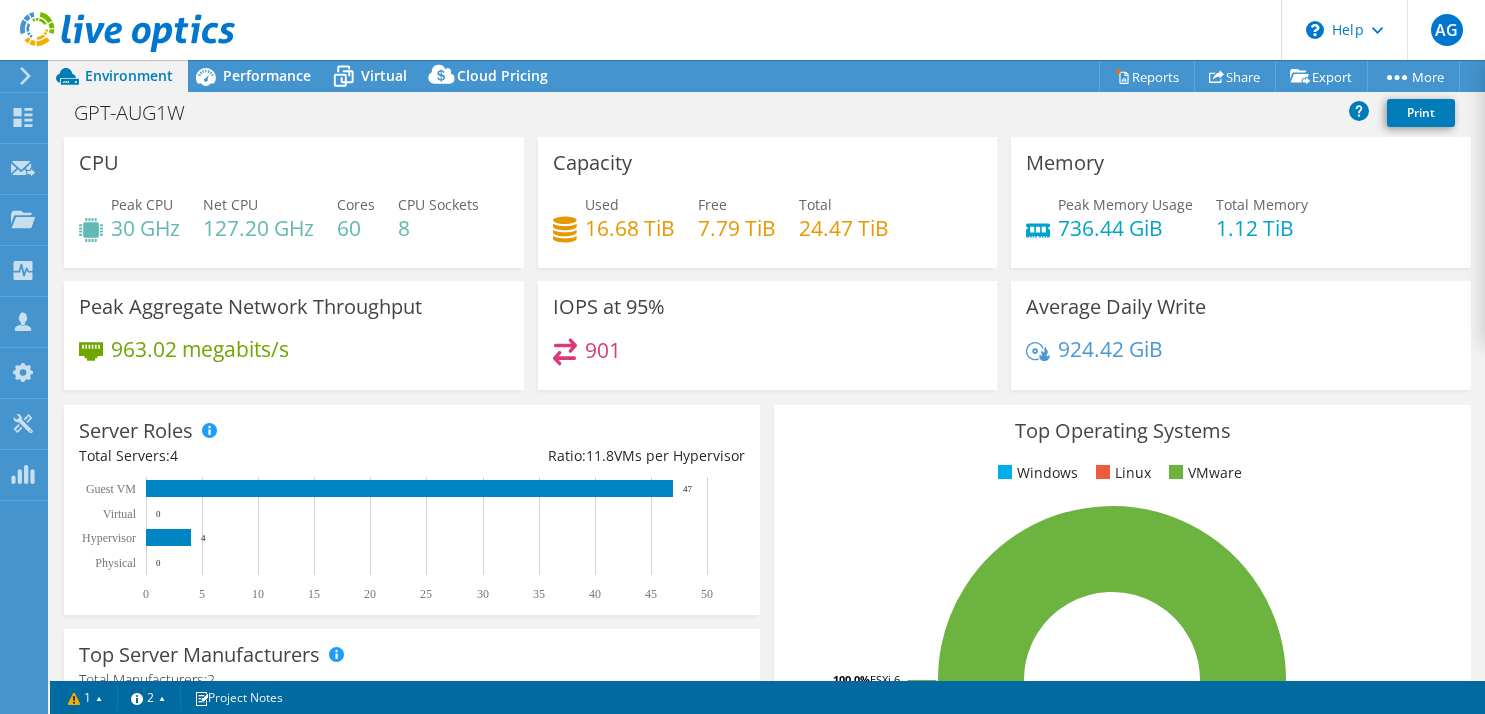 select on "USD" 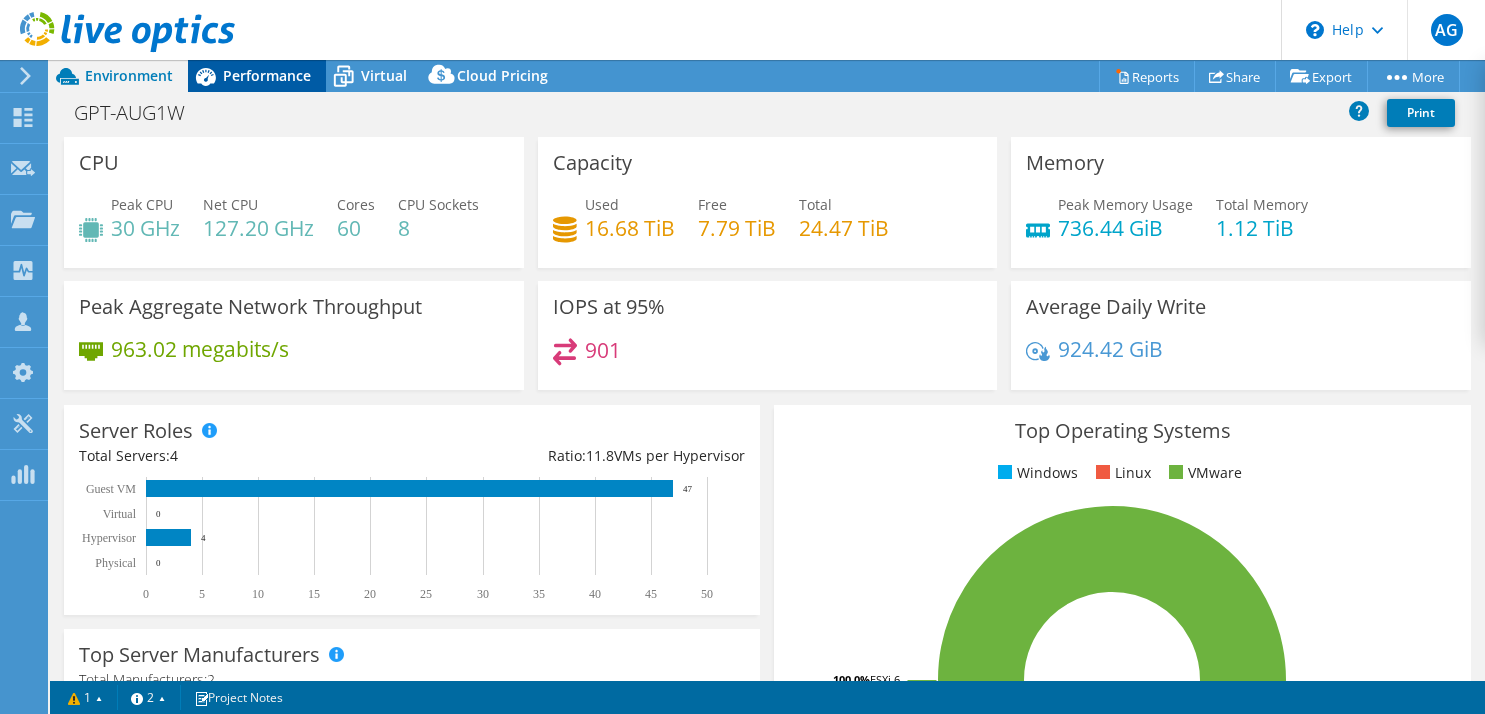 scroll, scrollTop: 0, scrollLeft: 0, axis: both 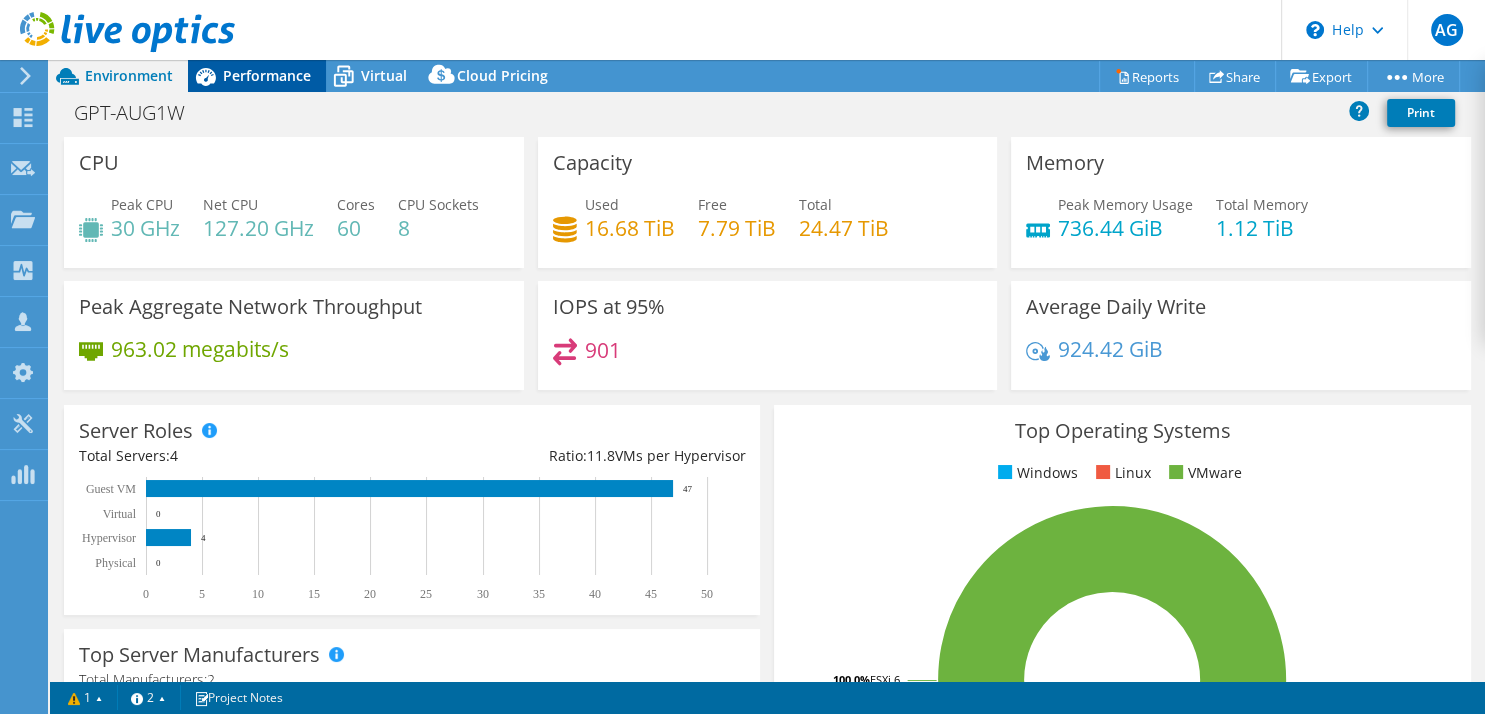 click on "Performance" at bounding box center (267, 75) 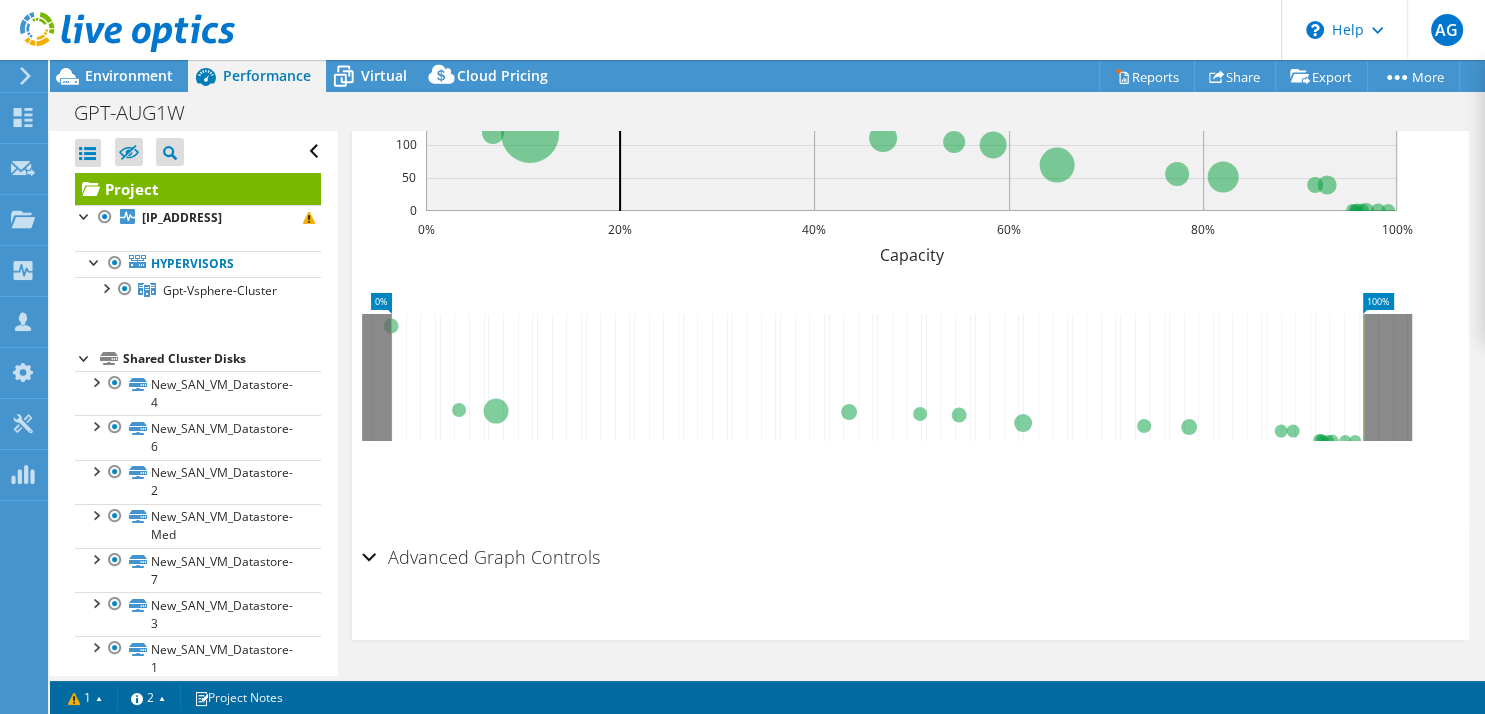 scroll, scrollTop: 254, scrollLeft: 0, axis: vertical 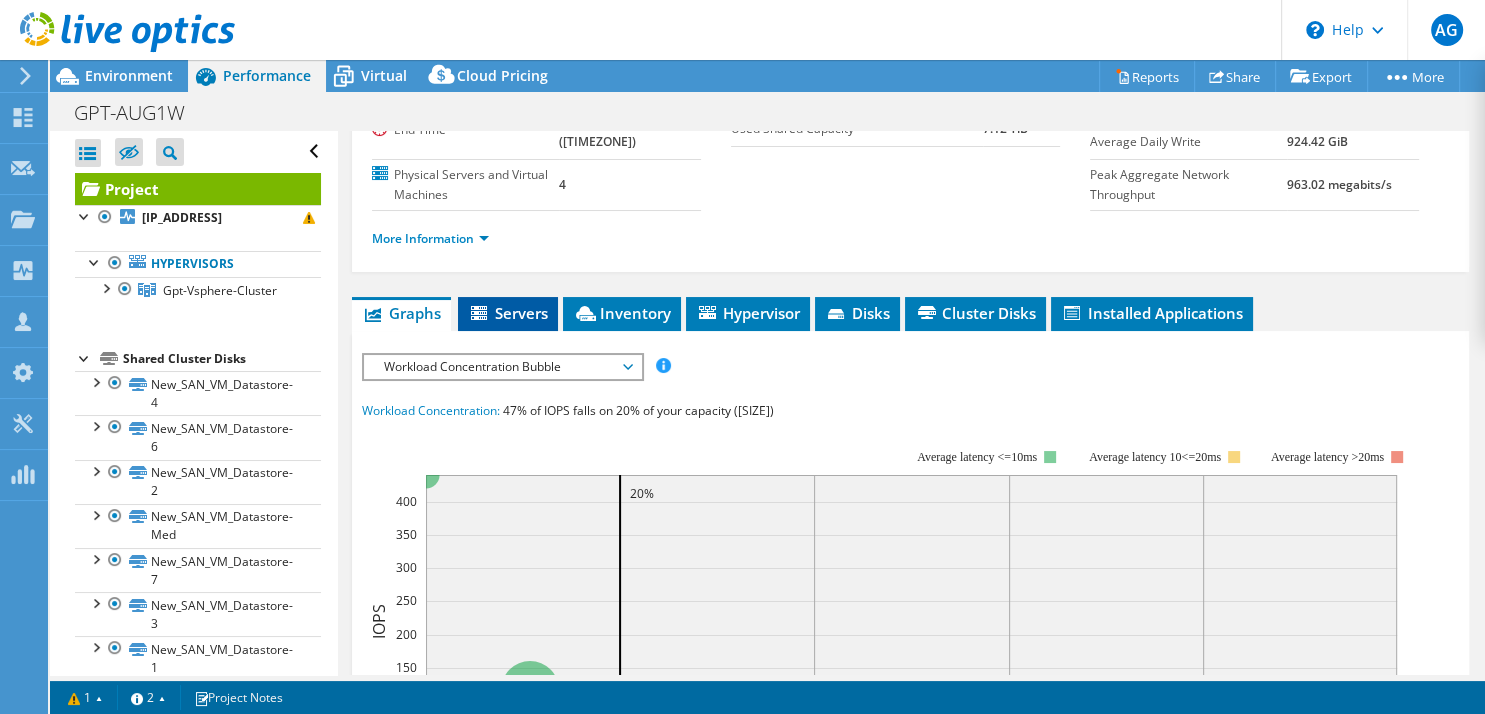 click on "Servers" at bounding box center (508, 313) 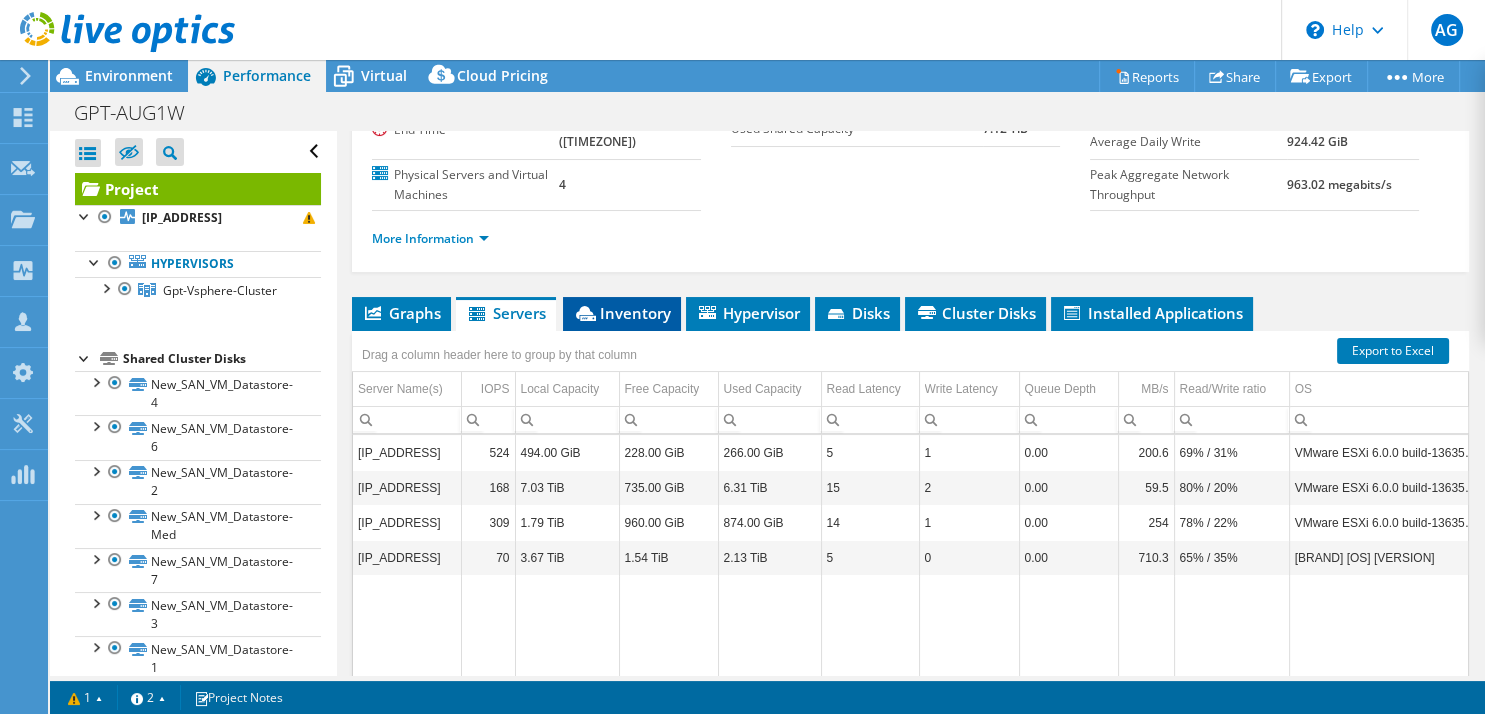 click on "Inventory" at bounding box center [622, 313] 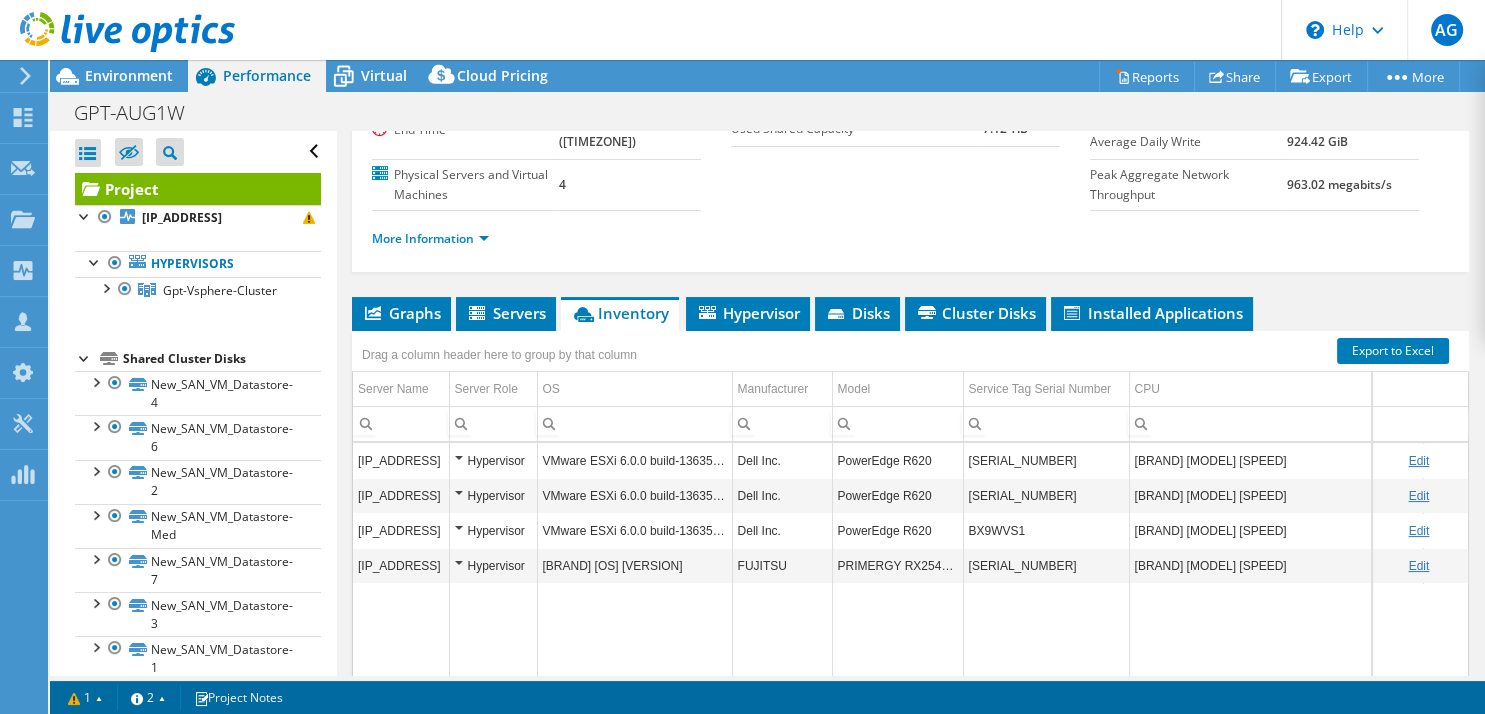 scroll, scrollTop: 432, scrollLeft: 0, axis: vertical 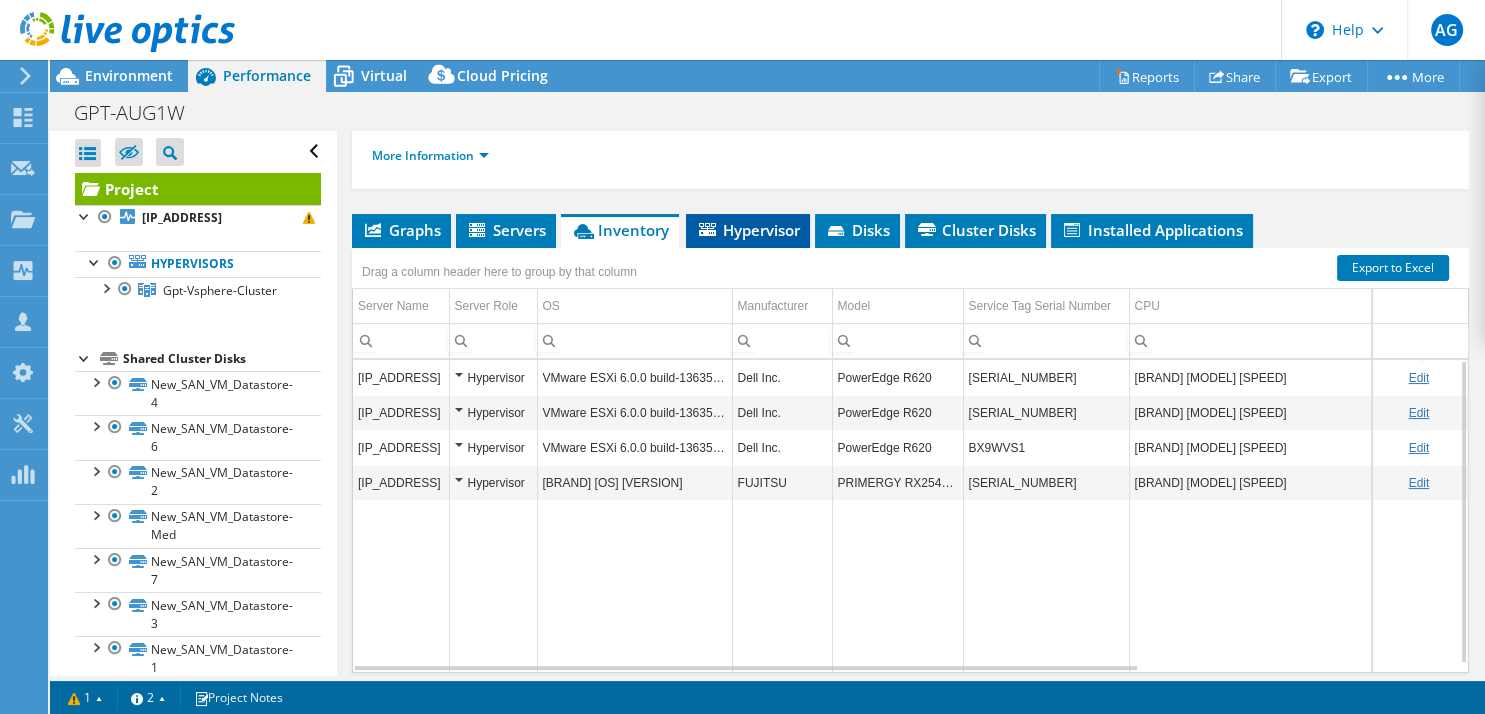 click on "Hypervisor" at bounding box center [748, 230] 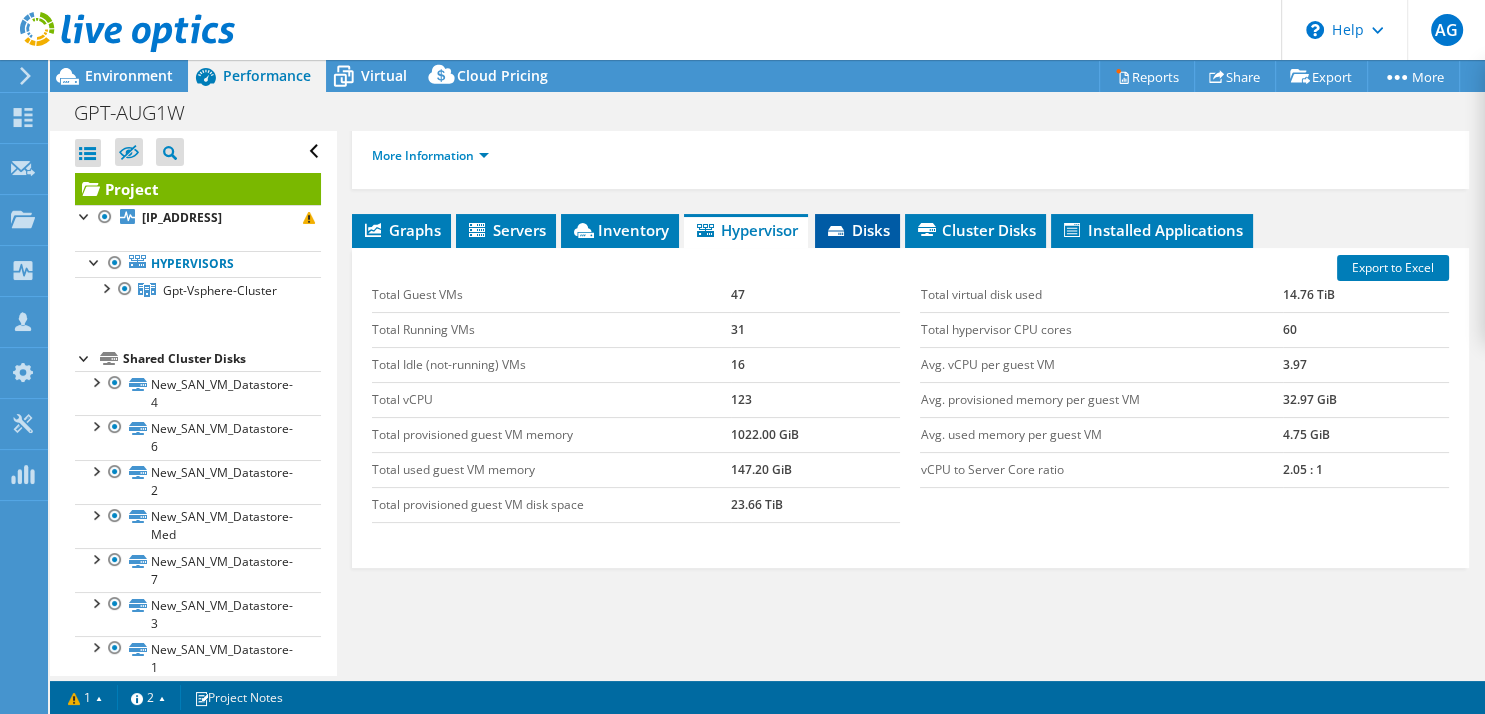 click on "Disks" at bounding box center [857, 230] 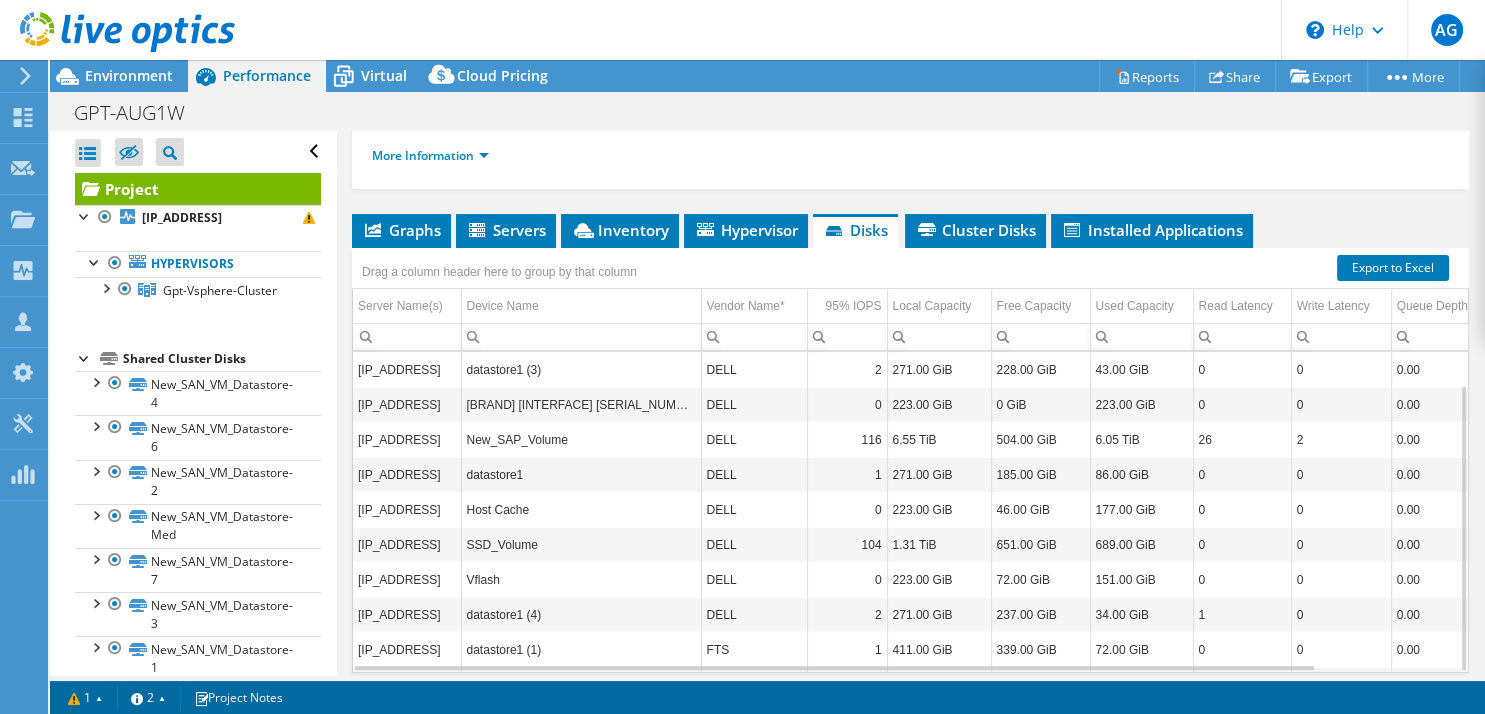 scroll, scrollTop: 388, scrollLeft: 0, axis: vertical 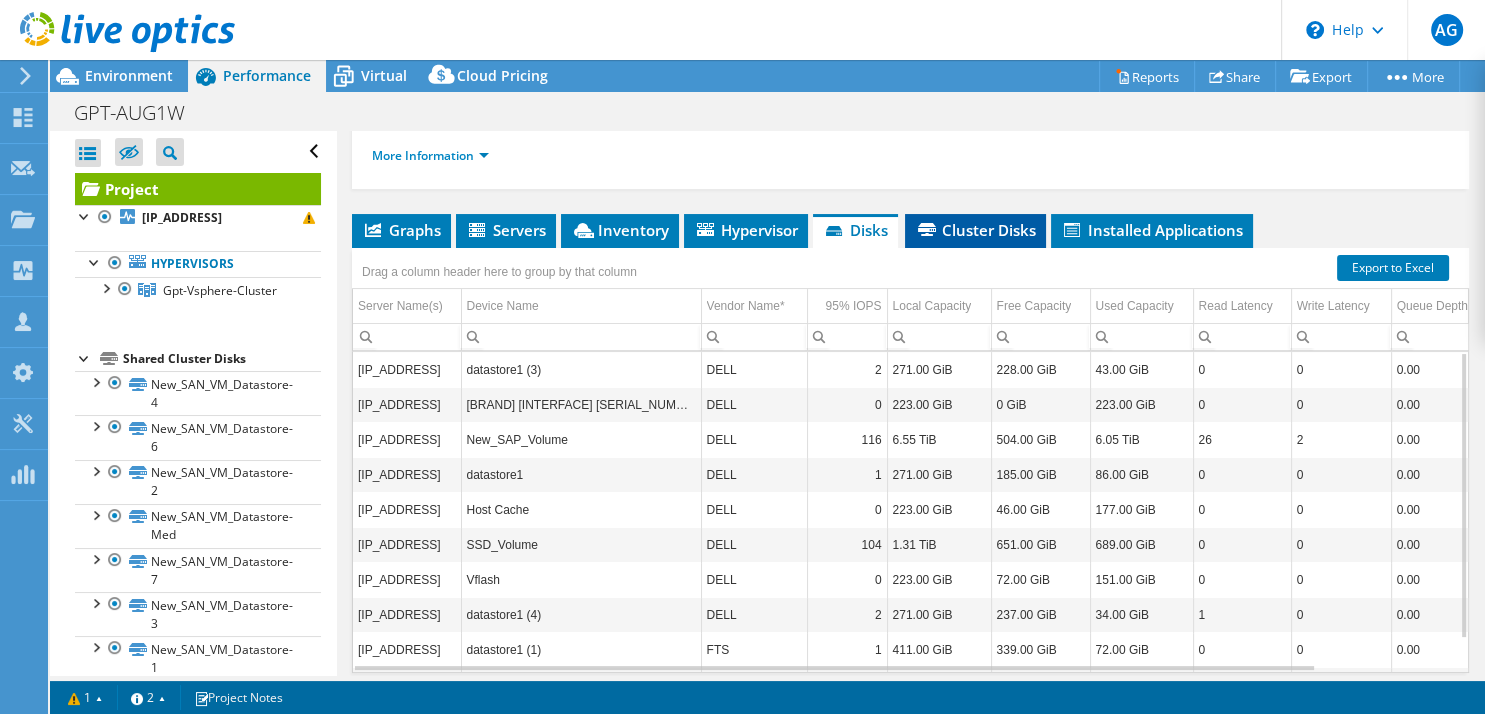 click on "Cluster Disks" at bounding box center [975, 230] 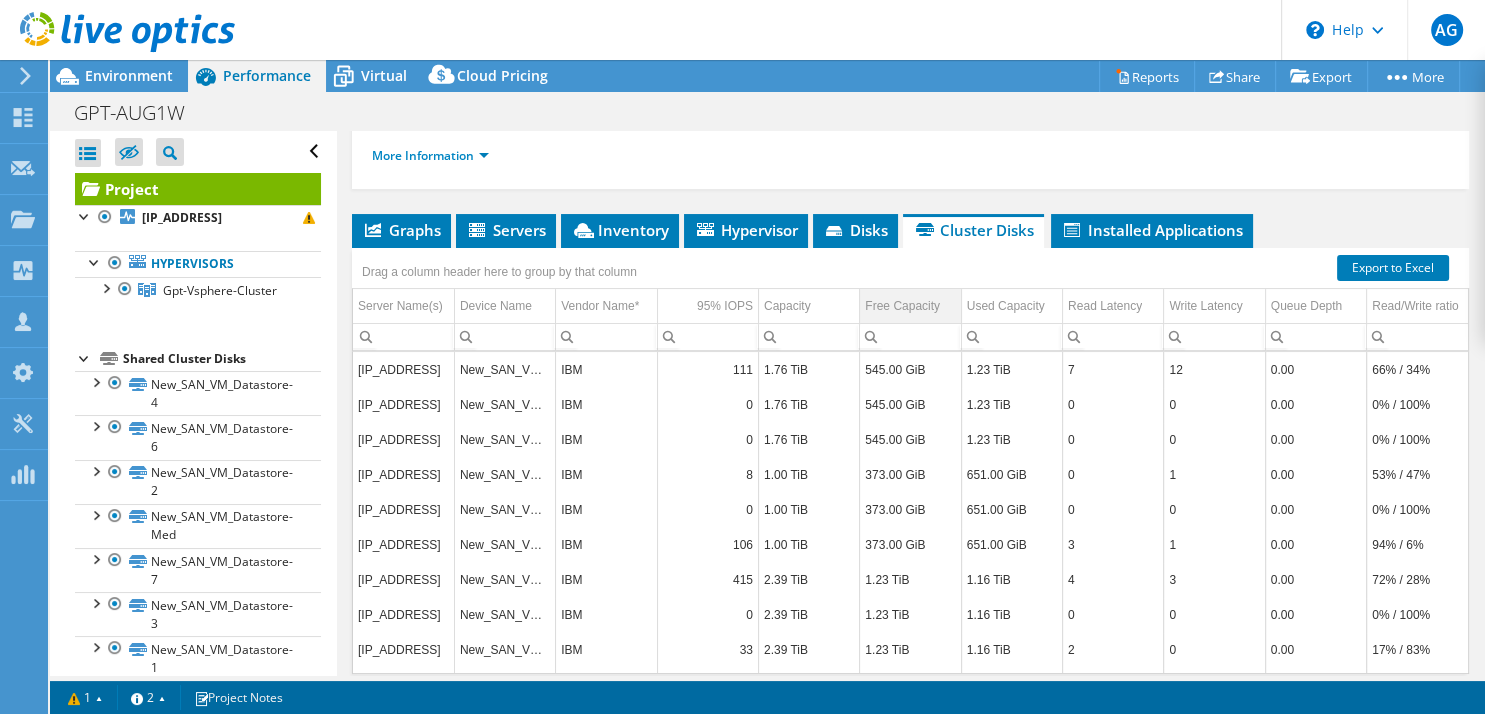 scroll, scrollTop: 433, scrollLeft: 0, axis: vertical 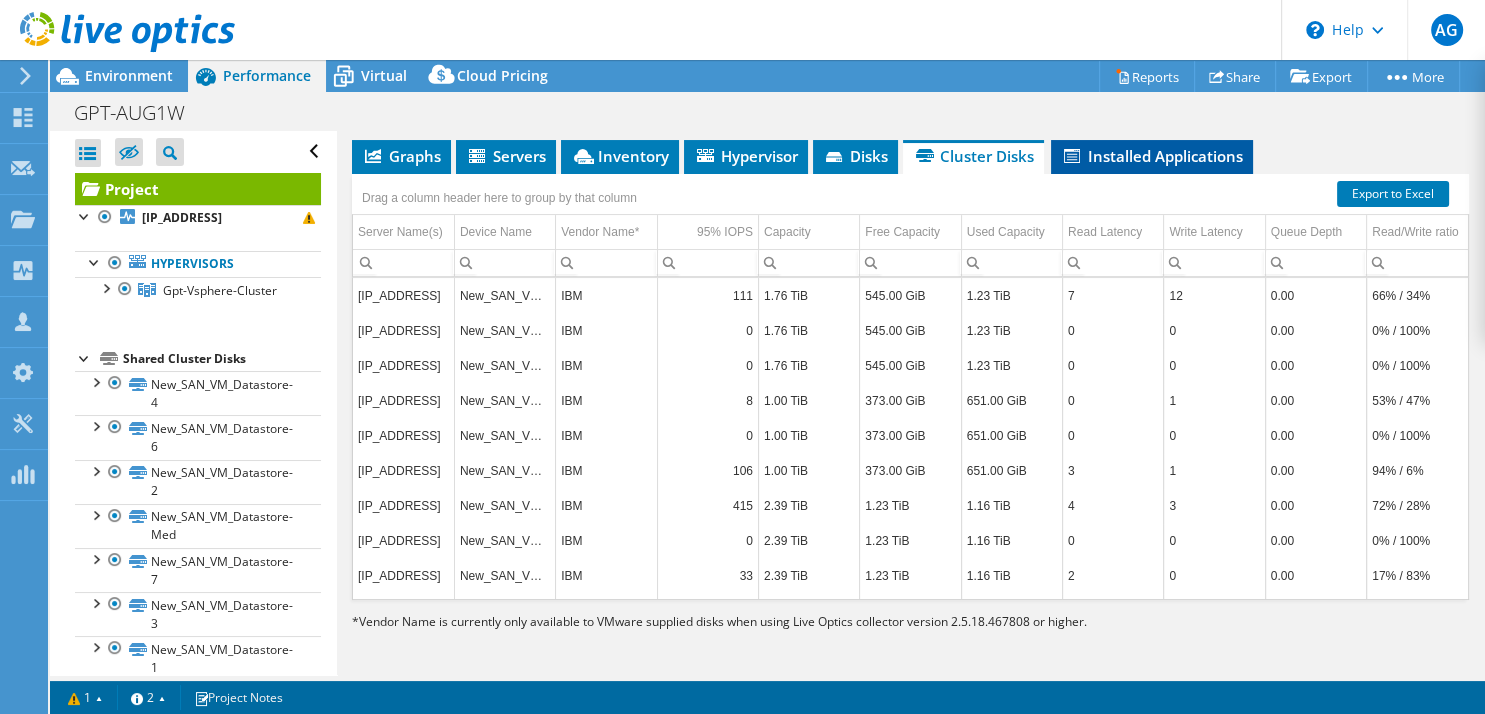 click on "Installed Applications" at bounding box center (1152, 156) 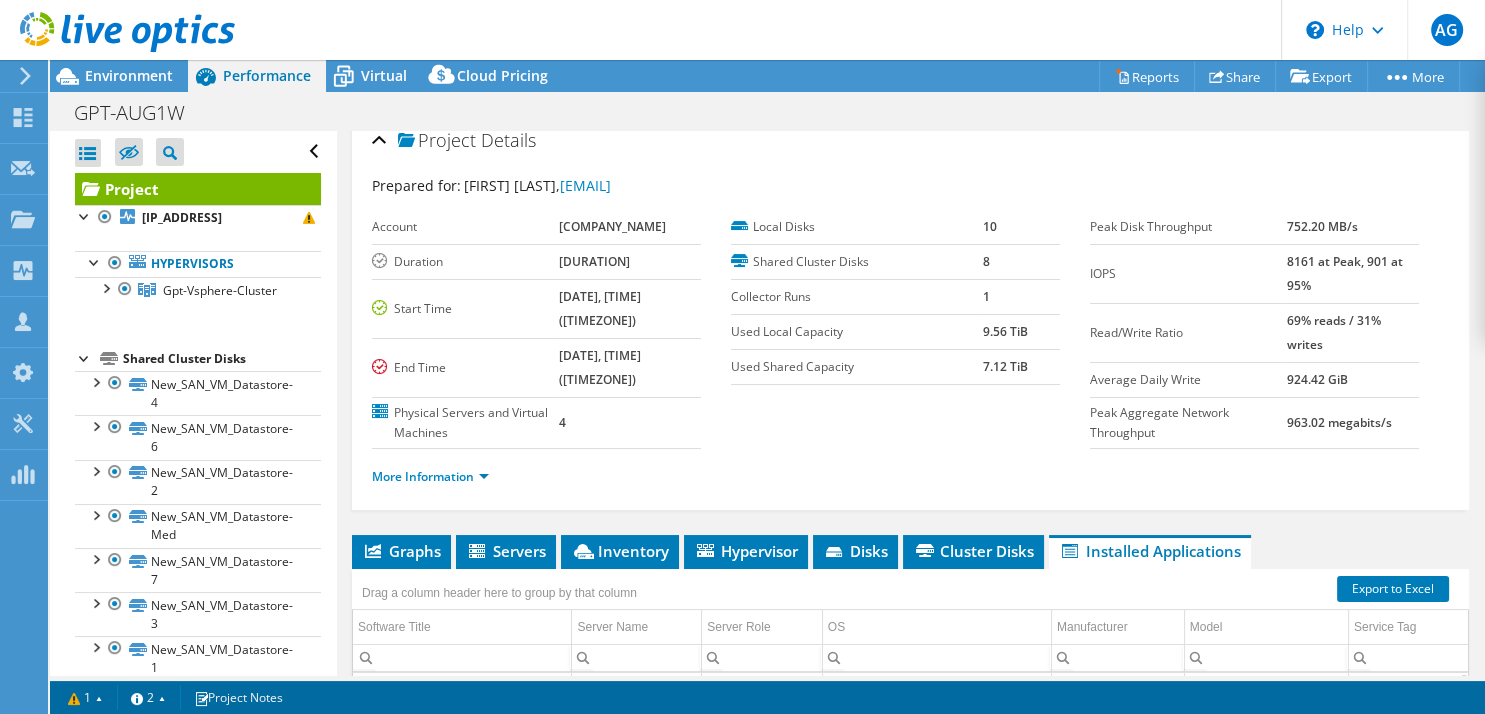 scroll, scrollTop: 0, scrollLeft: 0, axis: both 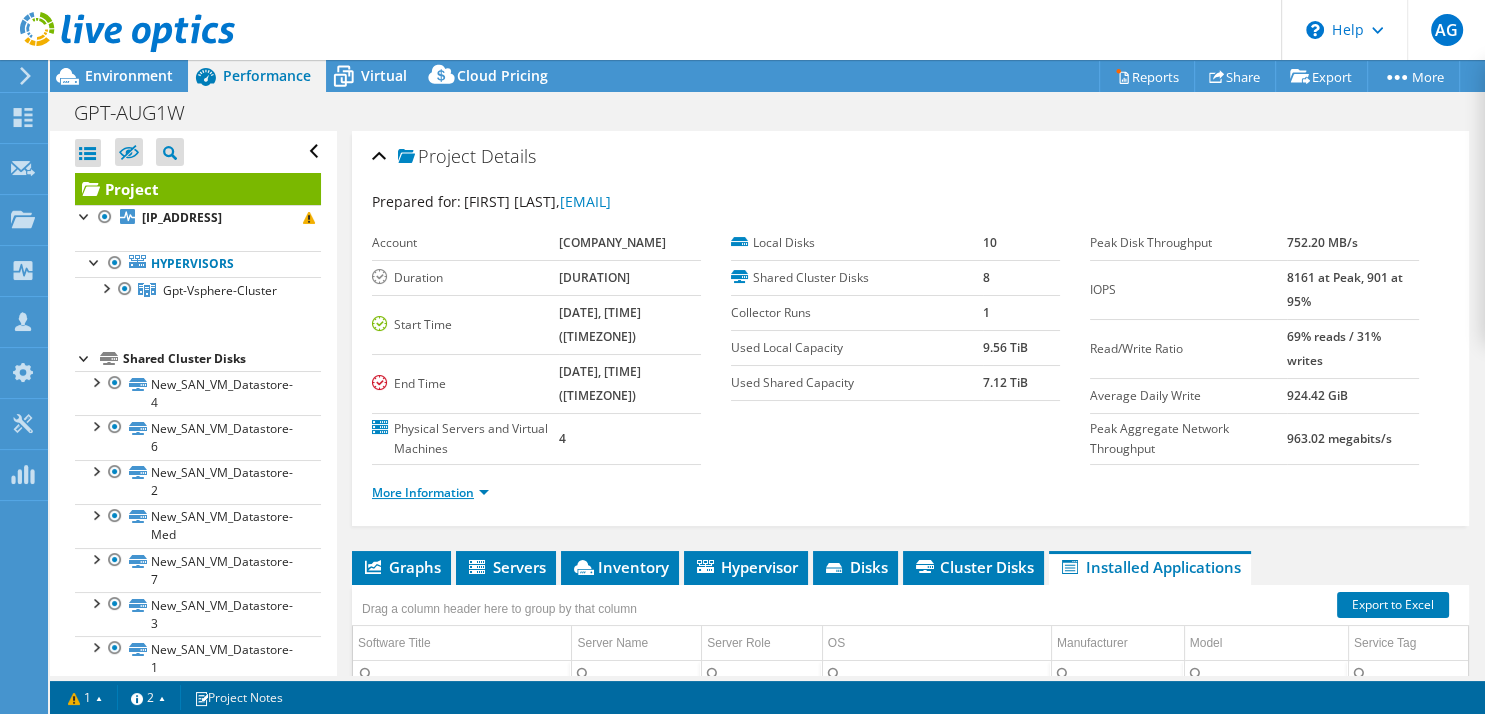 click on "More Information" at bounding box center [430, 492] 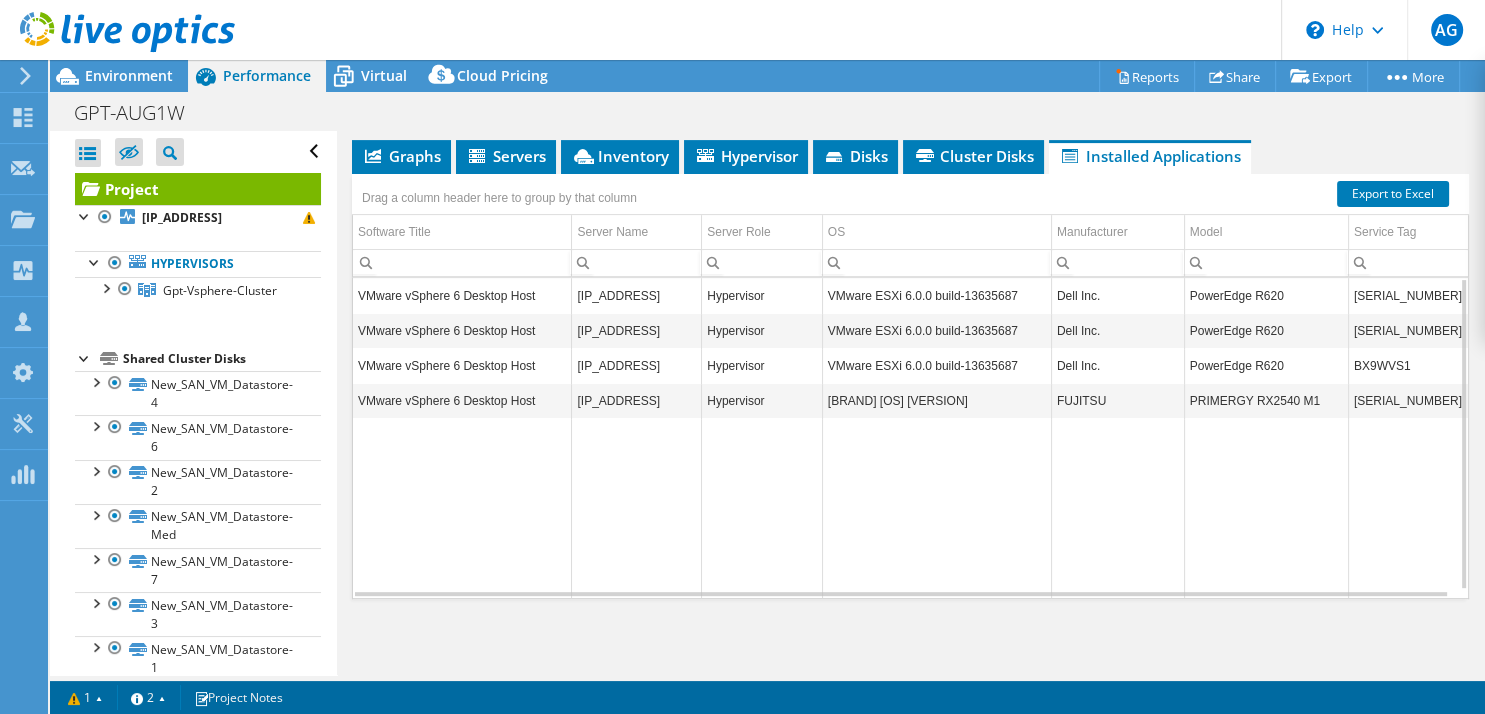 scroll, scrollTop: 768, scrollLeft: 0, axis: vertical 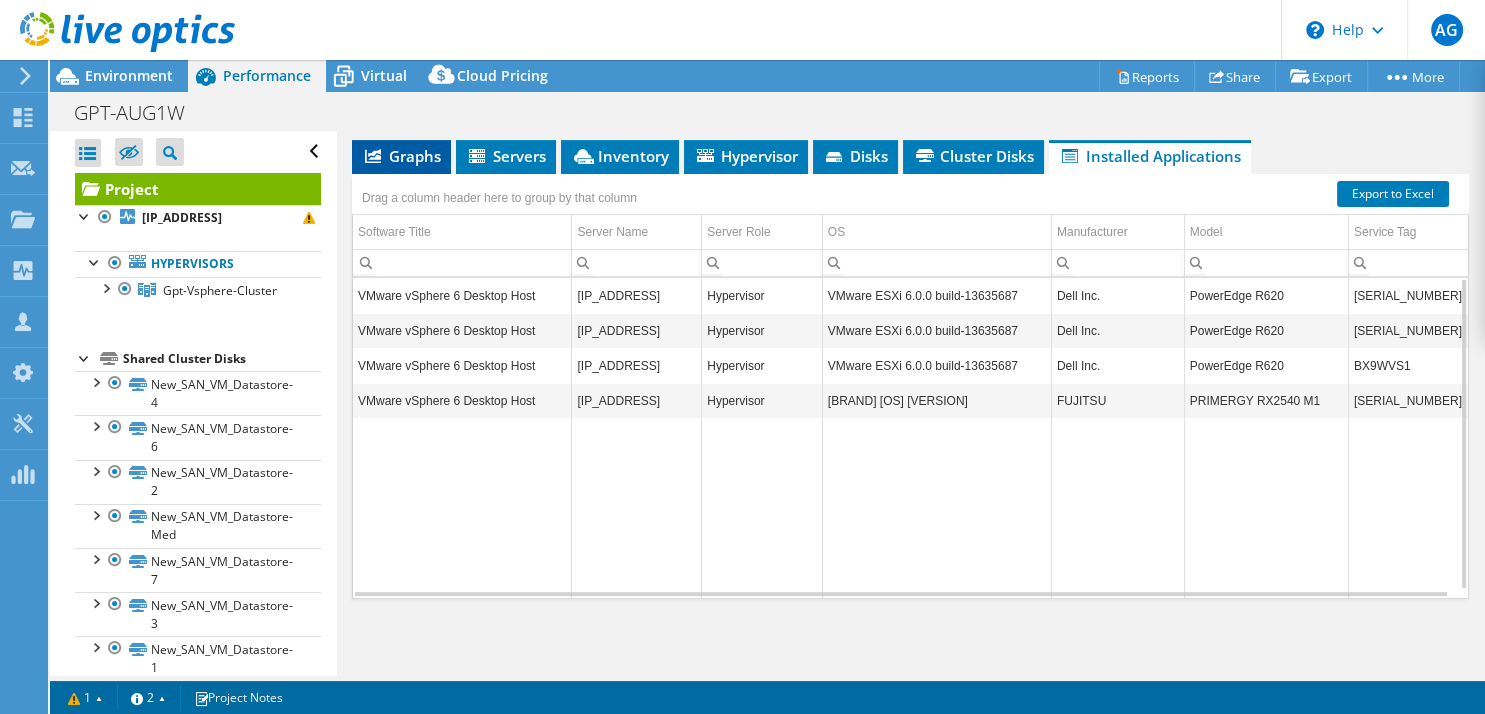 click on "Graphs" at bounding box center [401, 156] 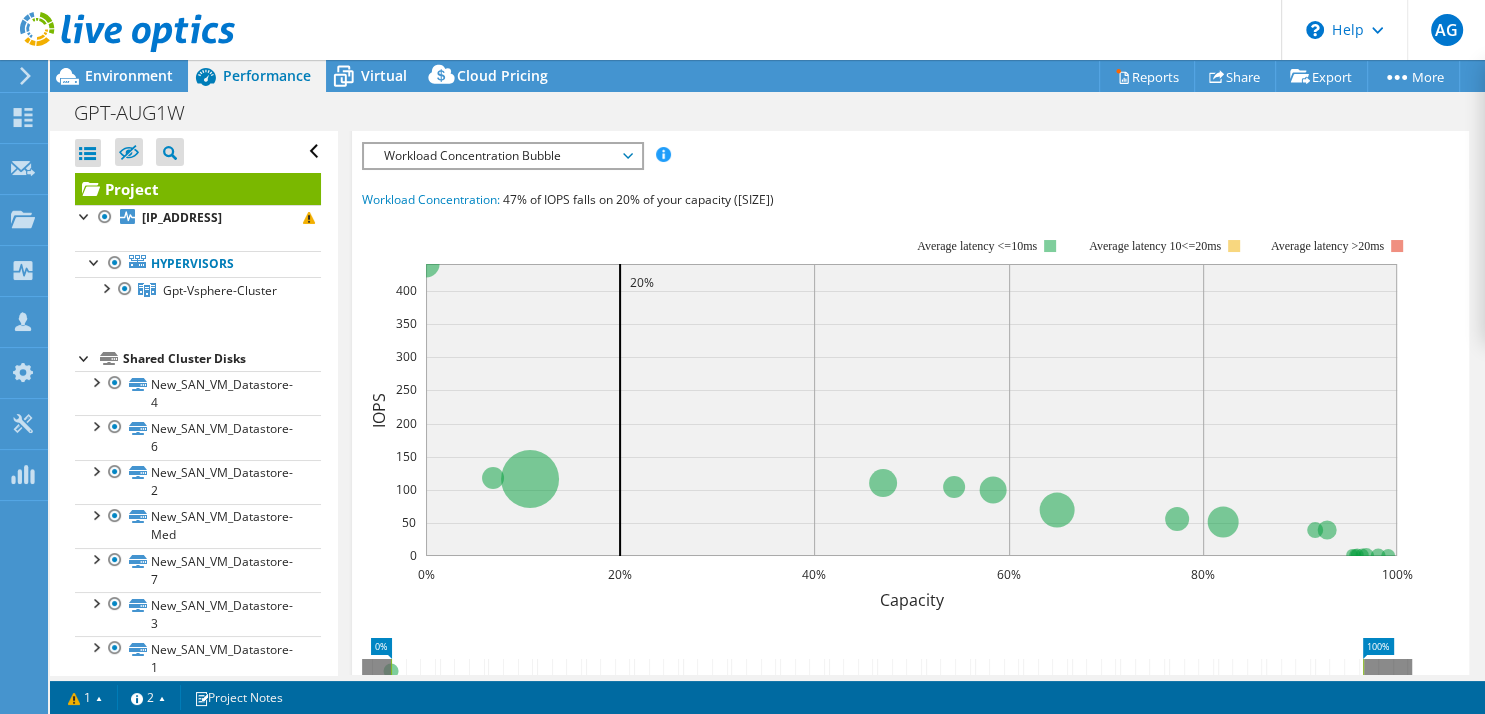 click on "Workload Concentration Bubble" at bounding box center (502, 156) 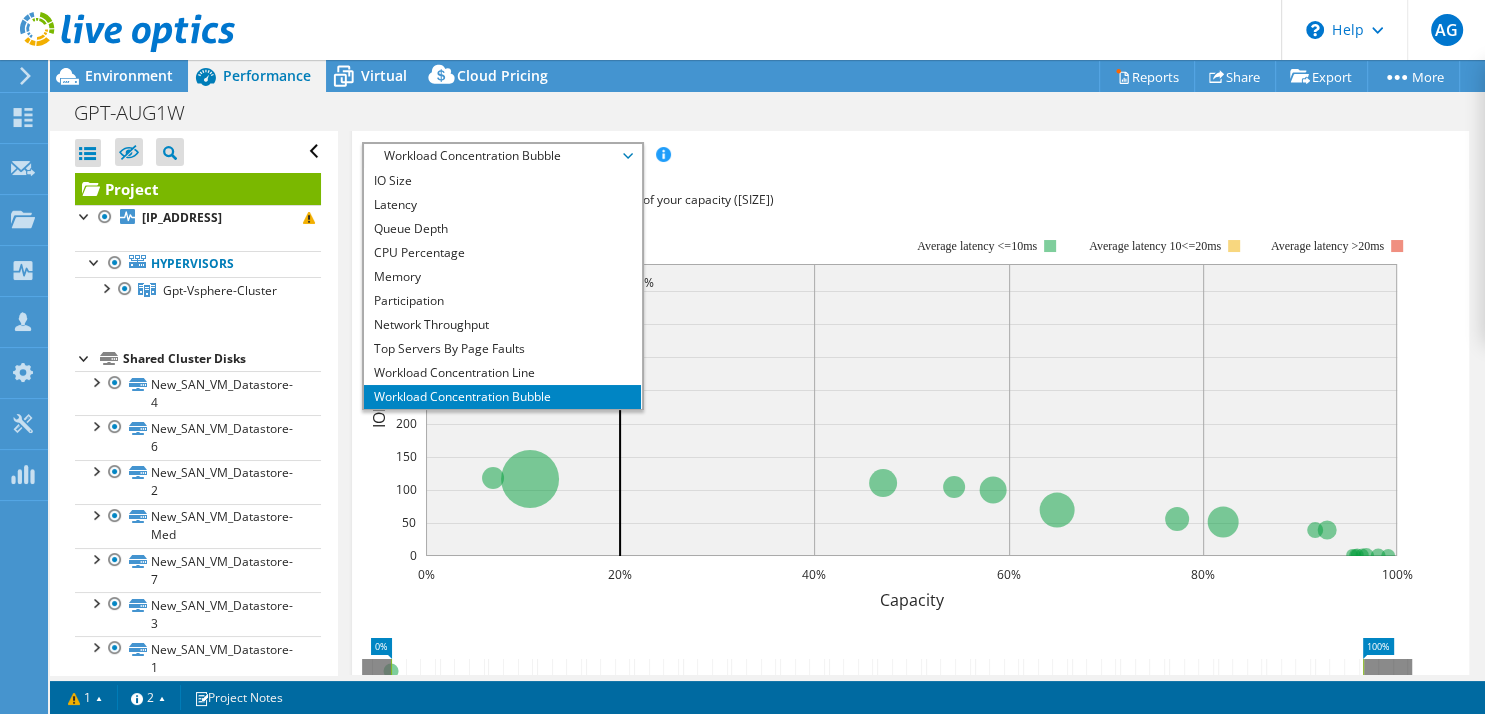 scroll, scrollTop: 72, scrollLeft: 0, axis: vertical 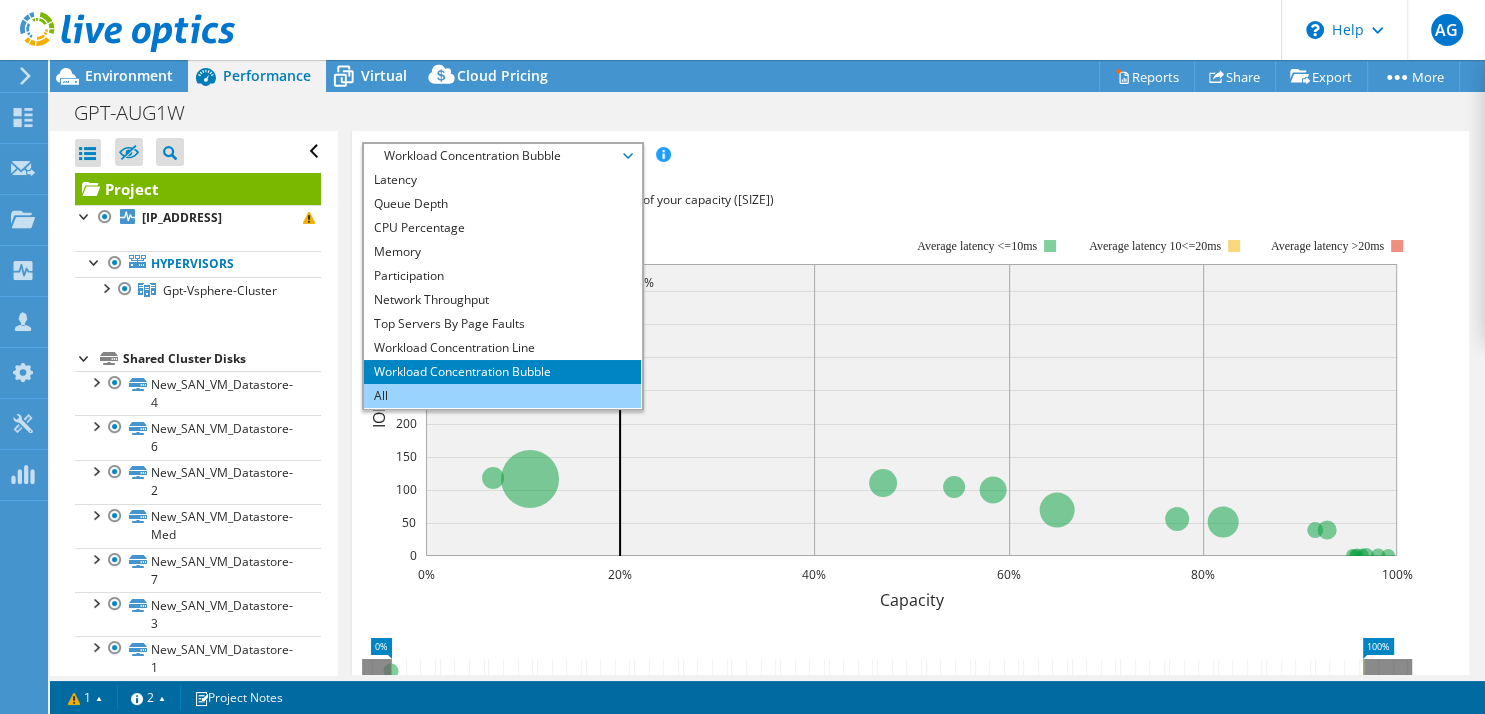 click on "All" at bounding box center [502, 396] 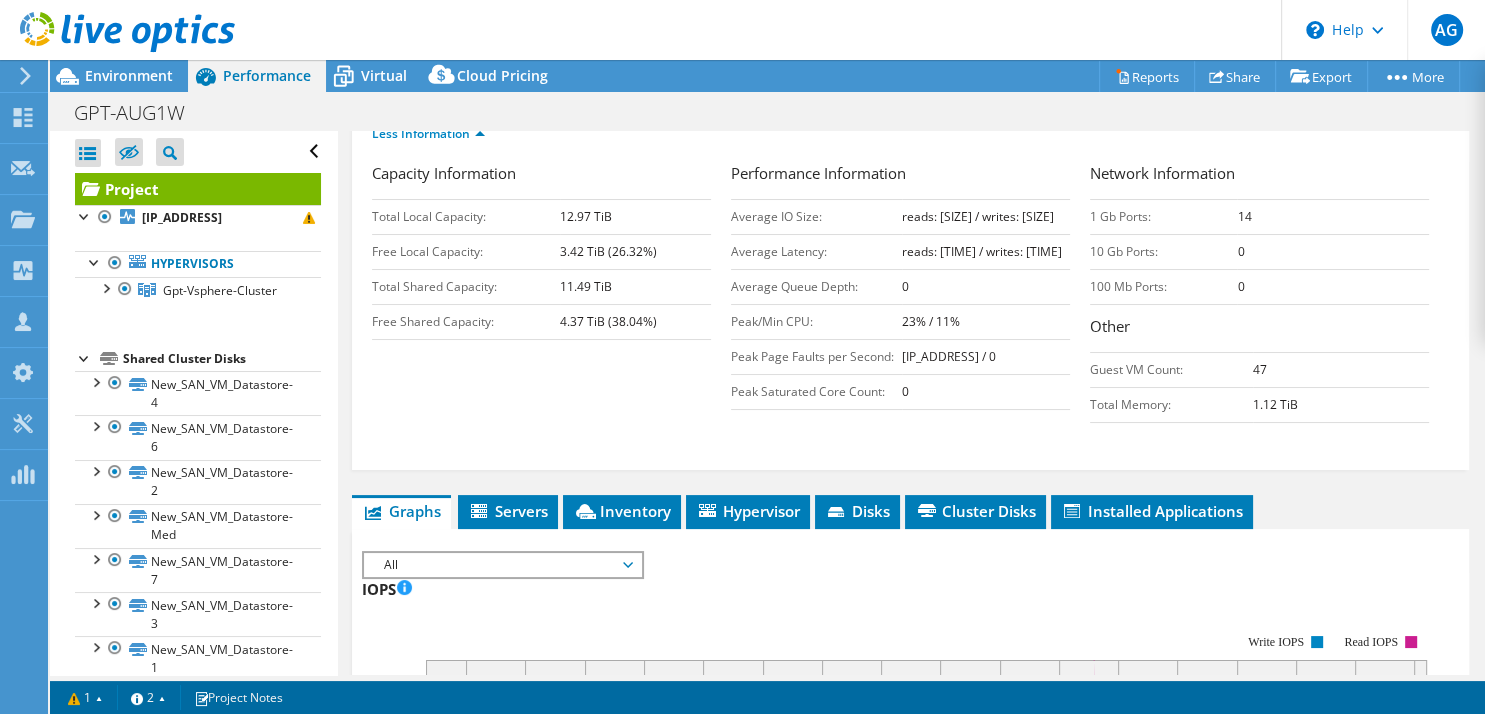 scroll, scrollTop: 480, scrollLeft: 0, axis: vertical 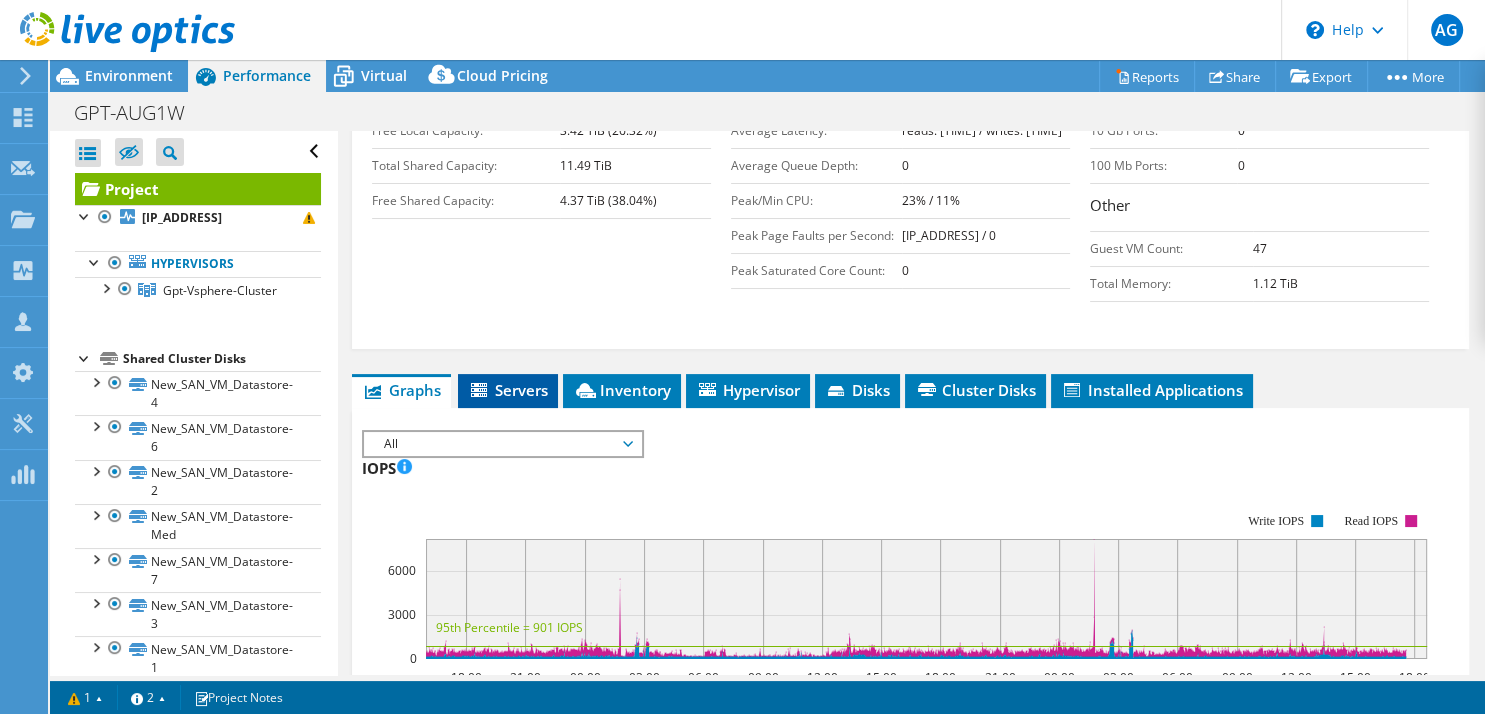 click on "Servers" at bounding box center [508, 390] 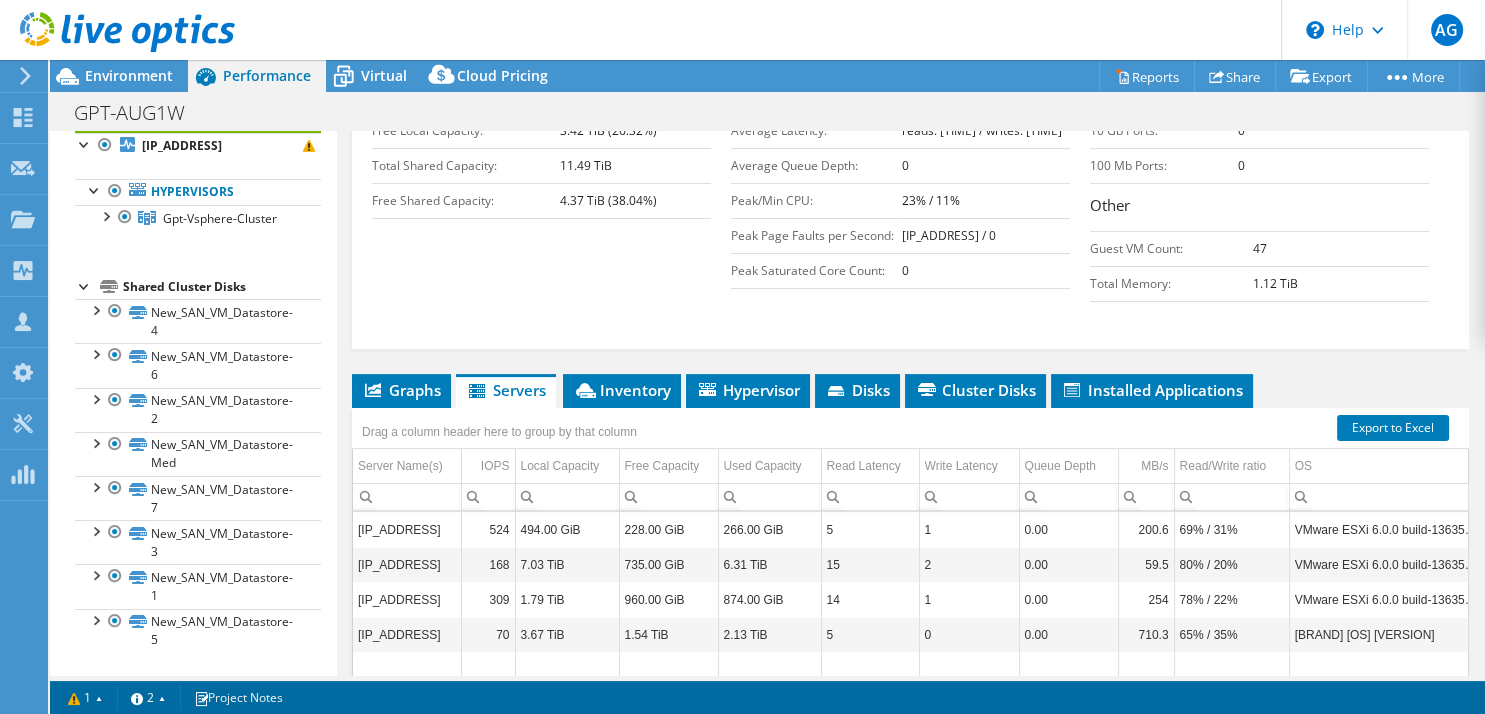 scroll, scrollTop: 0, scrollLeft: 0, axis: both 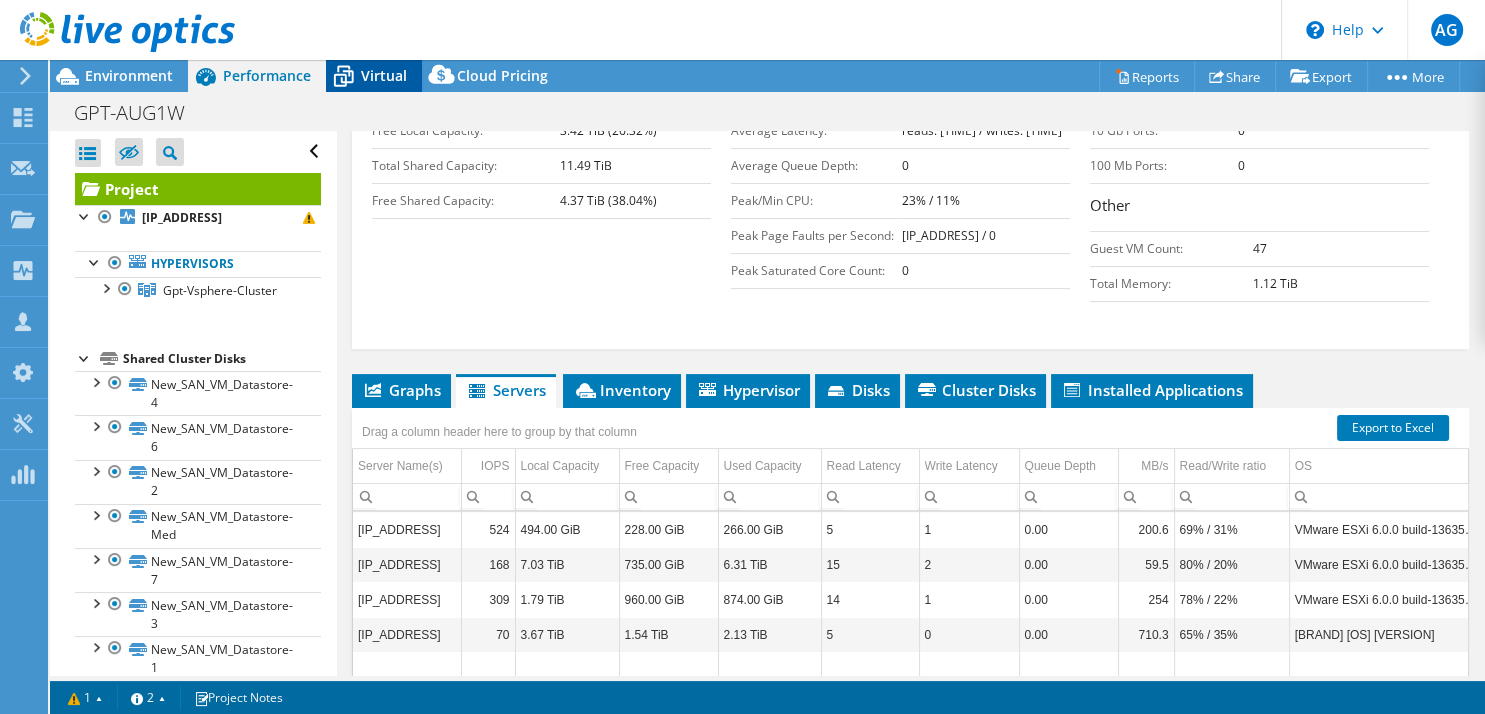 click on "Virtual" at bounding box center [384, 75] 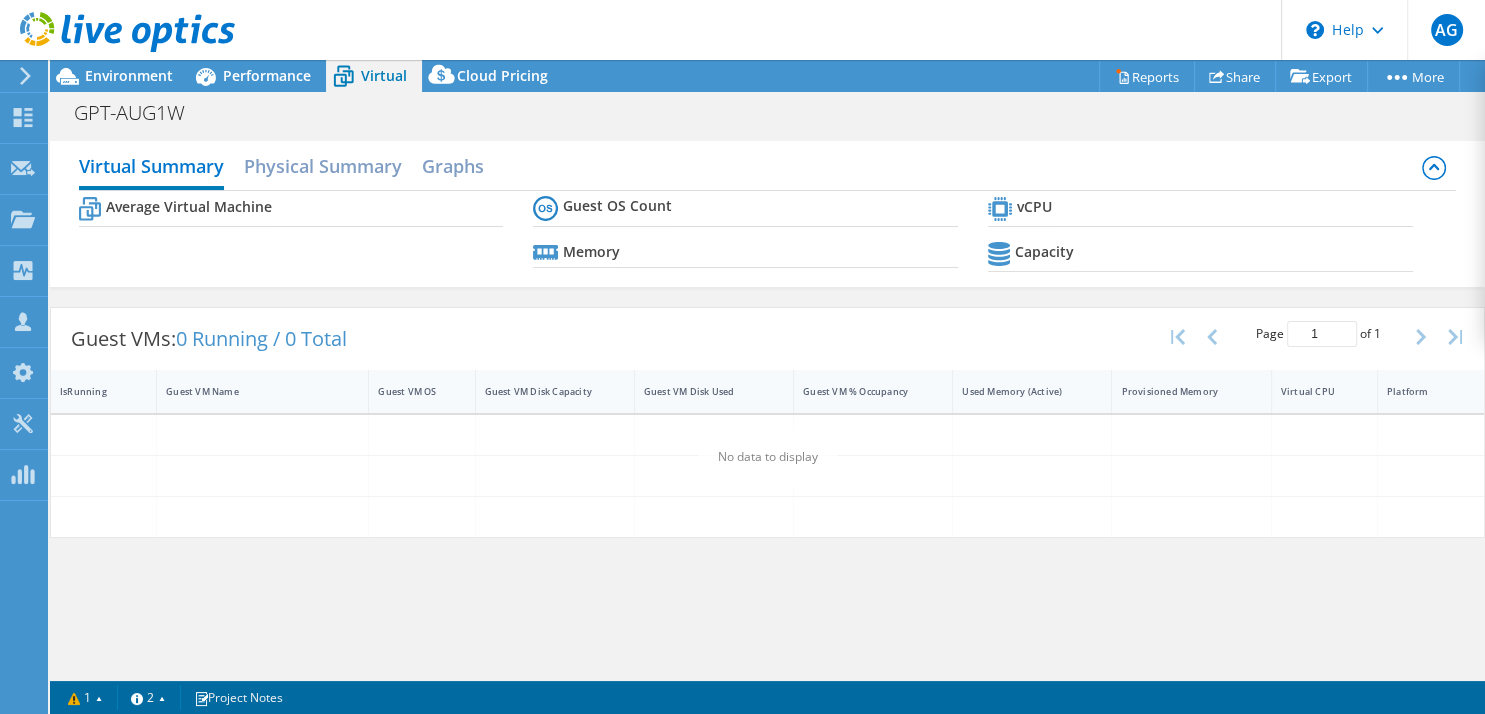 scroll, scrollTop: 72, scrollLeft: 0, axis: vertical 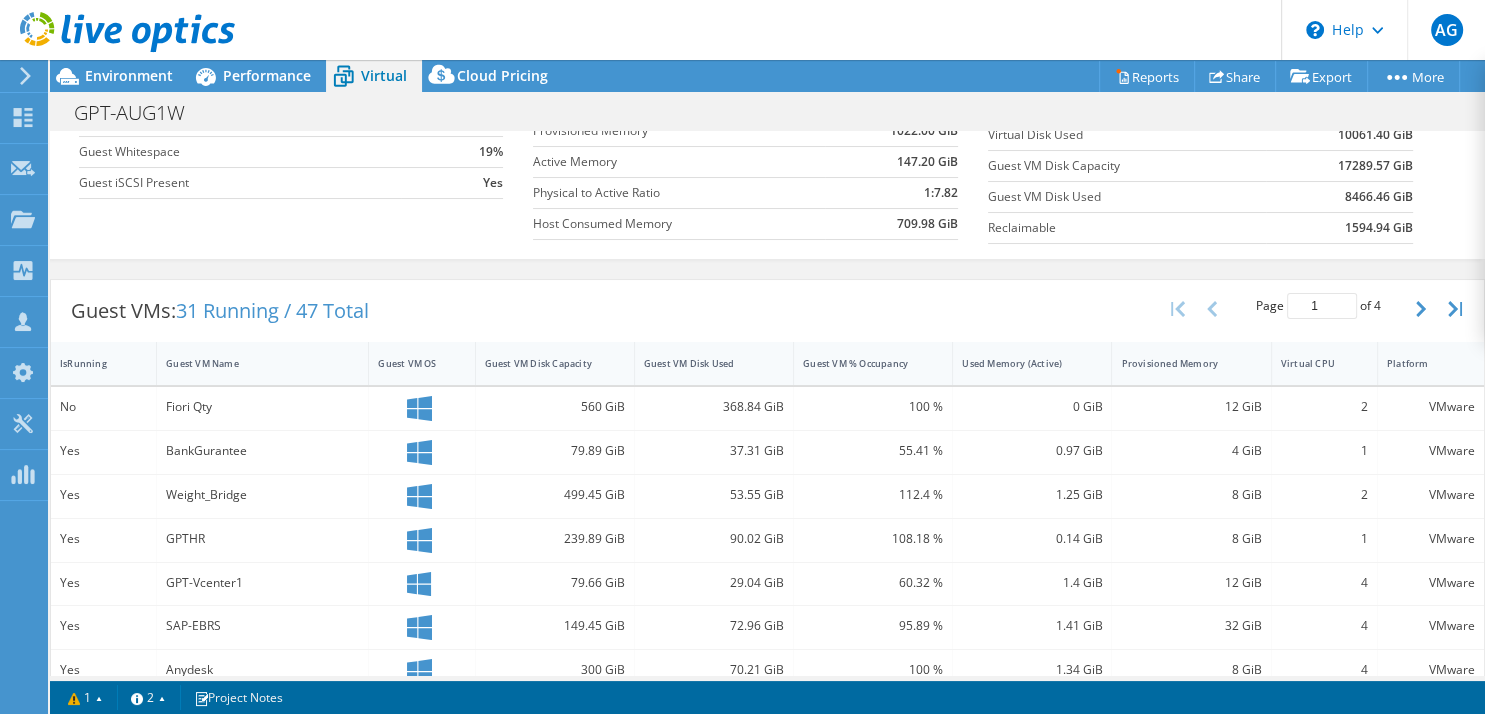 drag, startPoint x: 985, startPoint y: 676, endPoint x: 1247, endPoint y: 681, distance: 262.0477 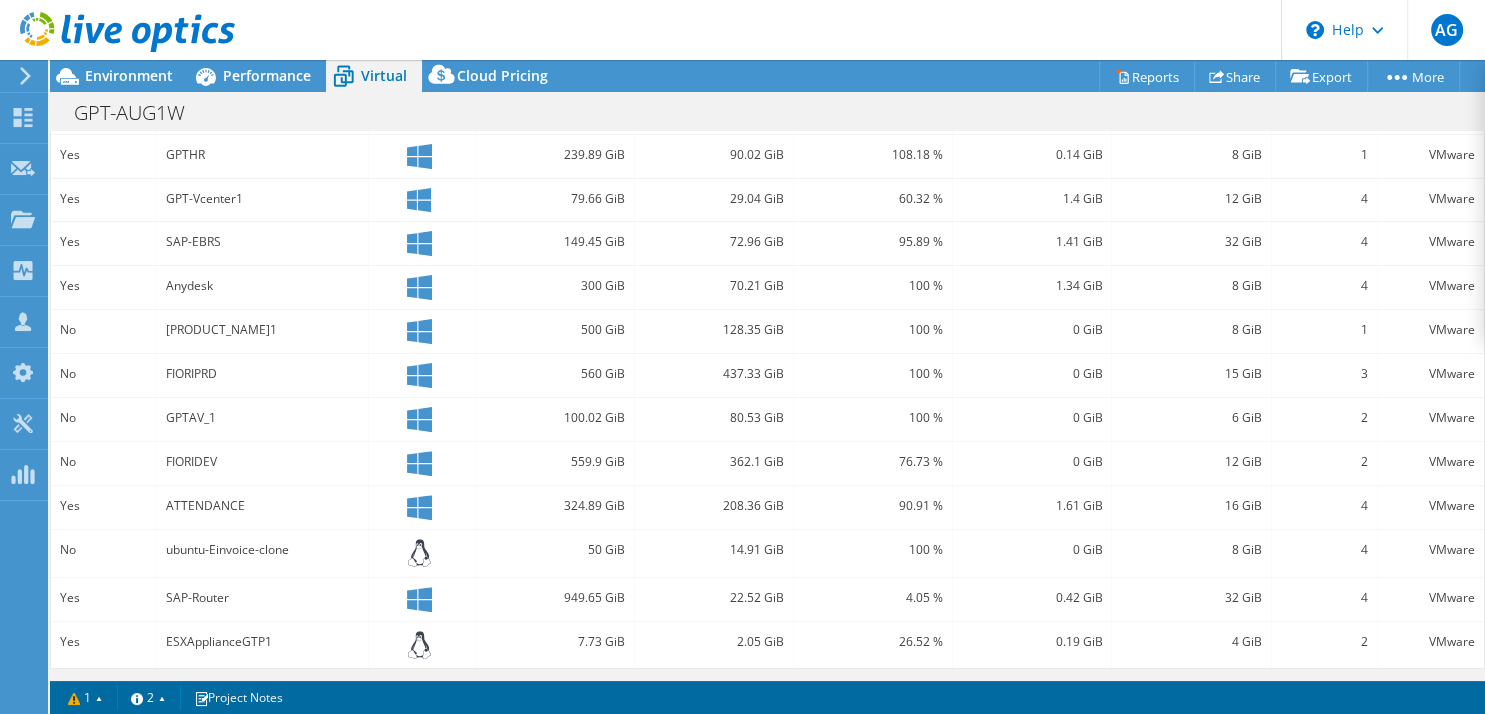 scroll, scrollTop: 0, scrollLeft: 0, axis: both 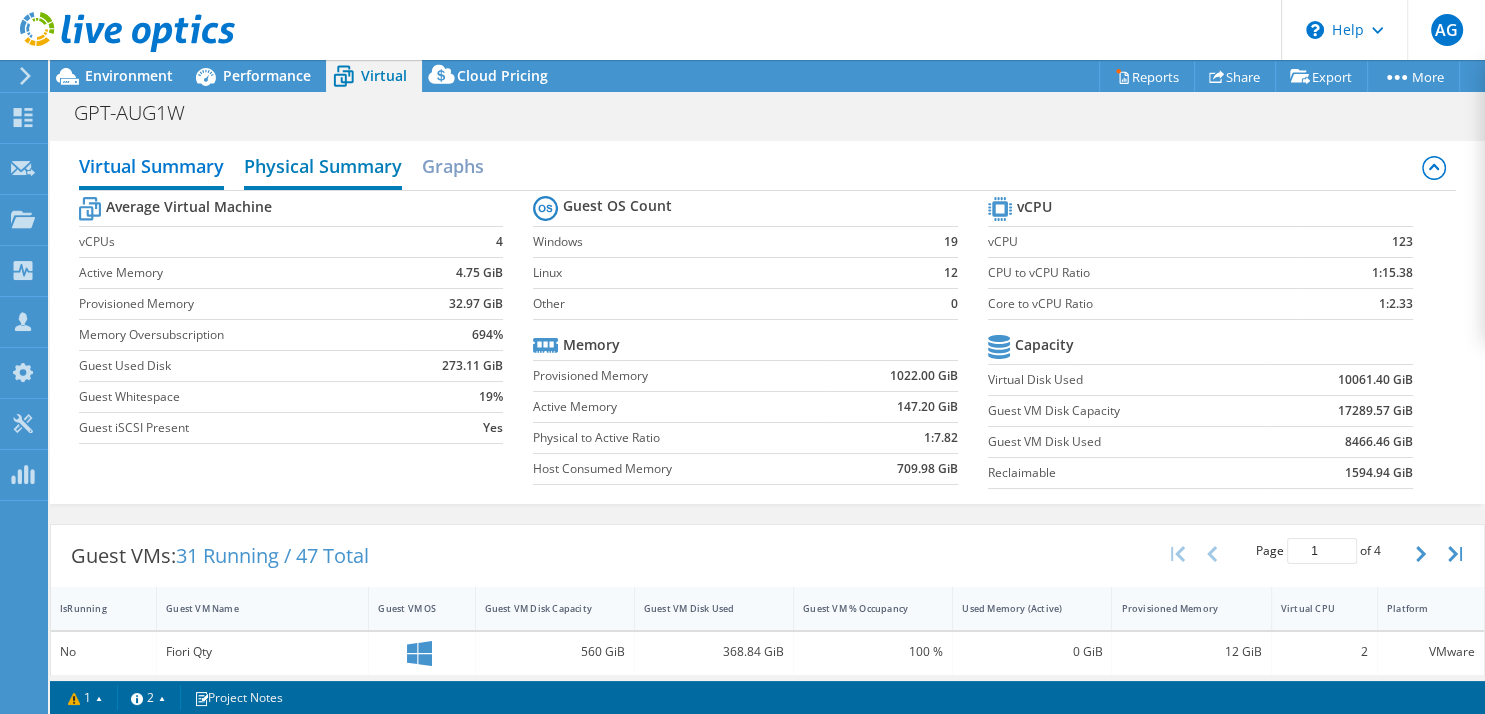 click on "Physical Summary" at bounding box center [323, 168] 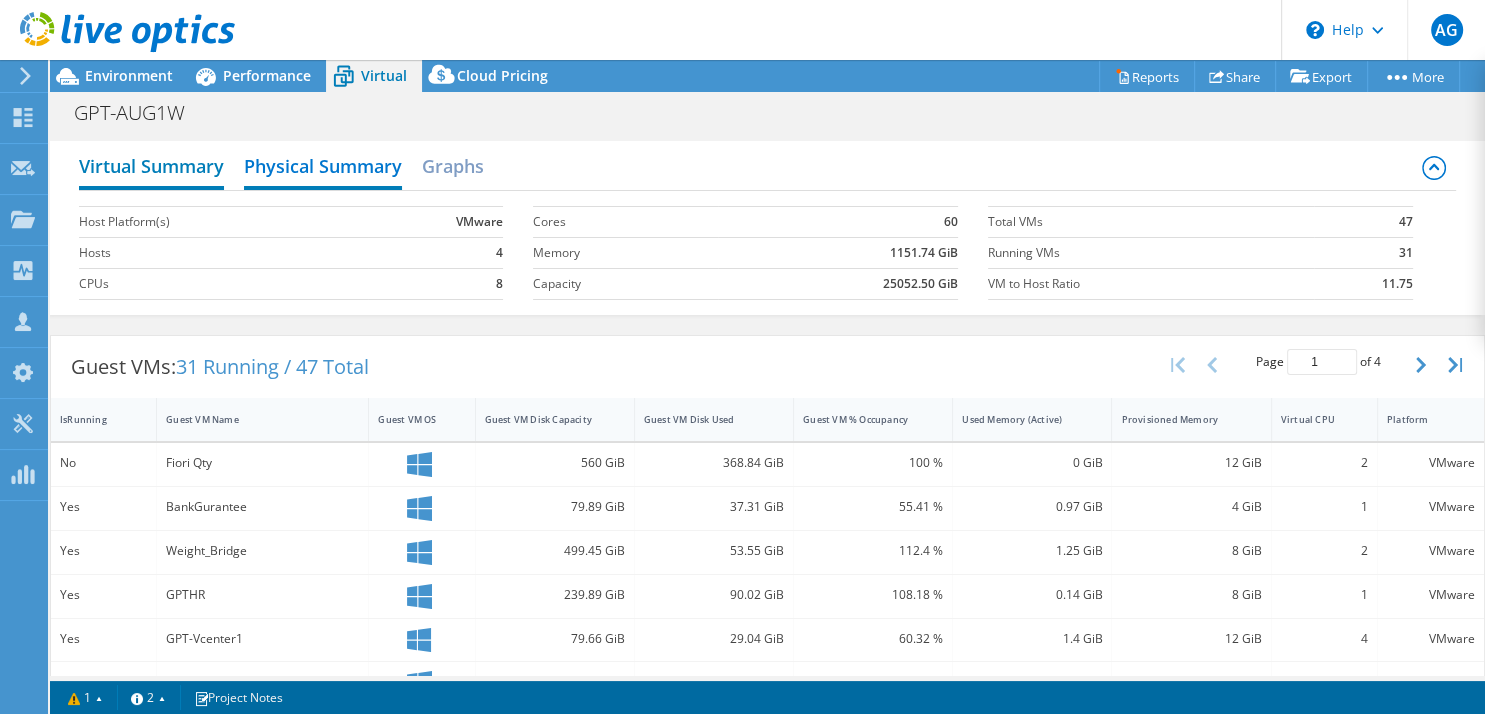 click on "Virtual Summary" at bounding box center [151, 168] 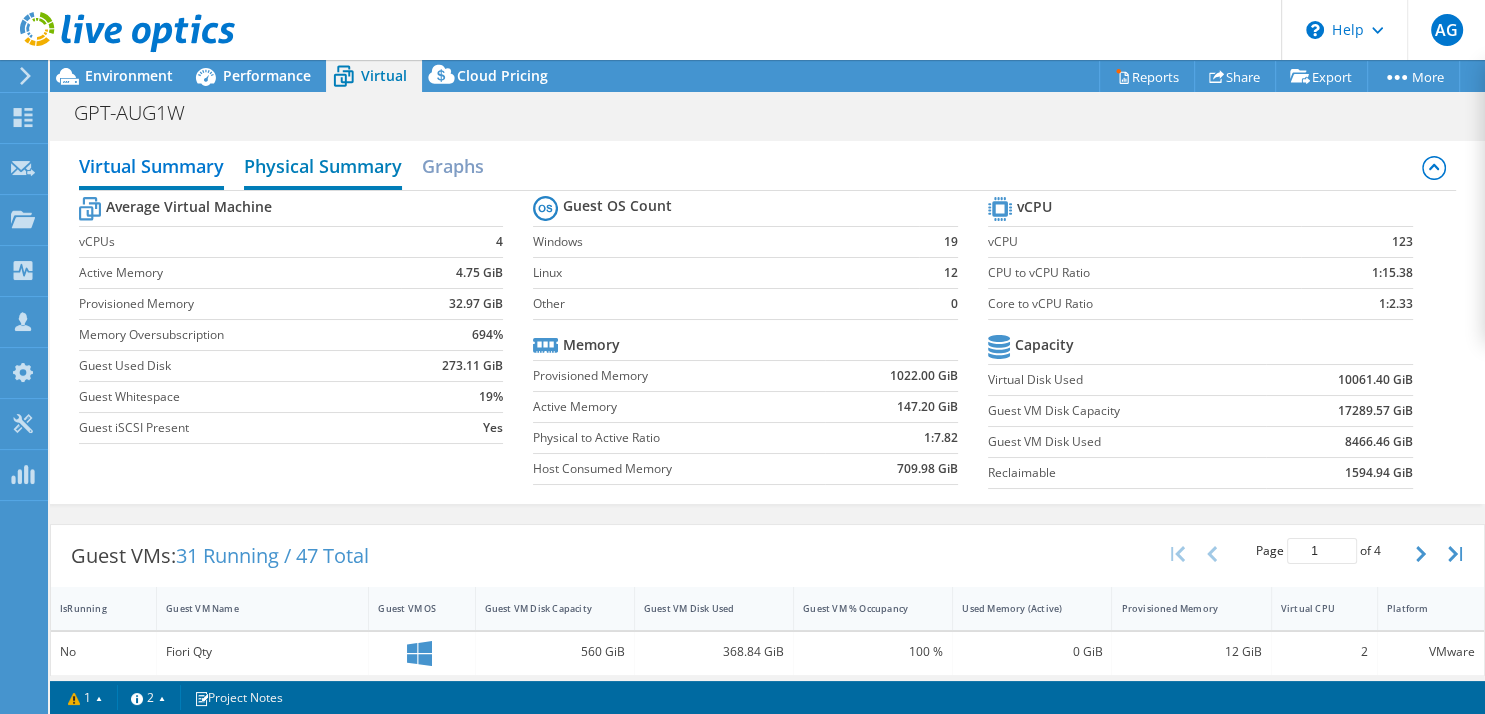 click on "Physical Summary" at bounding box center [323, 168] 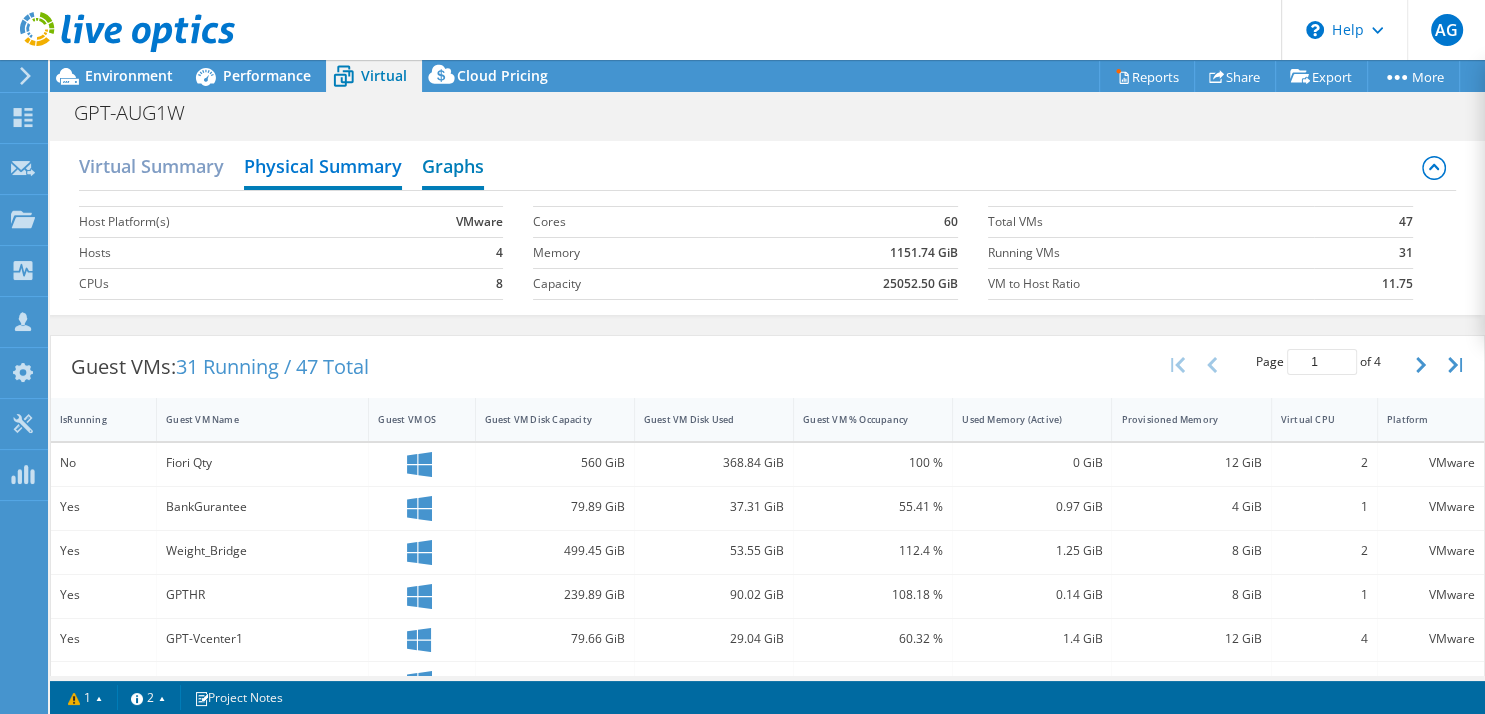 click on "Graphs" at bounding box center [453, 168] 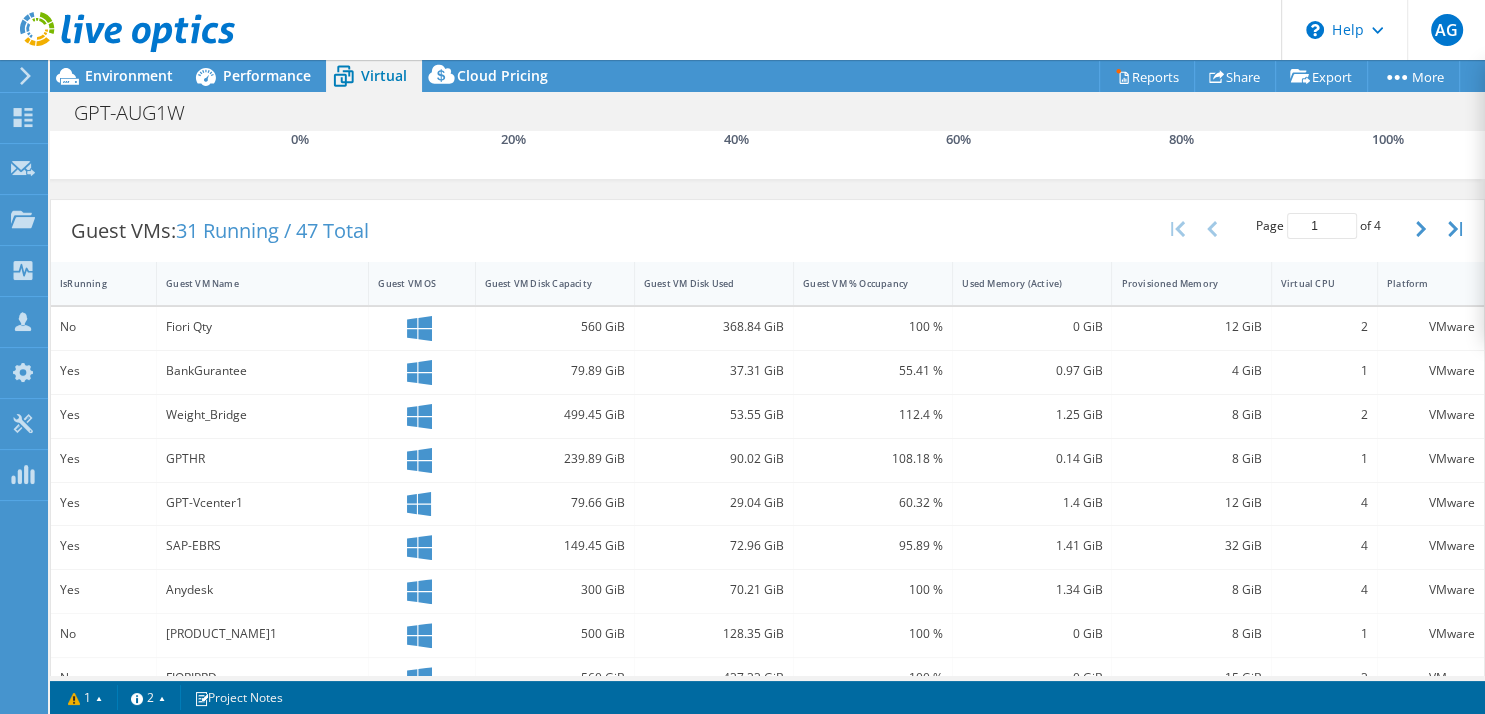 scroll, scrollTop: 0, scrollLeft: 0, axis: both 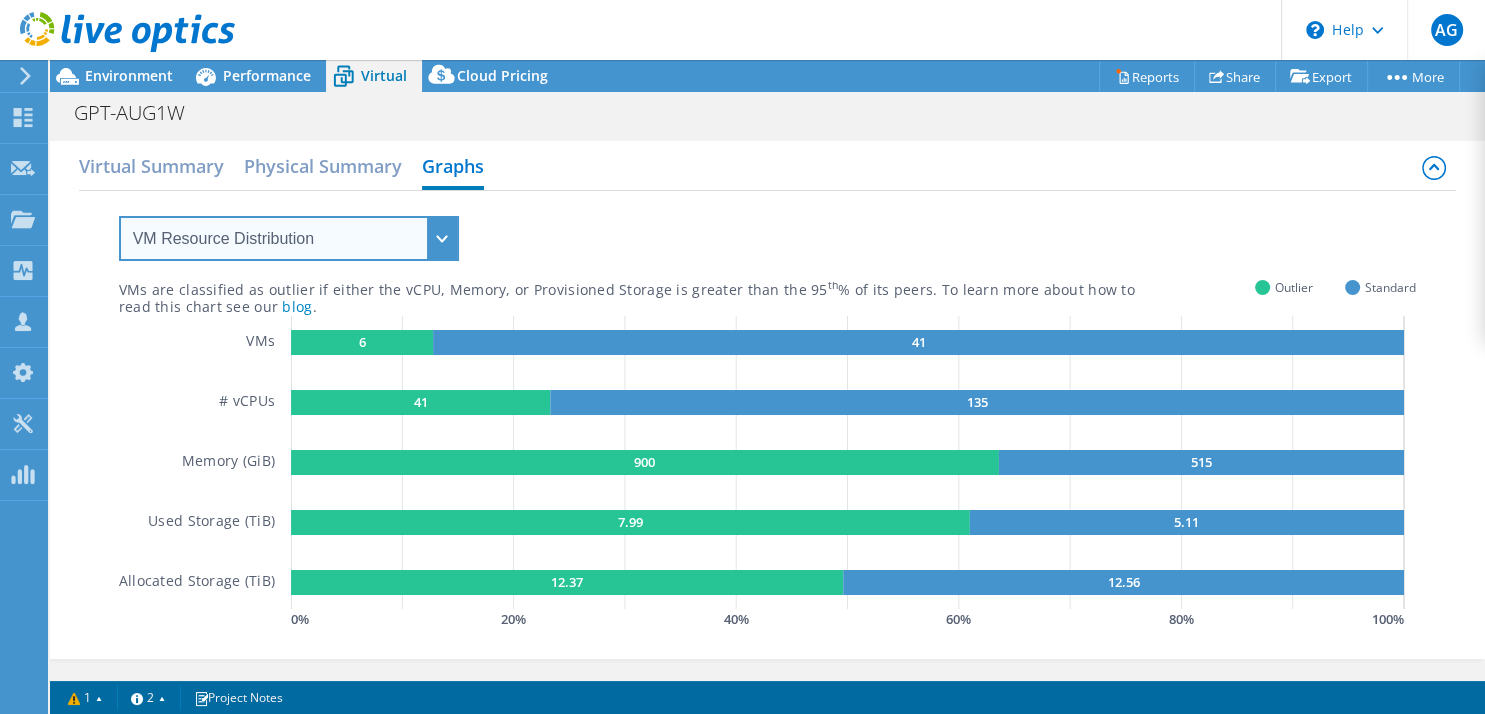 click on "VM Resource Distribution Provisioning Contrast Over Provisioning" at bounding box center [289, 238] 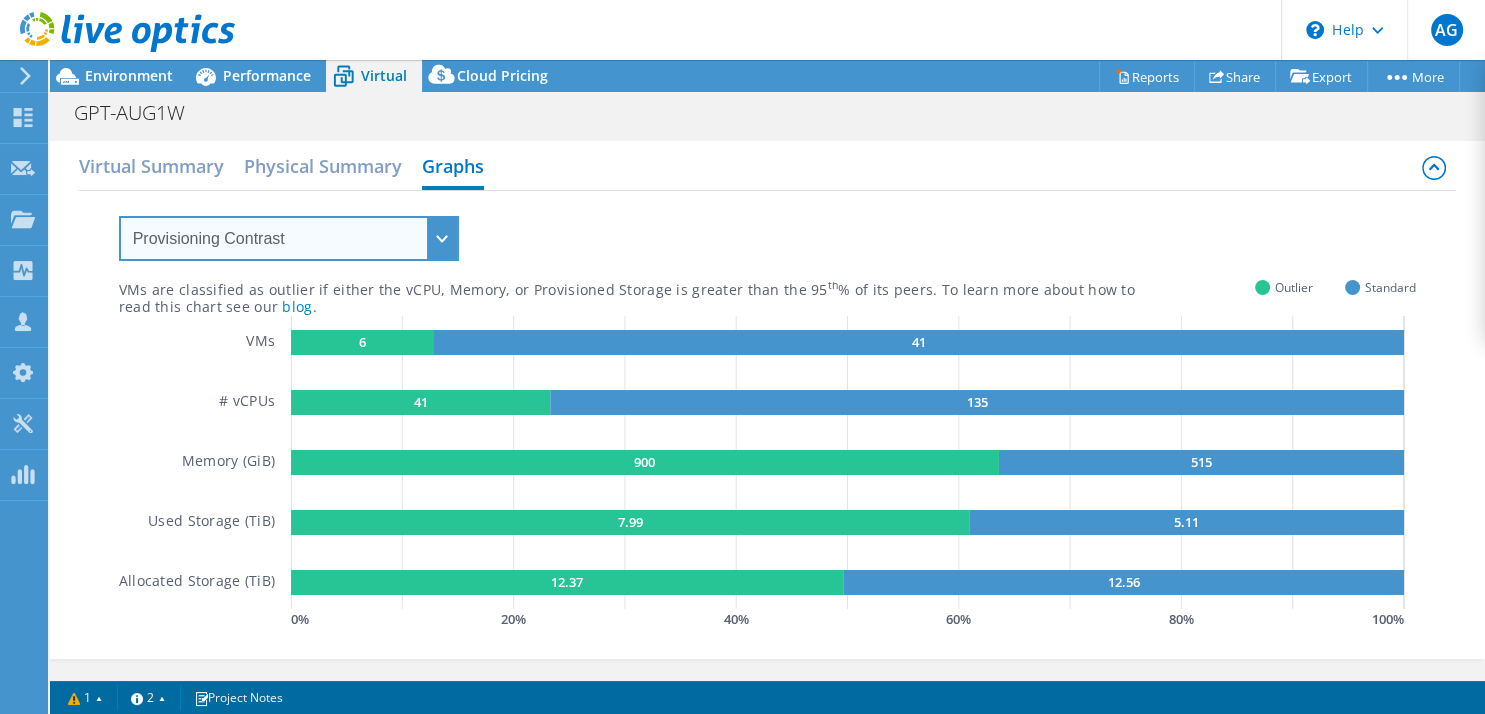 click on "Provisioning Contrast" at bounding box center [0, 0] 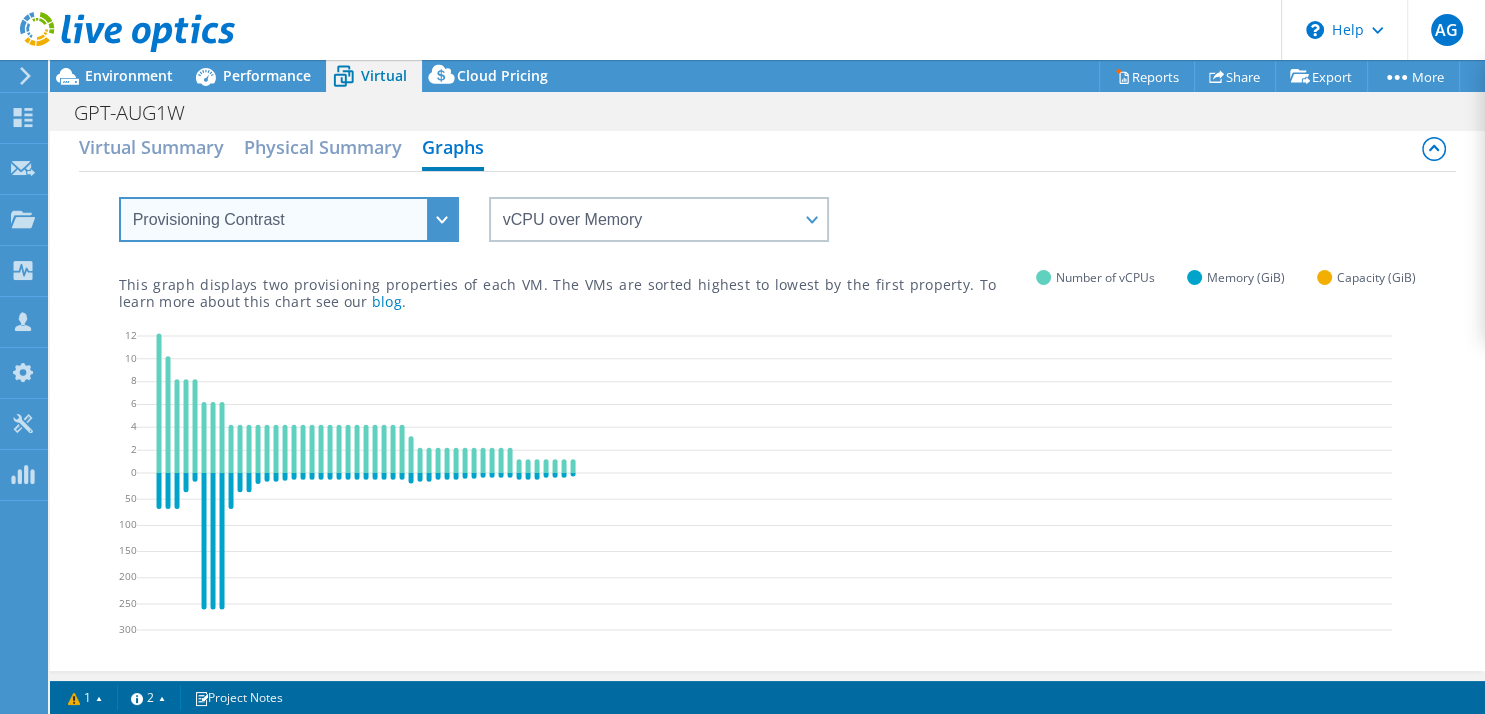 scroll, scrollTop: 0, scrollLeft: 0, axis: both 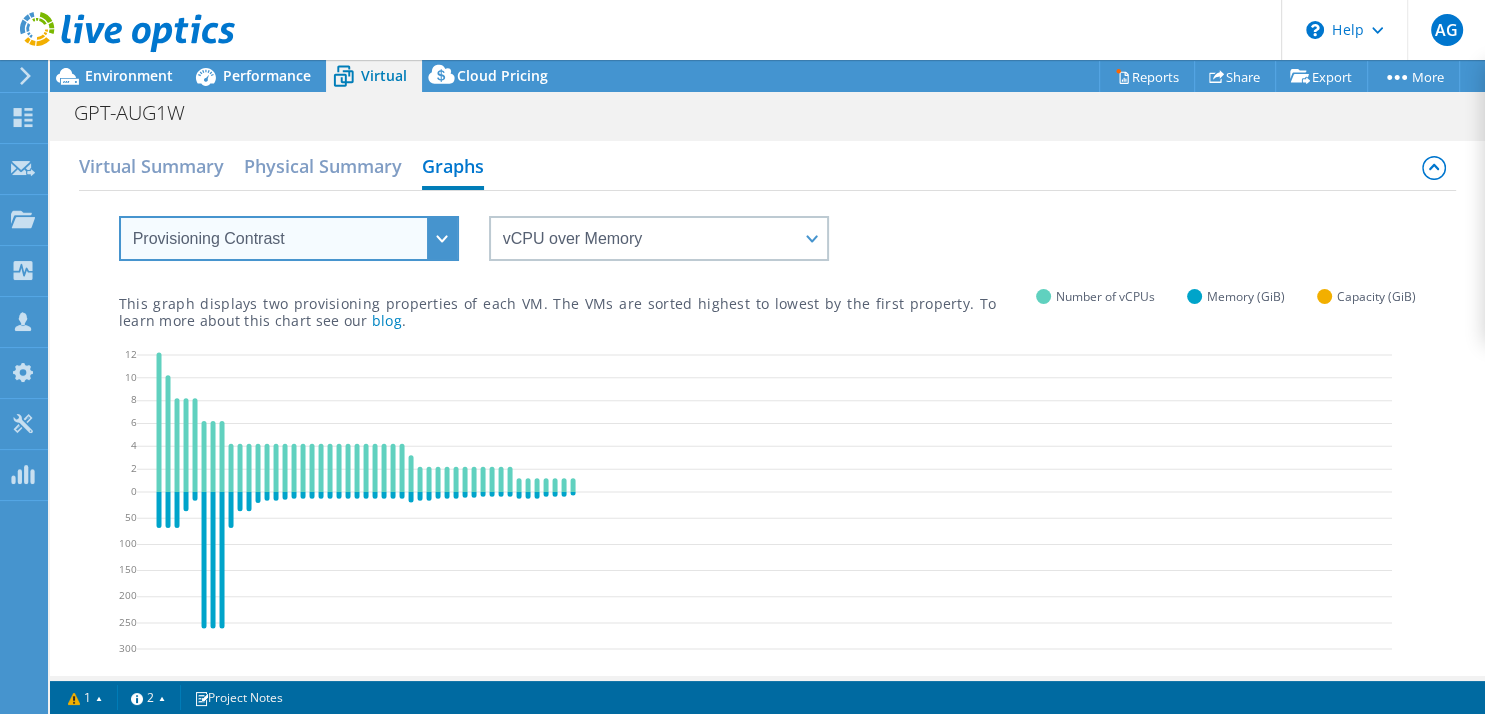 click on "VM Resource Distribution Provisioning Contrast Over Provisioning" at bounding box center (289, 238) 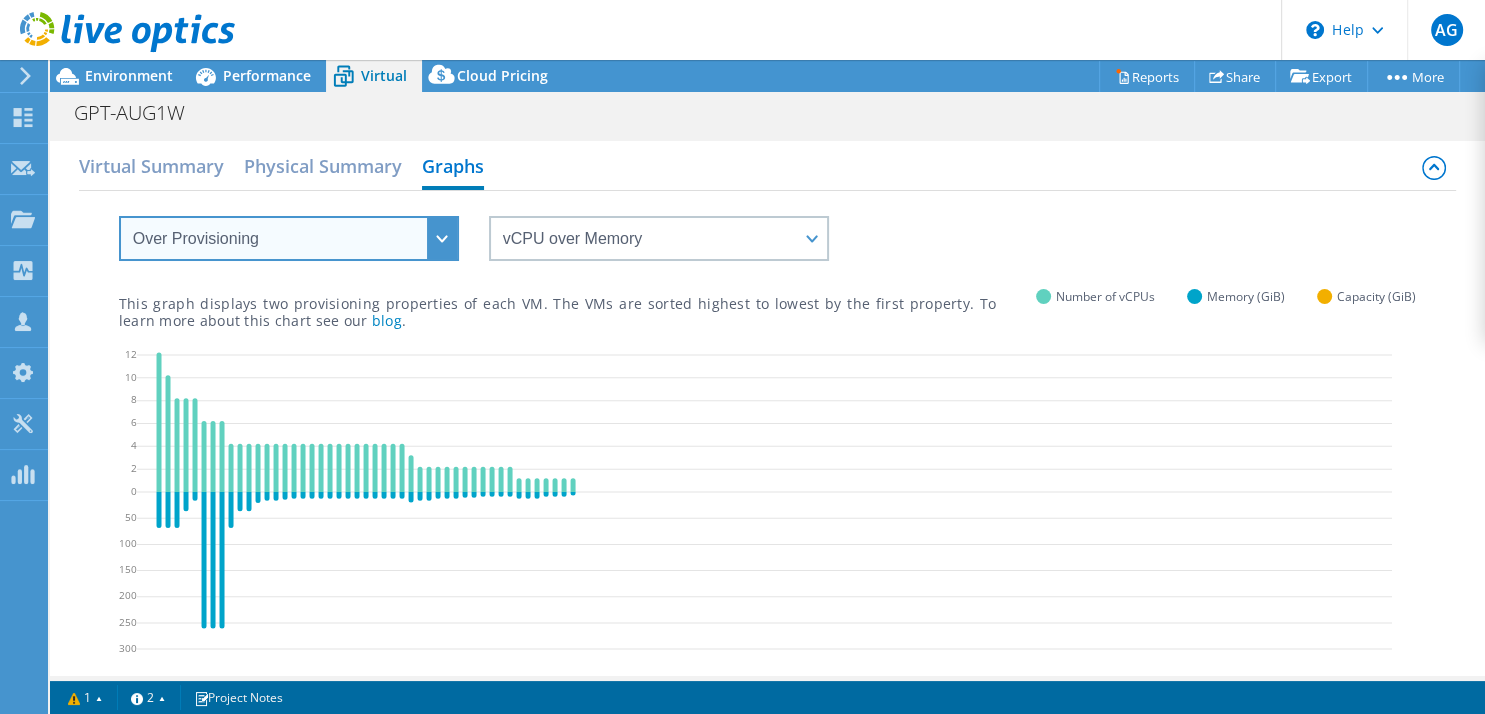 click on "Over Provisioning" at bounding box center (0, 0) 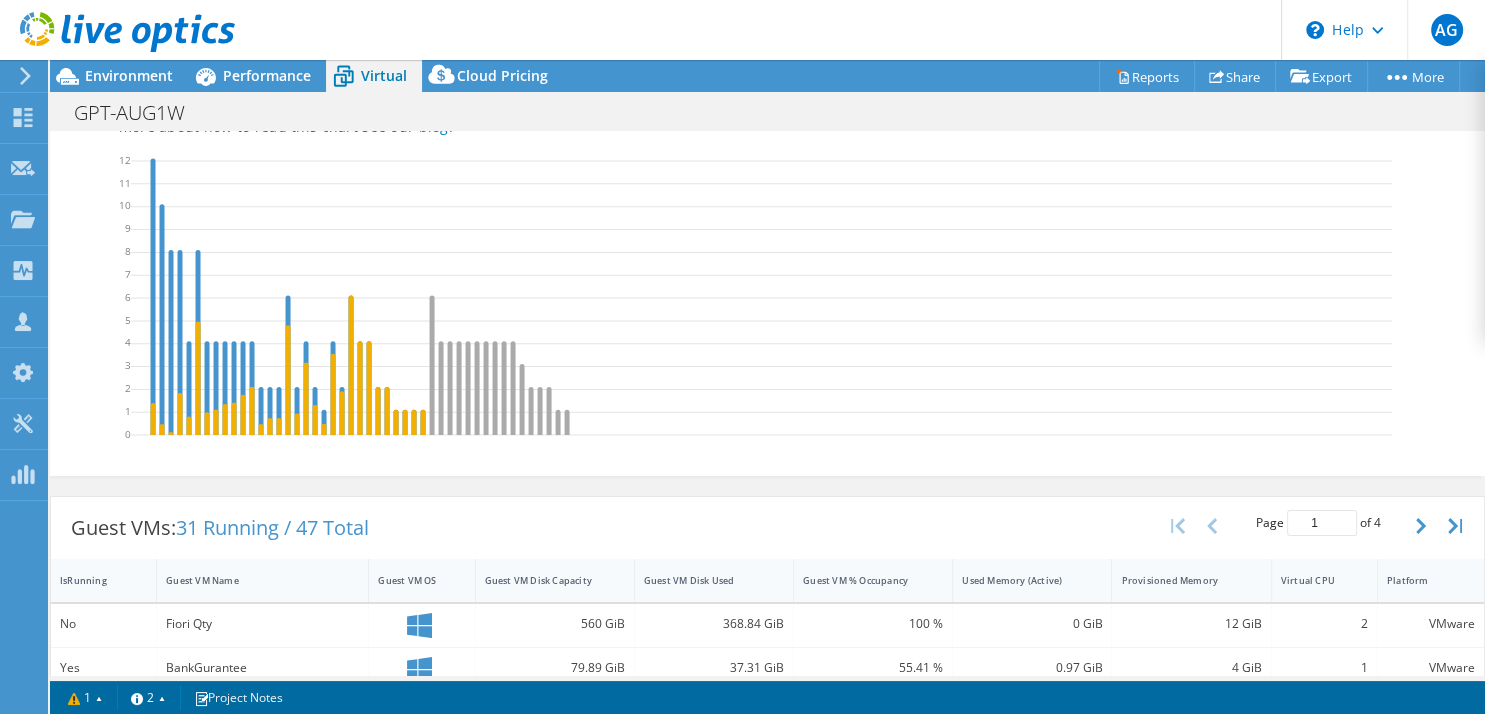 scroll, scrollTop: 0, scrollLeft: 0, axis: both 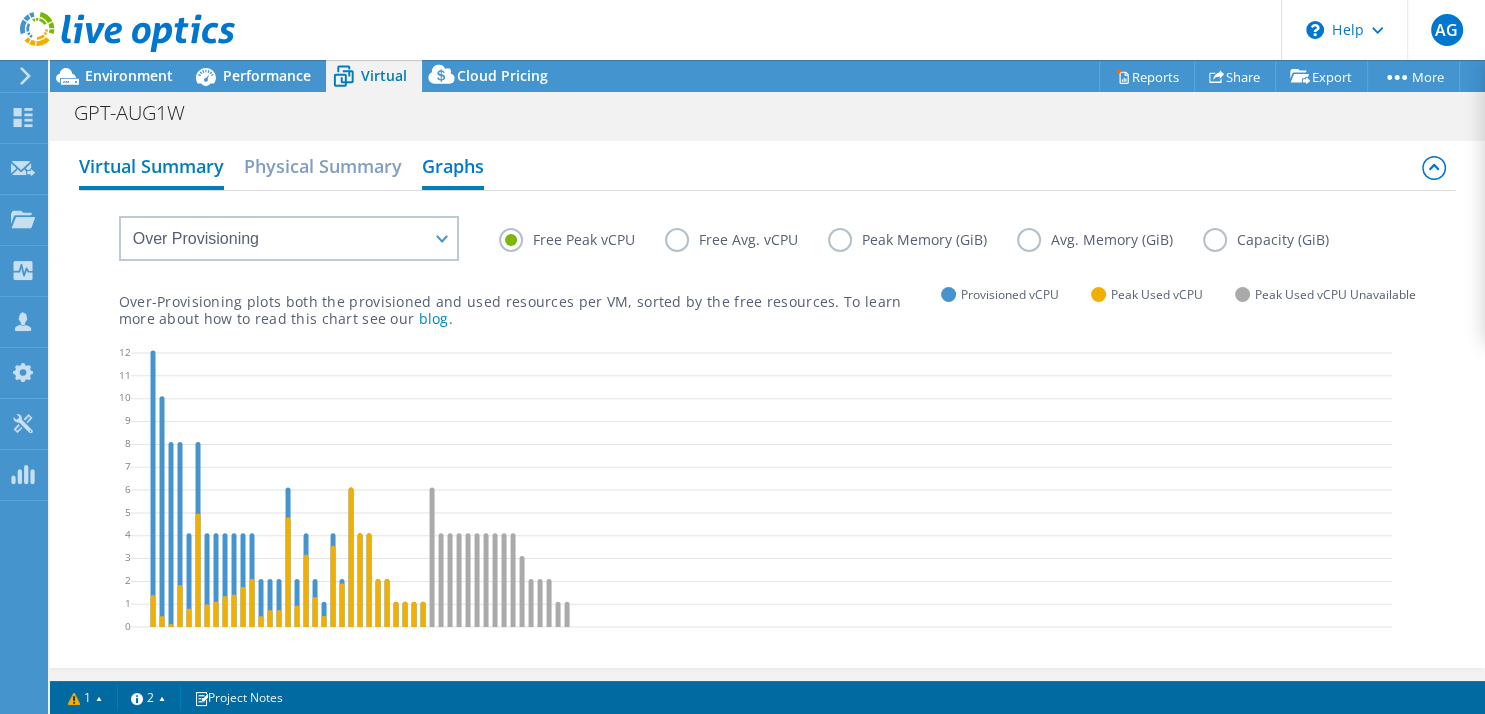 click on "Virtual Summary" at bounding box center [151, 168] 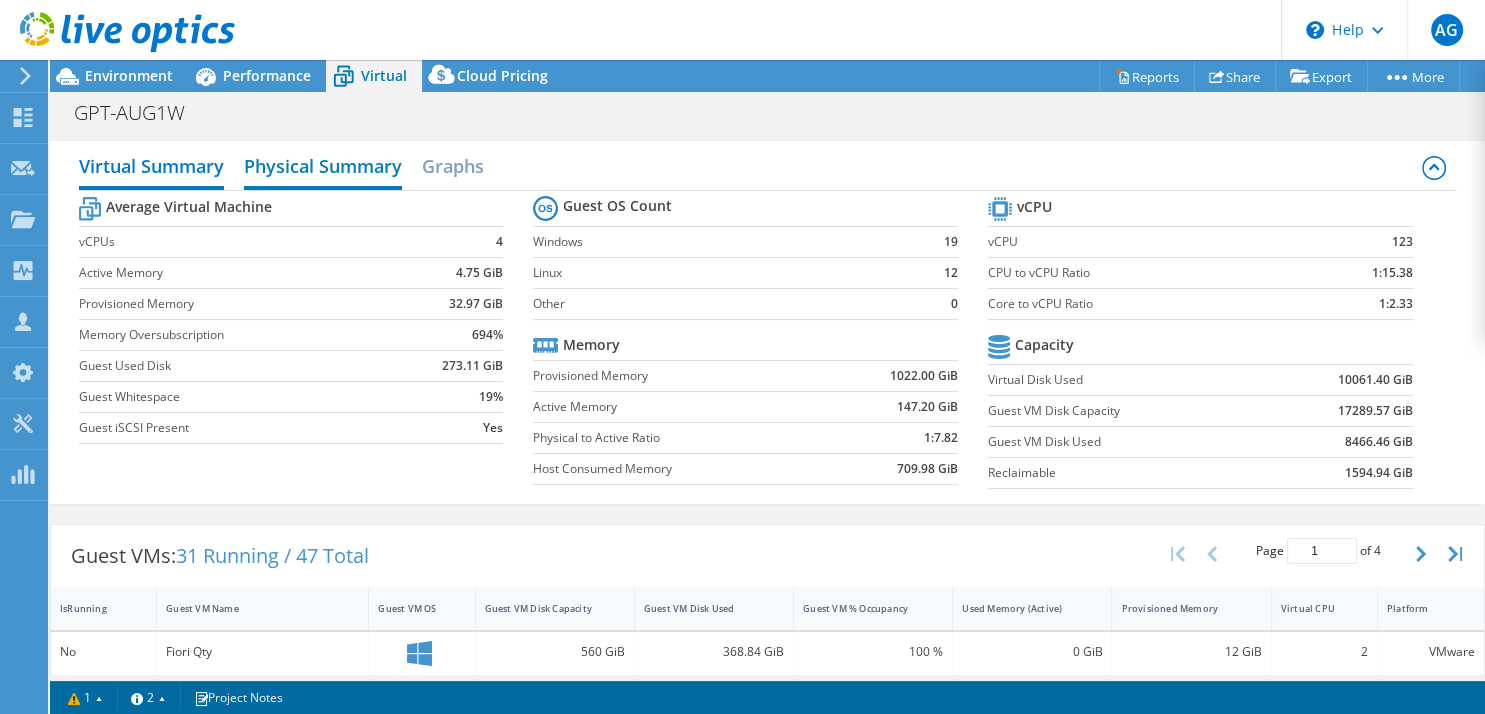 click on "Physical Summary" at bounding box center [323, 168] 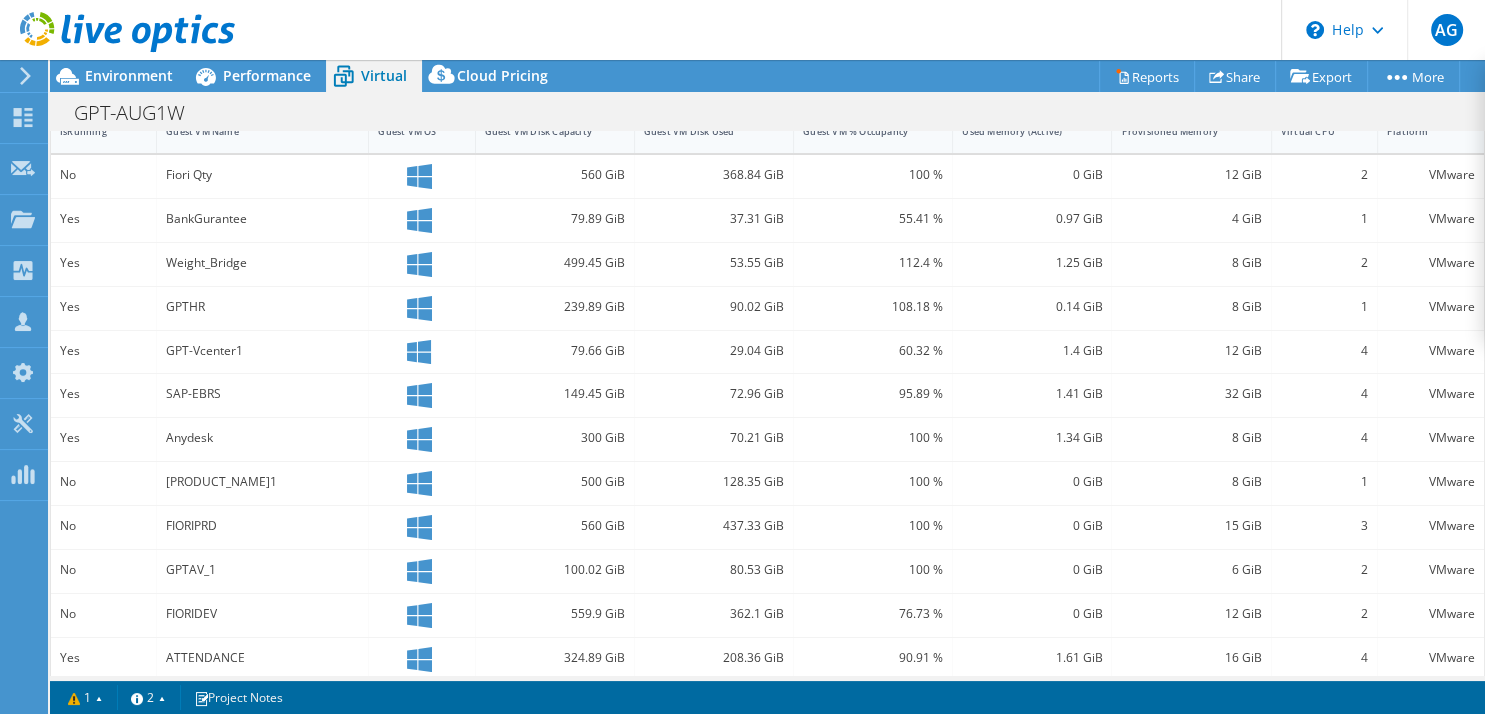 scroll, scrollTop: 442, scrollLeft: 0, axis: vertical 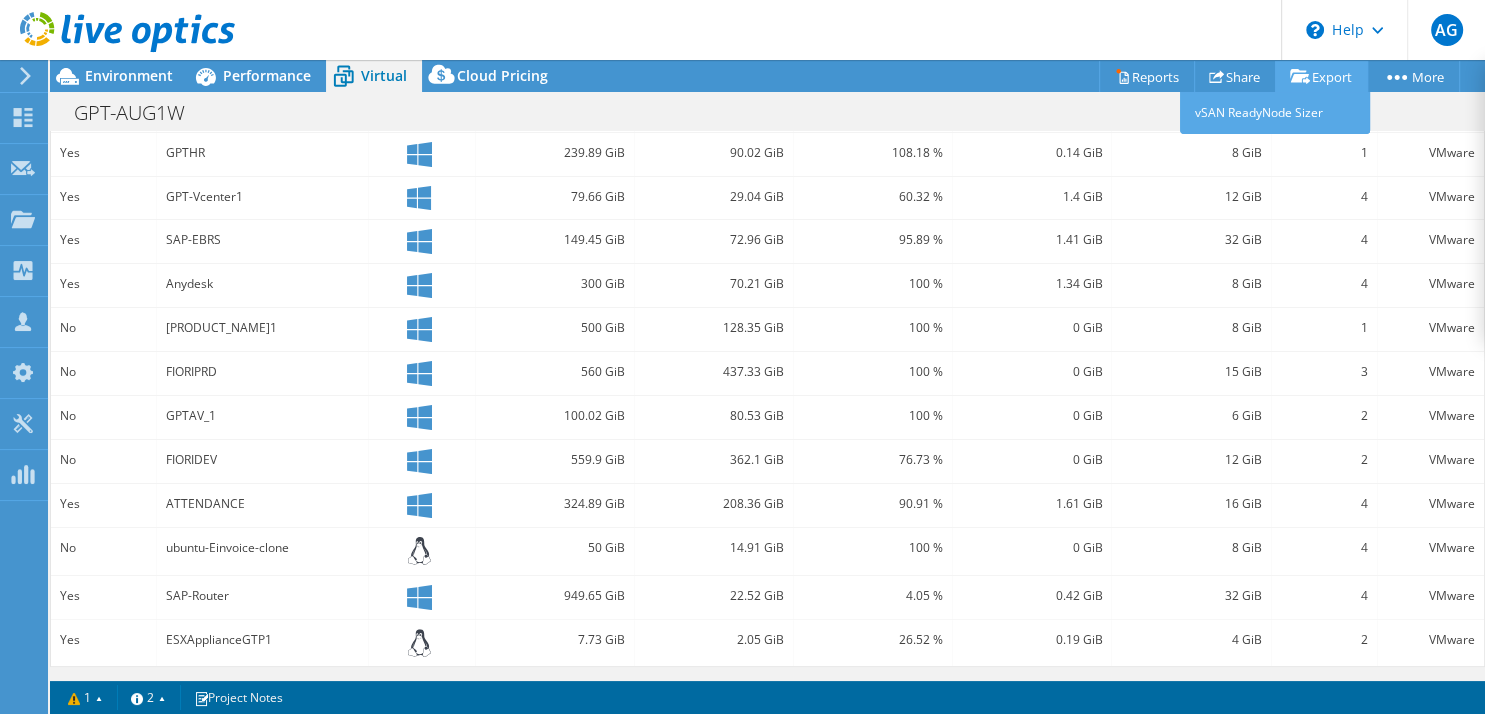 click on "Export" at bounding box center (1321, 76) 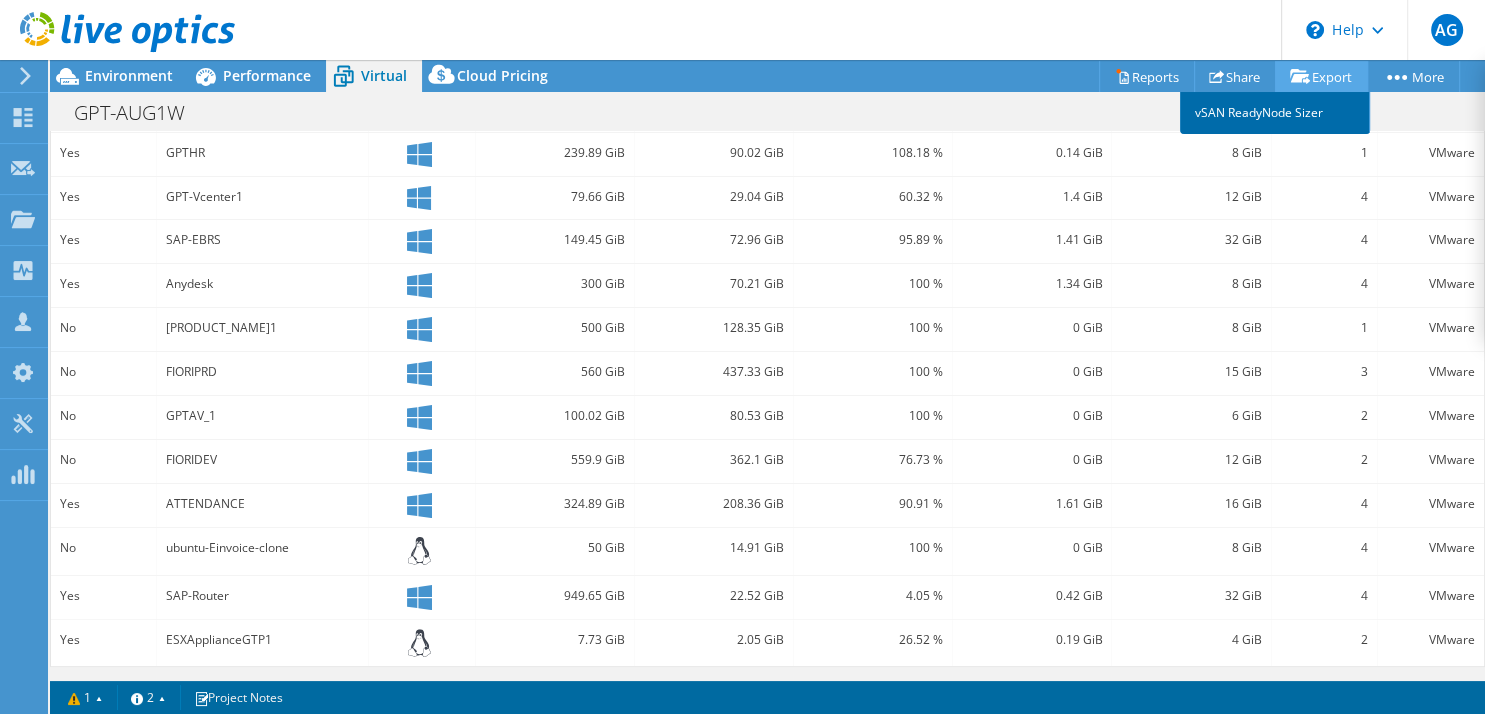 click on "vSAN ReadyNode Sizer" at bounding box center [1275, 113] 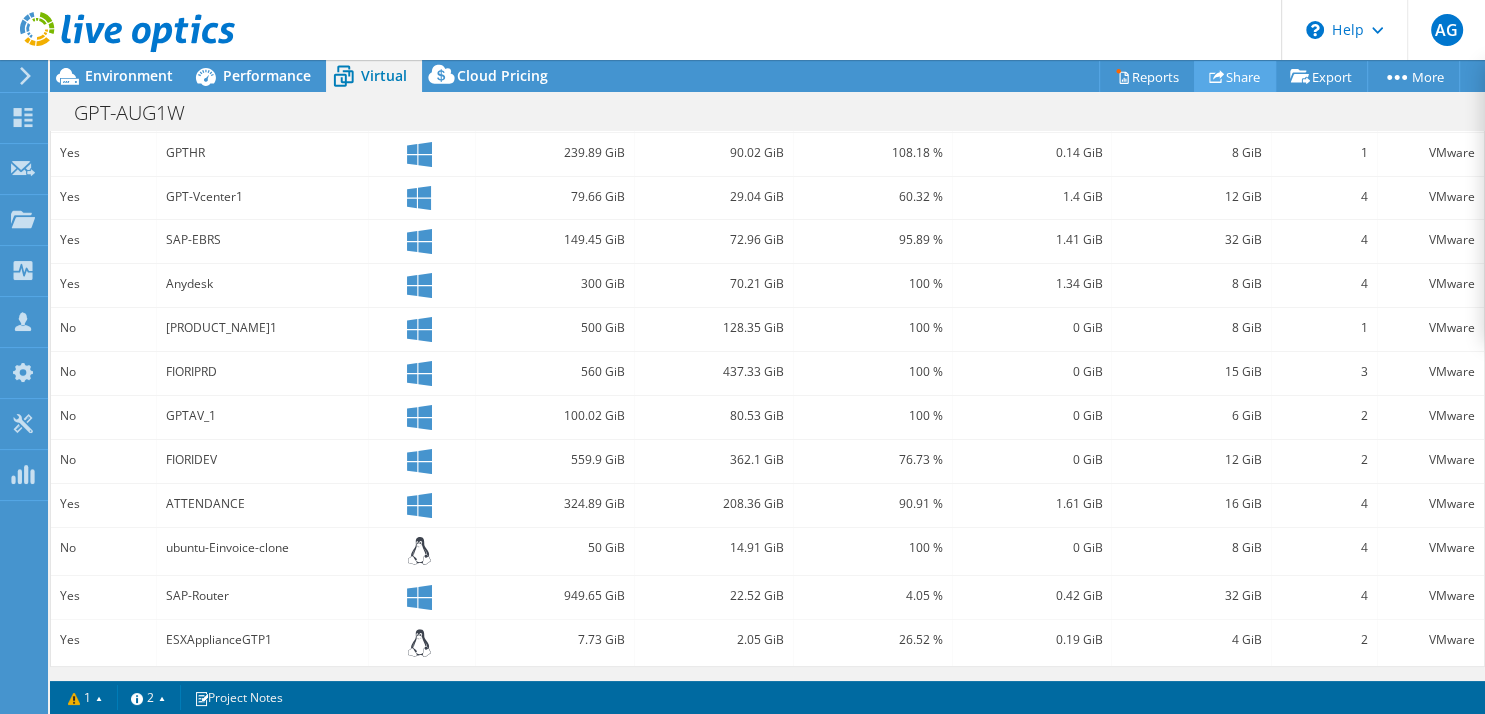 click on "Share" at bounding box center (1235, 76) 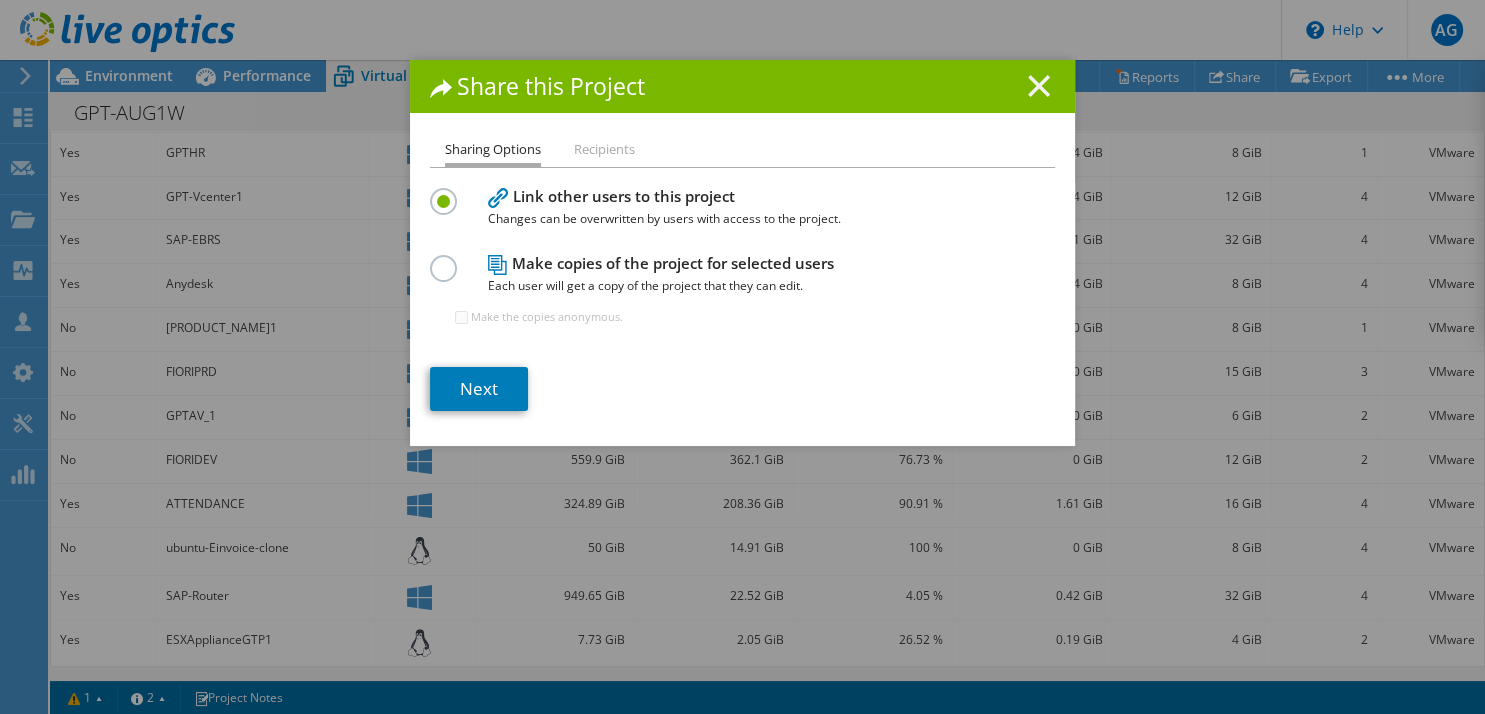 click 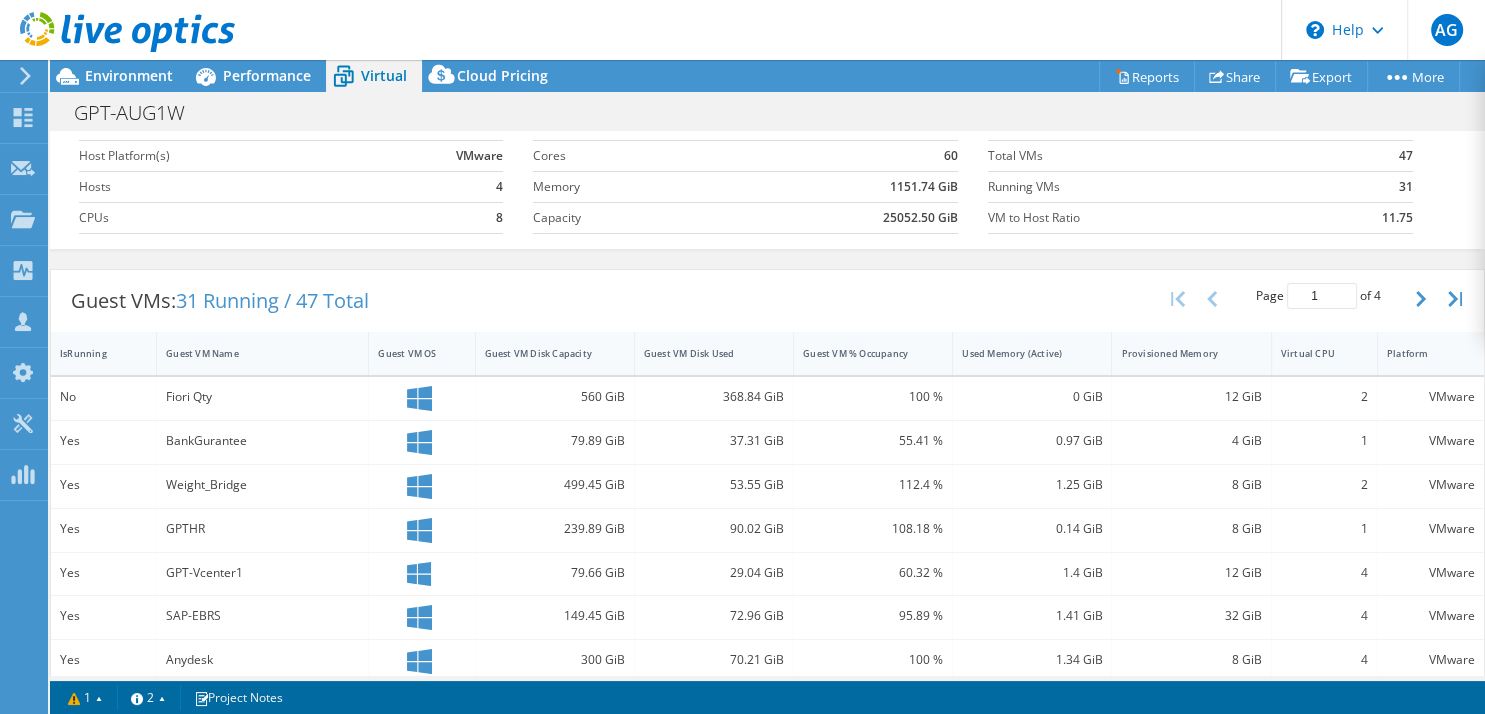 scroll, scrollTop: 0, scrollLeft: 0, axis: both 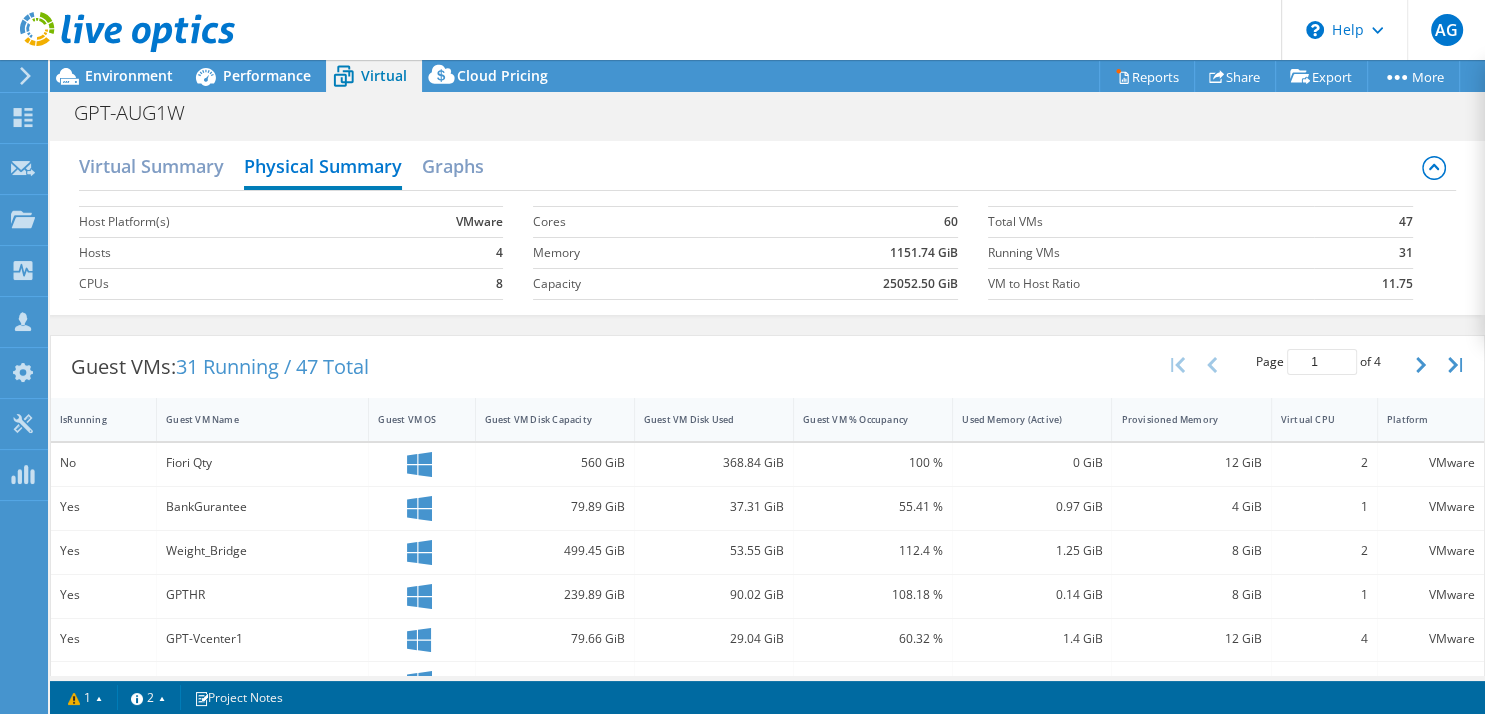 click 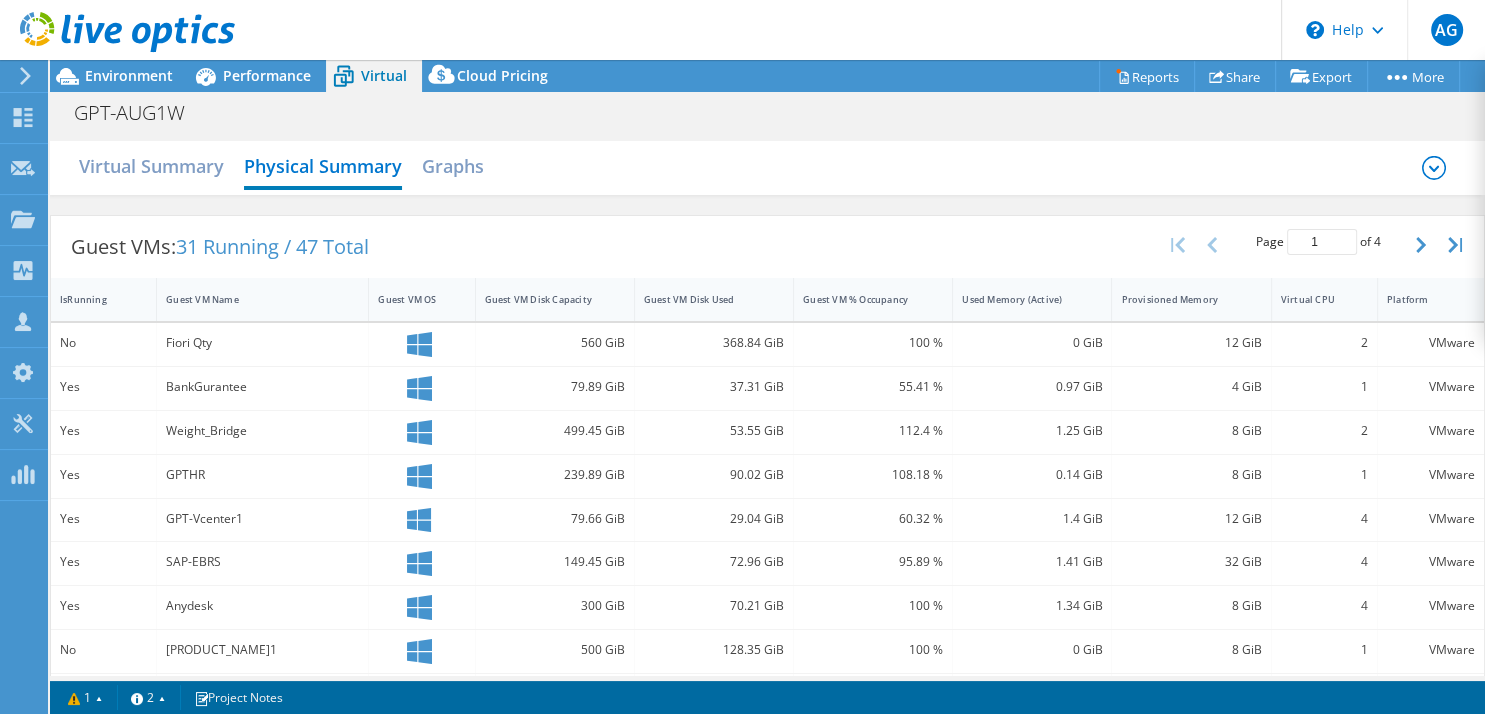 click 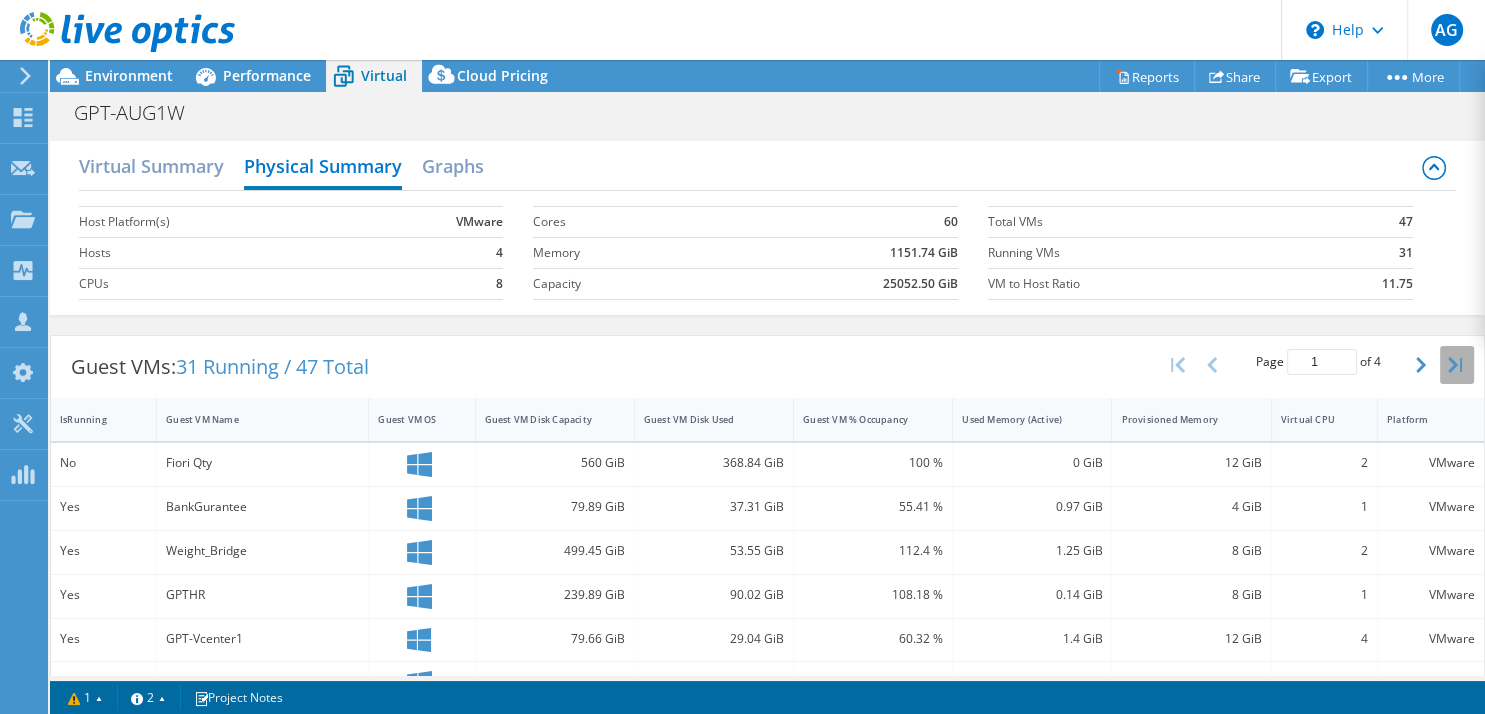 click 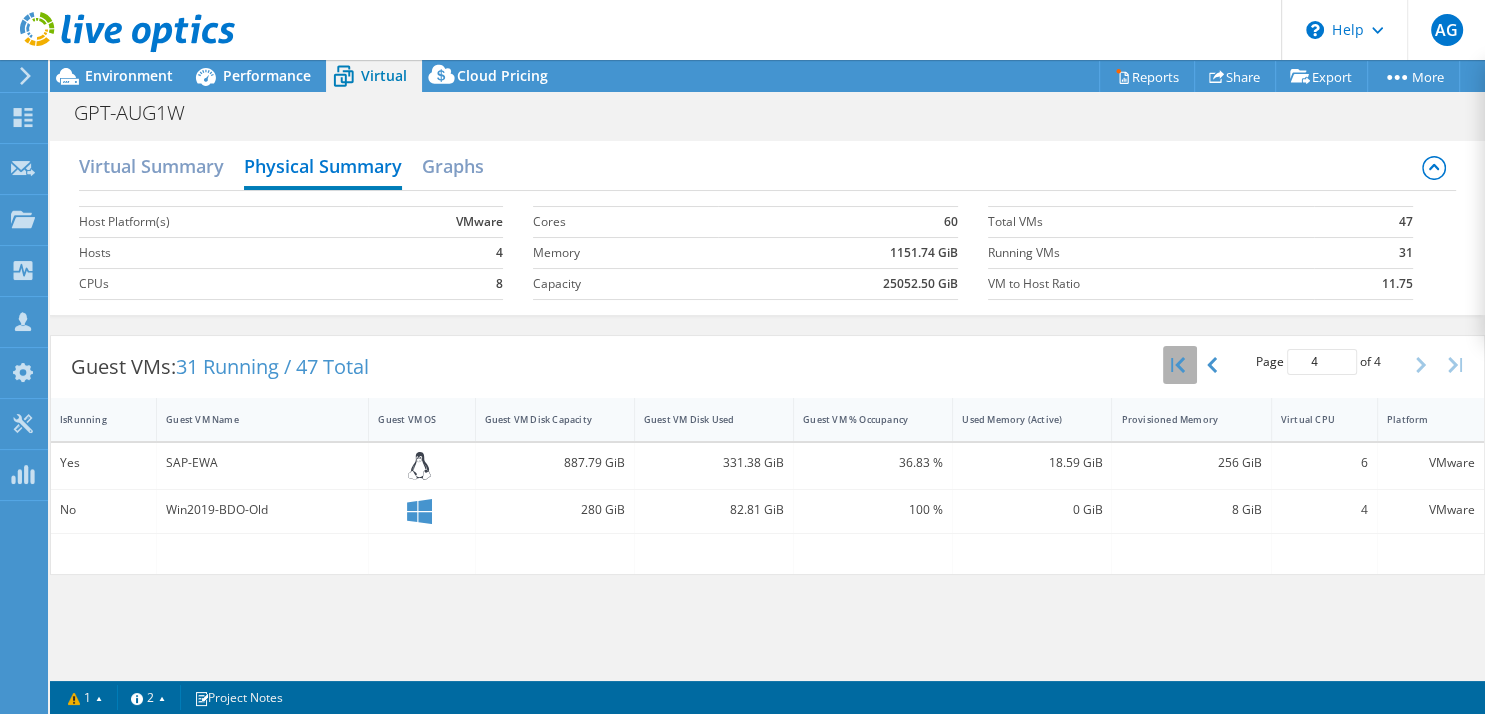 click 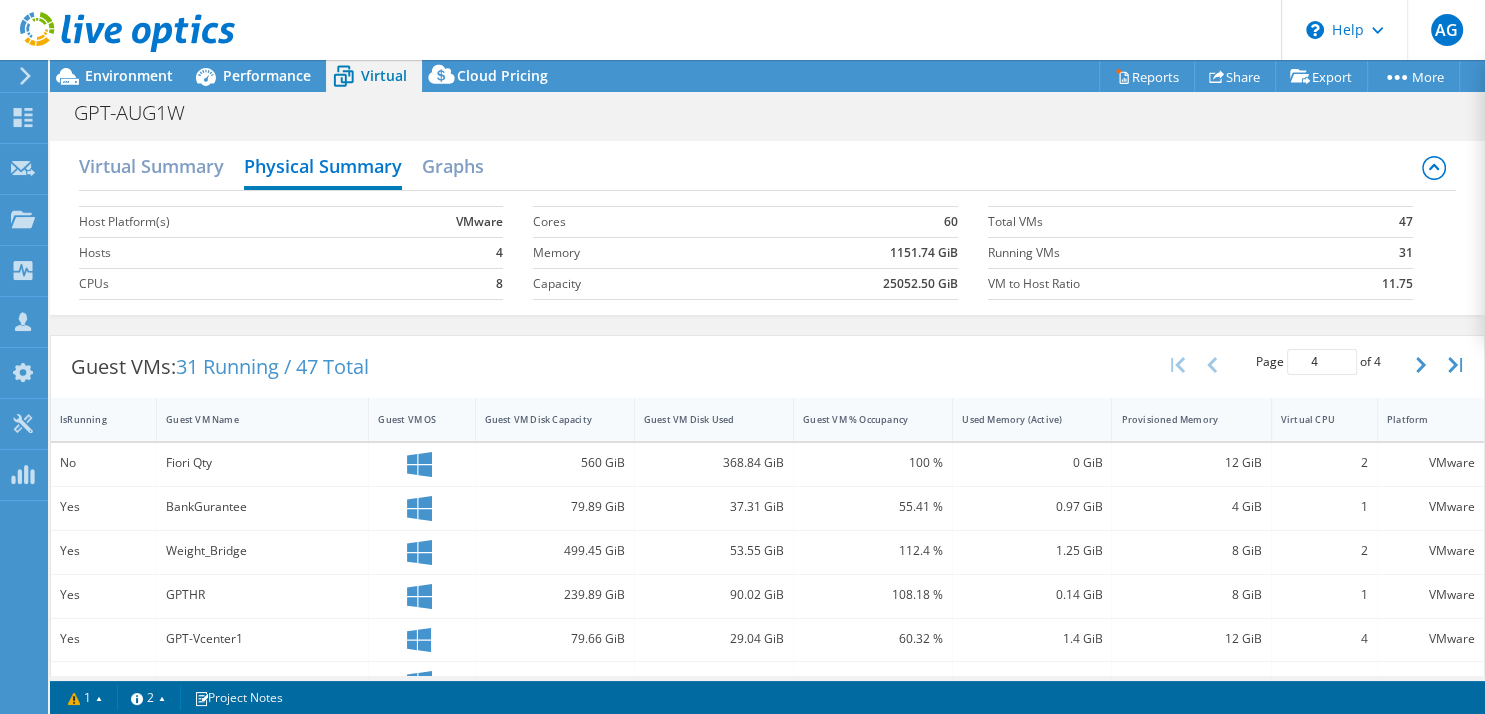 type on "1" 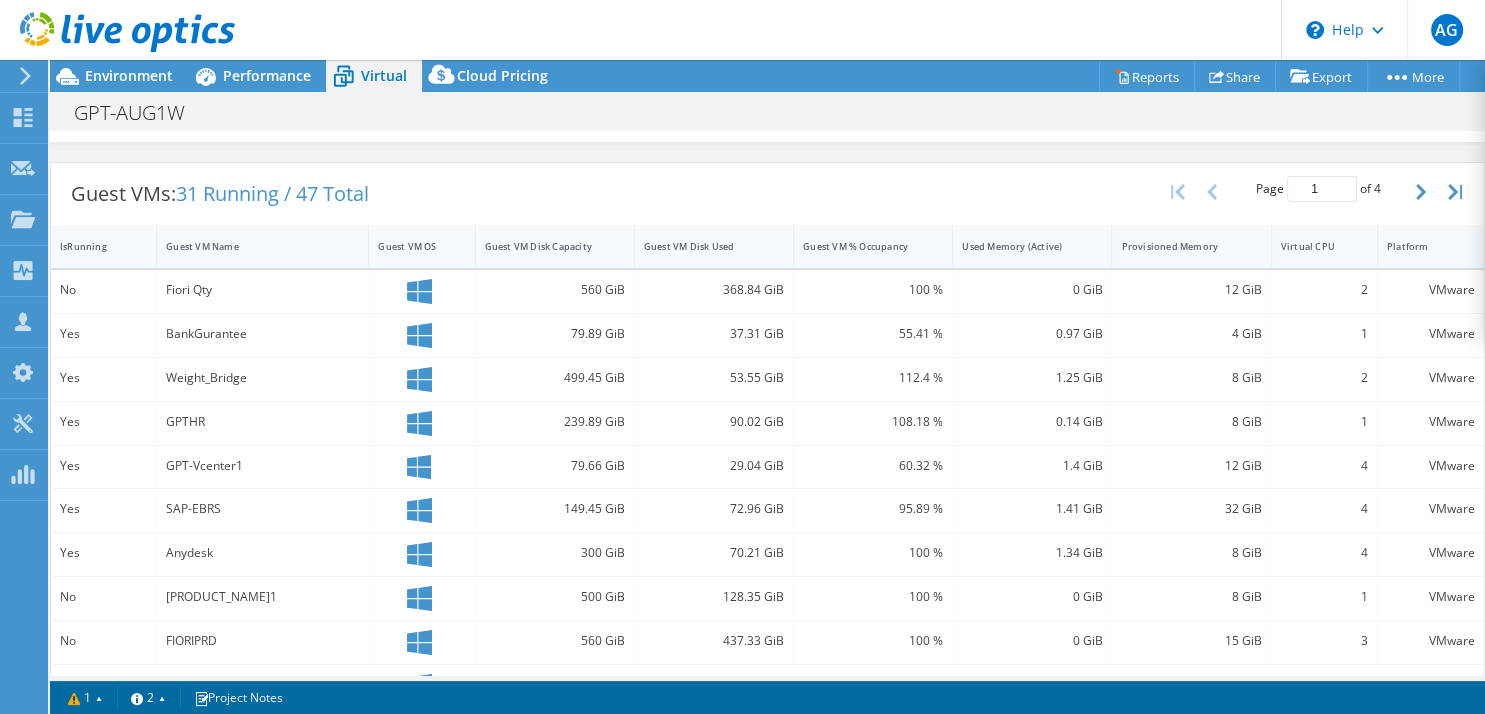 scroll, scrollTop: 58, scrollLeft: 0, axis: vertical 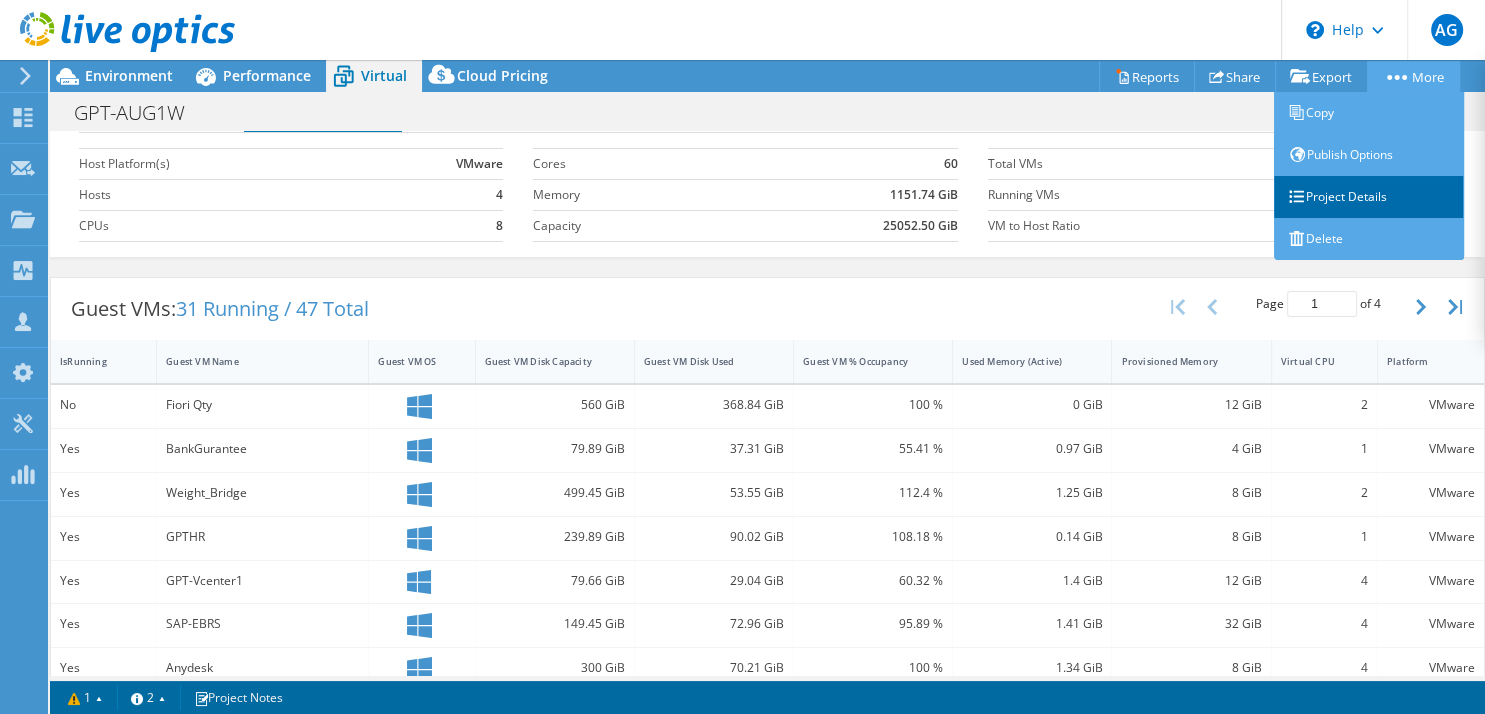 click on "Project Details" at bounding box center [1369, 197] 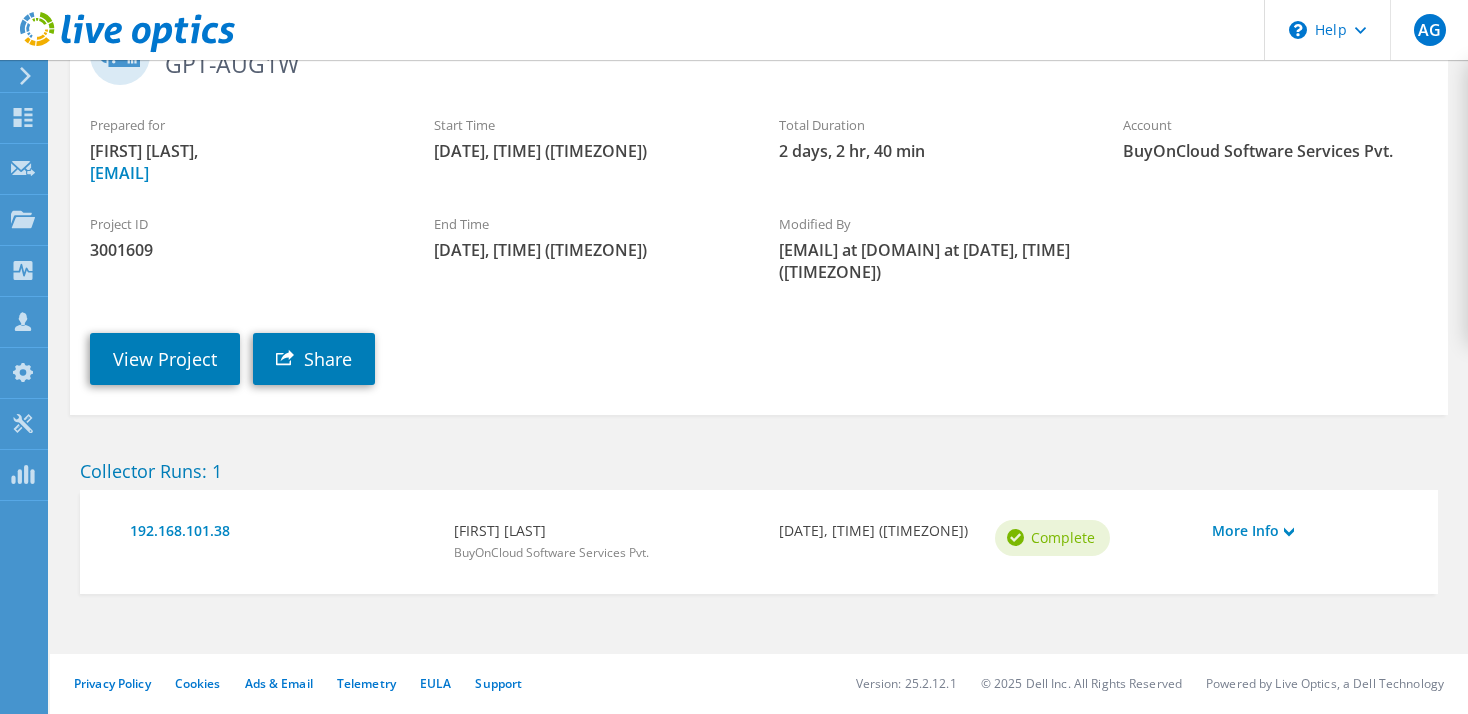 scroll, scrollTop: 0, scrollLeft: 0, axis: both 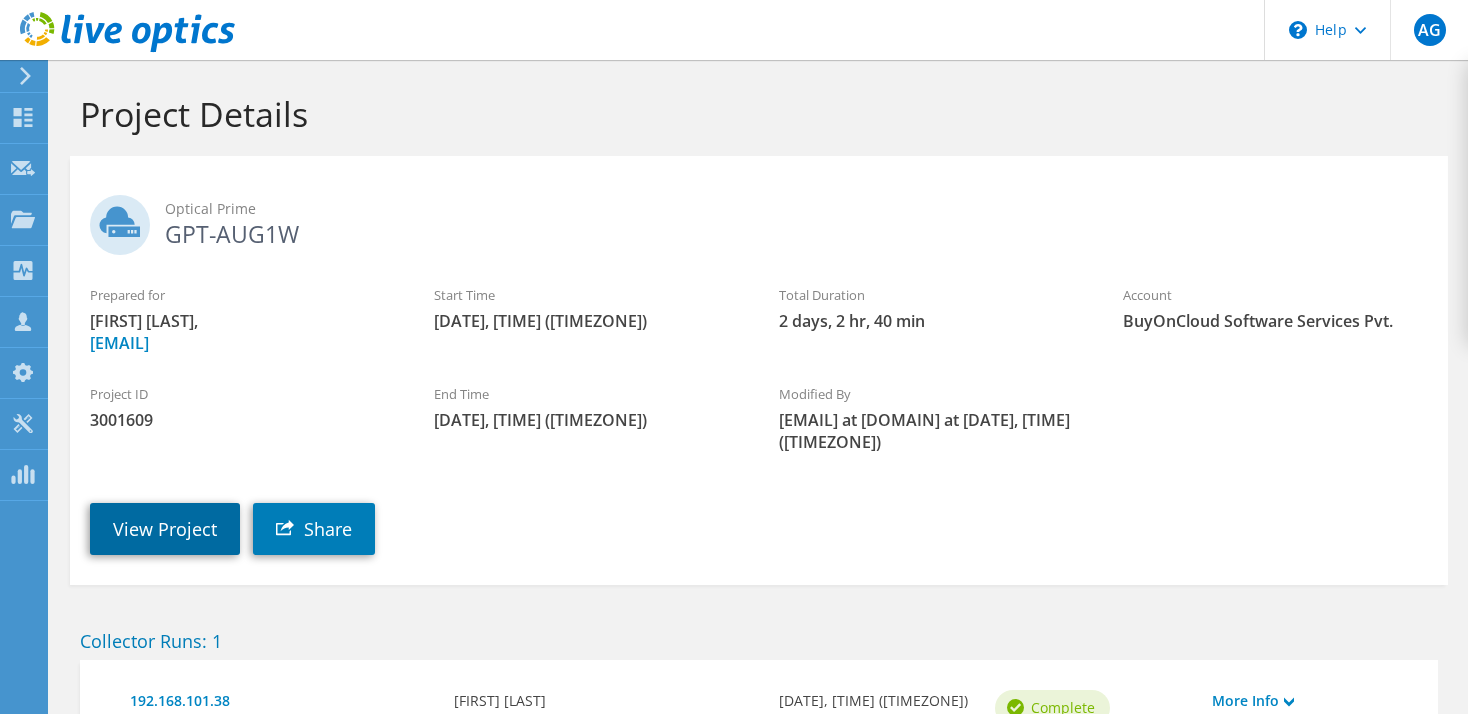 click on "View Project" at bounding box center (165, 529) 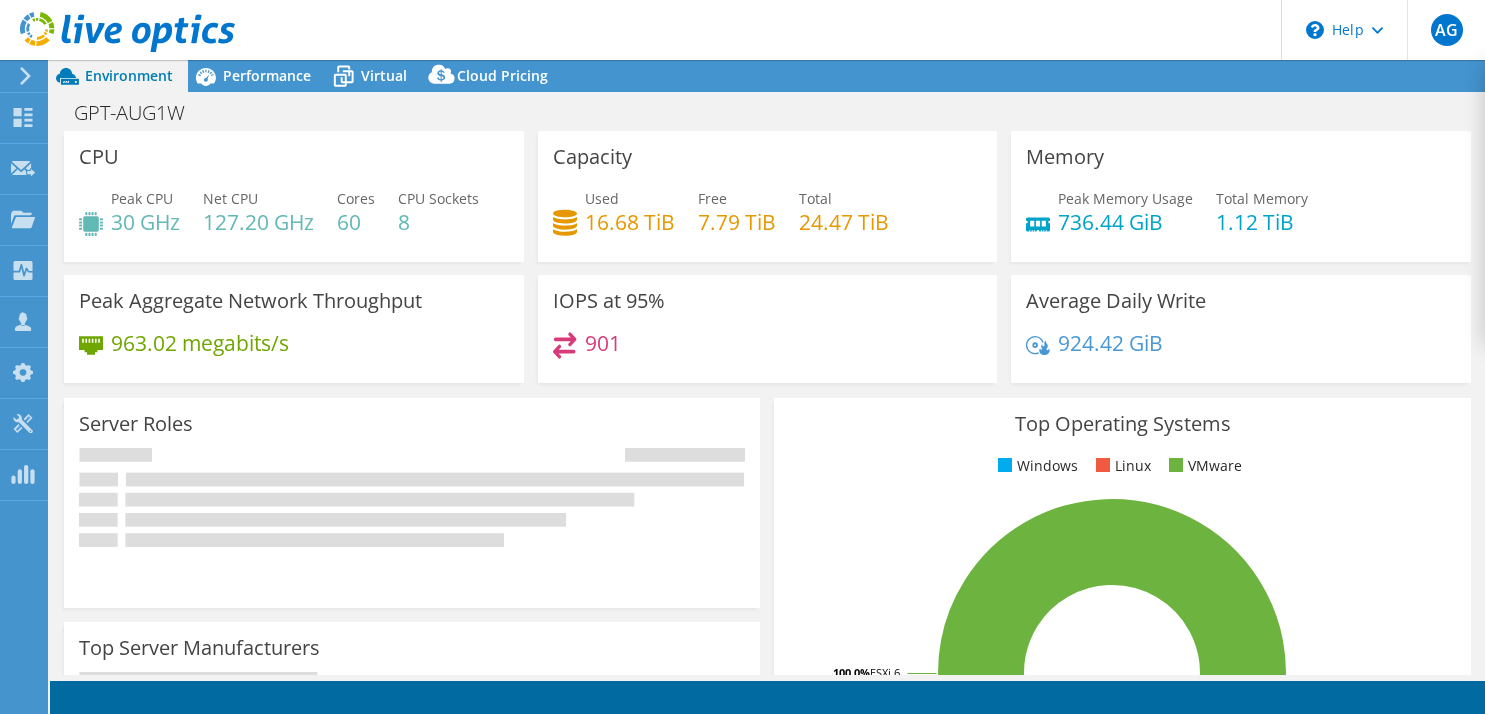 select on "USD" 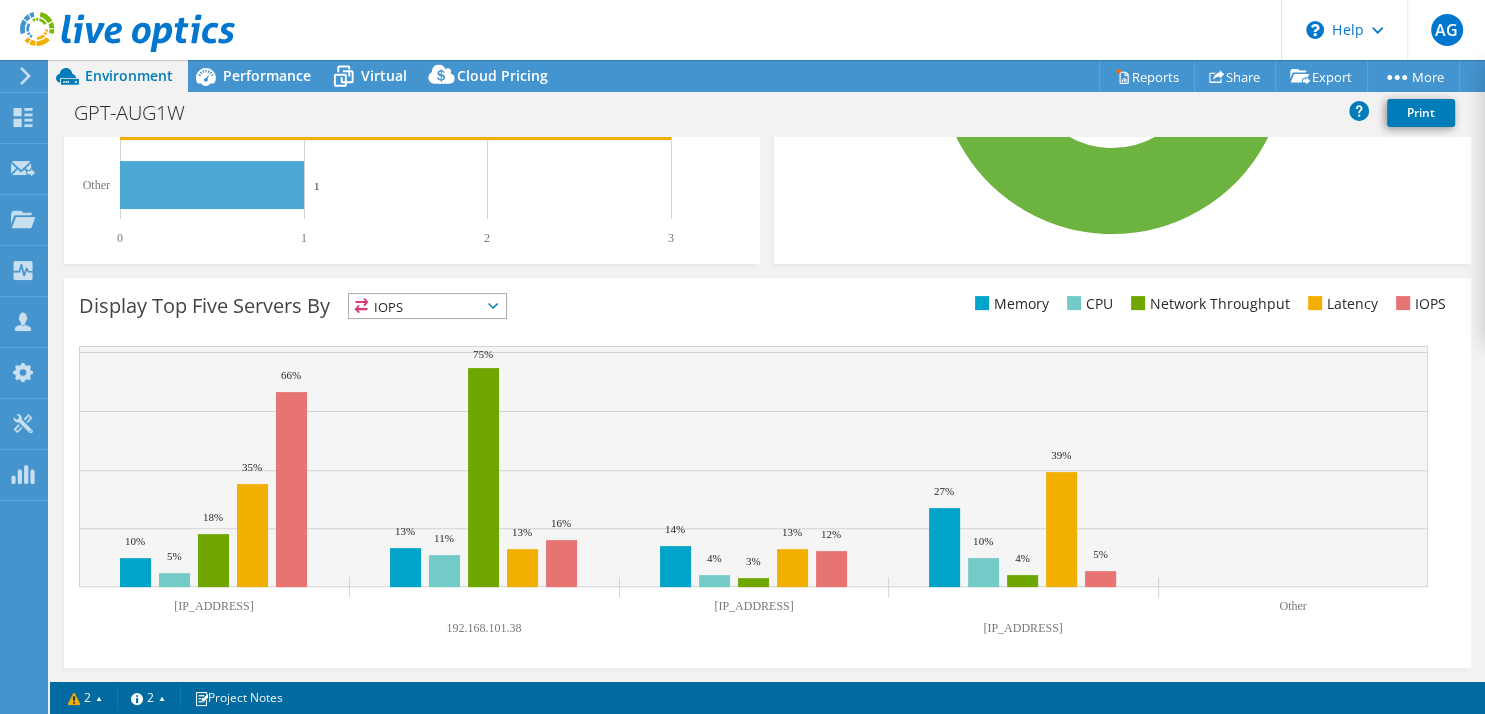 scroll, scrollTop: 0, scrollLeft: 0, axis: both 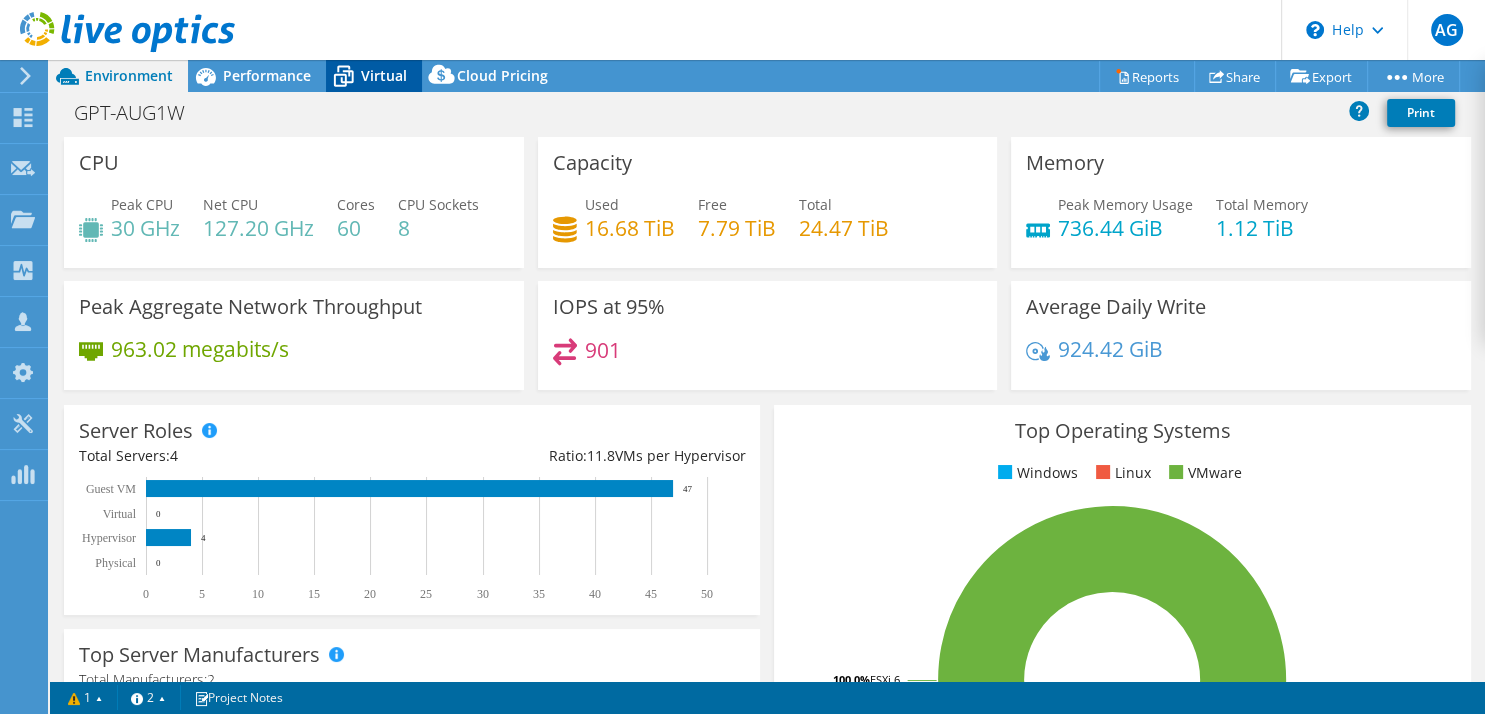 click on "Virtual" at bounding box center (384, 75) 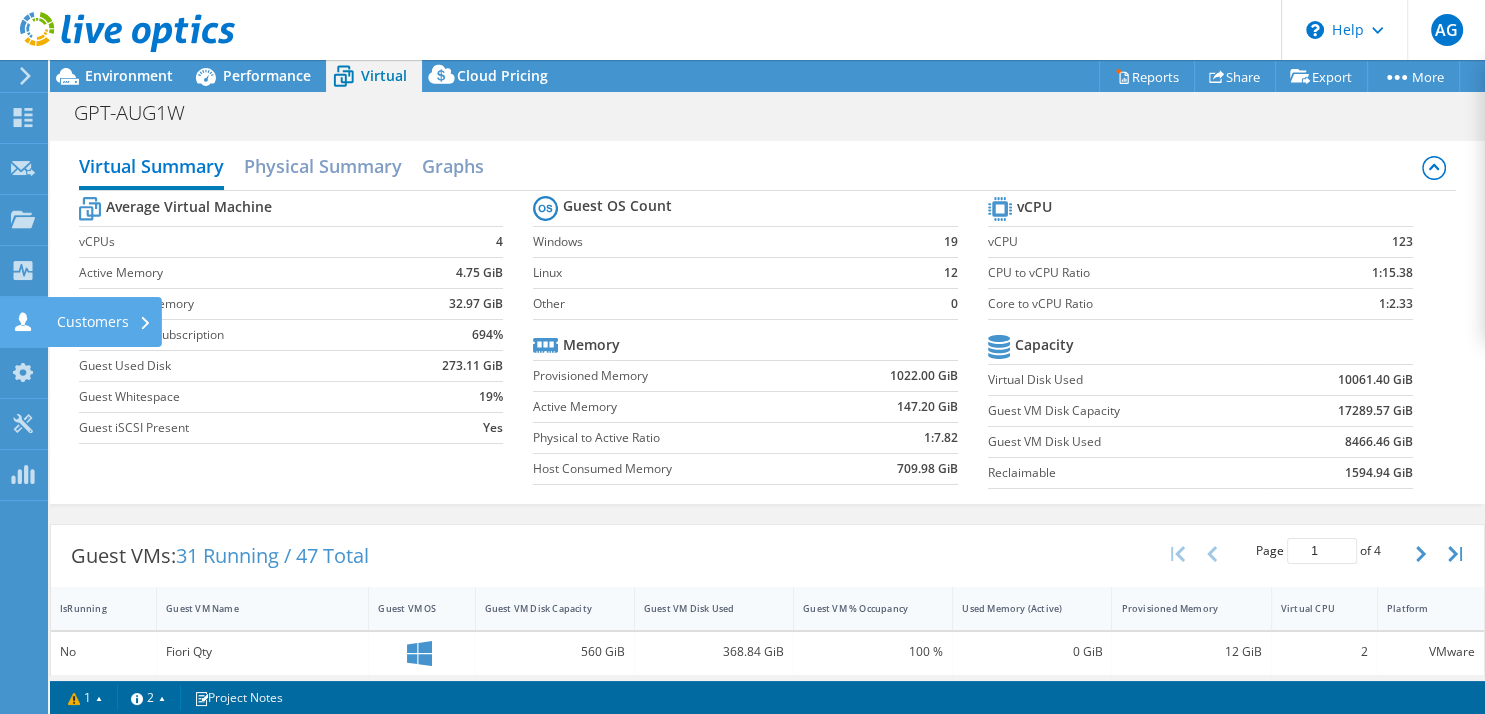click on "Customers" at bounding box center [104, 322] 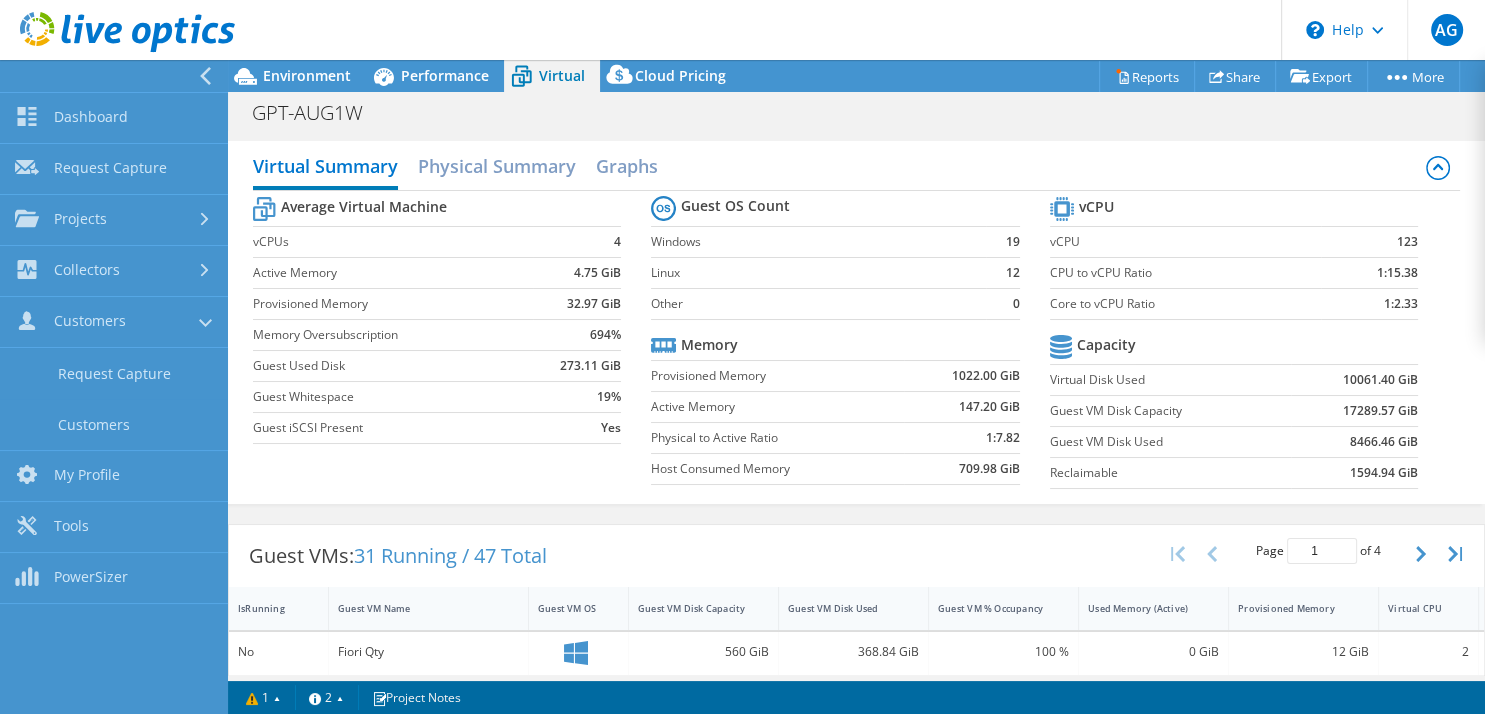 click on "Guest OS Count" at bounding box center [835, 209] 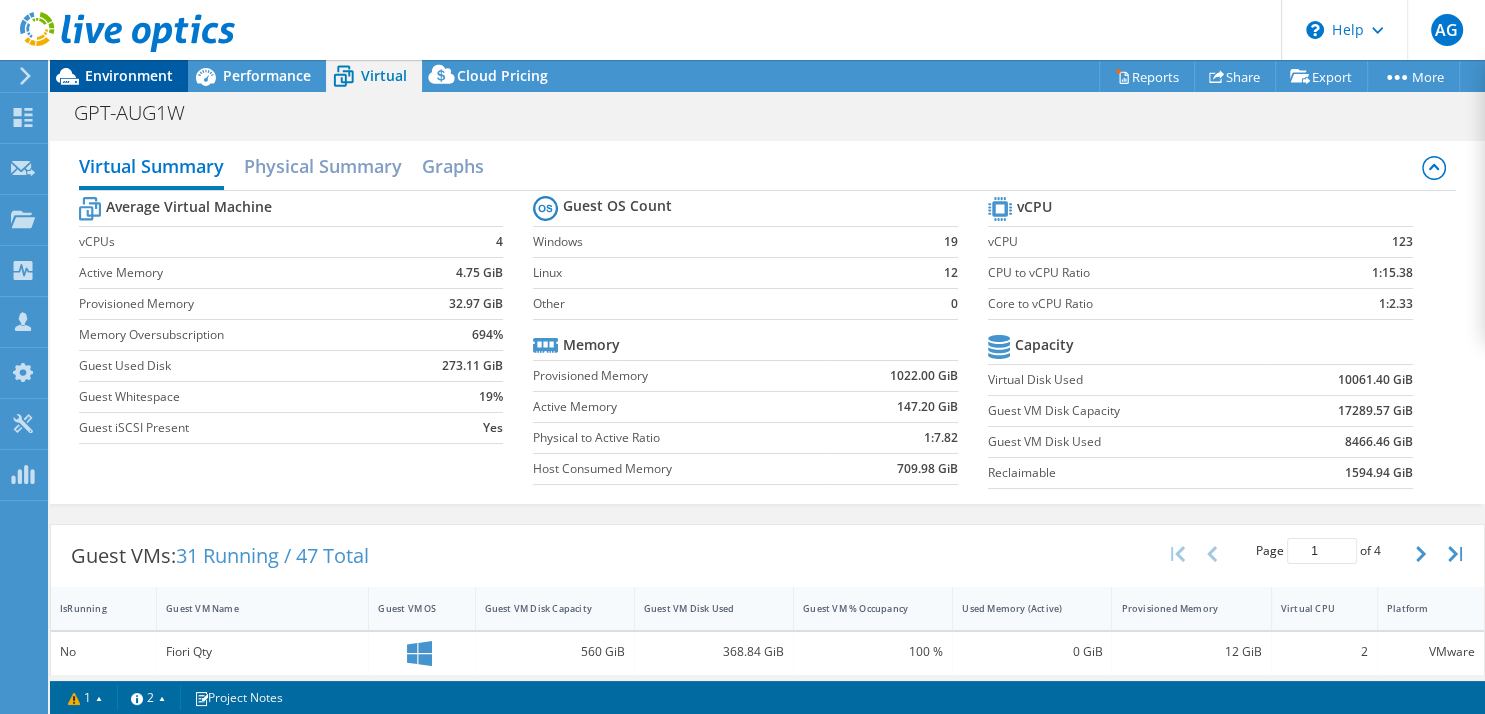 click on "Environment" at bounding box center (129, 75) 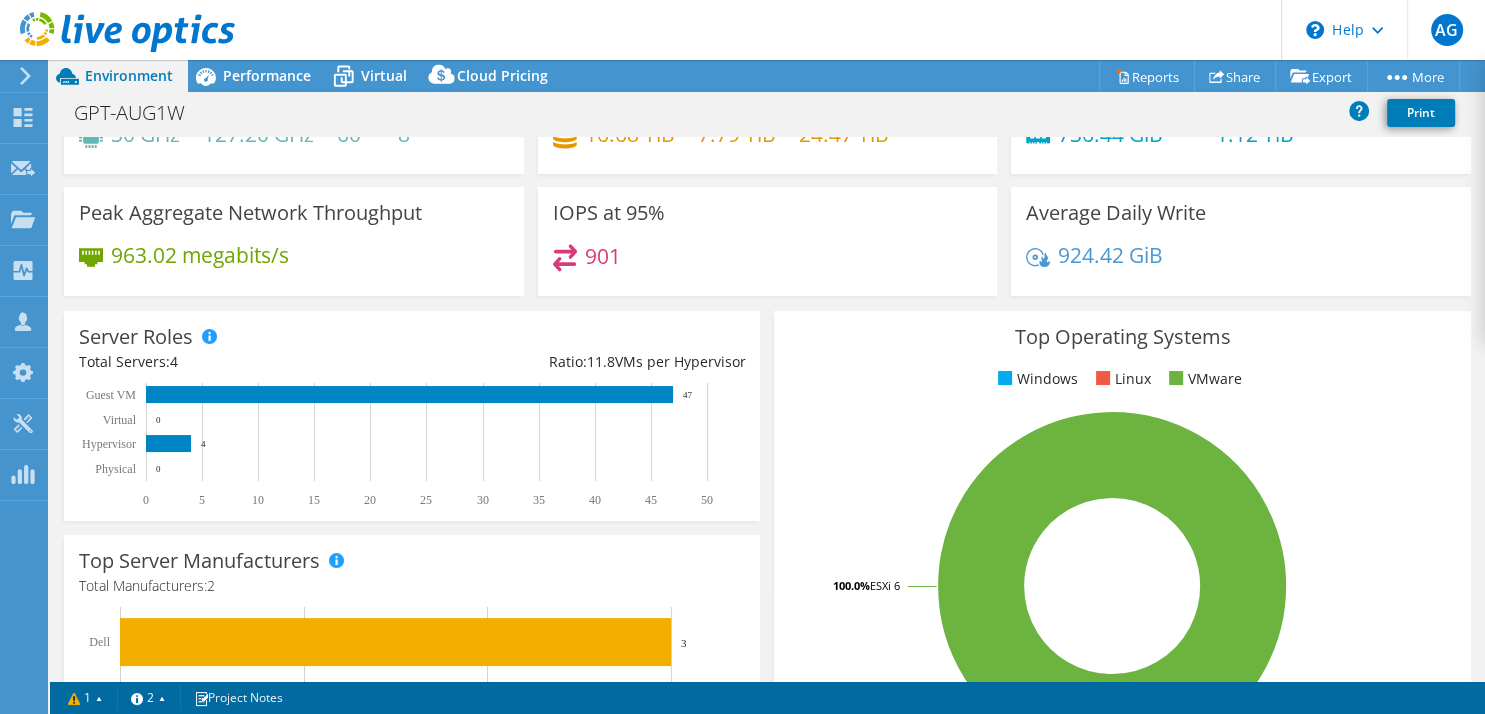 scroll, scrollTop: 0, scrollLeft: 0, axis: both 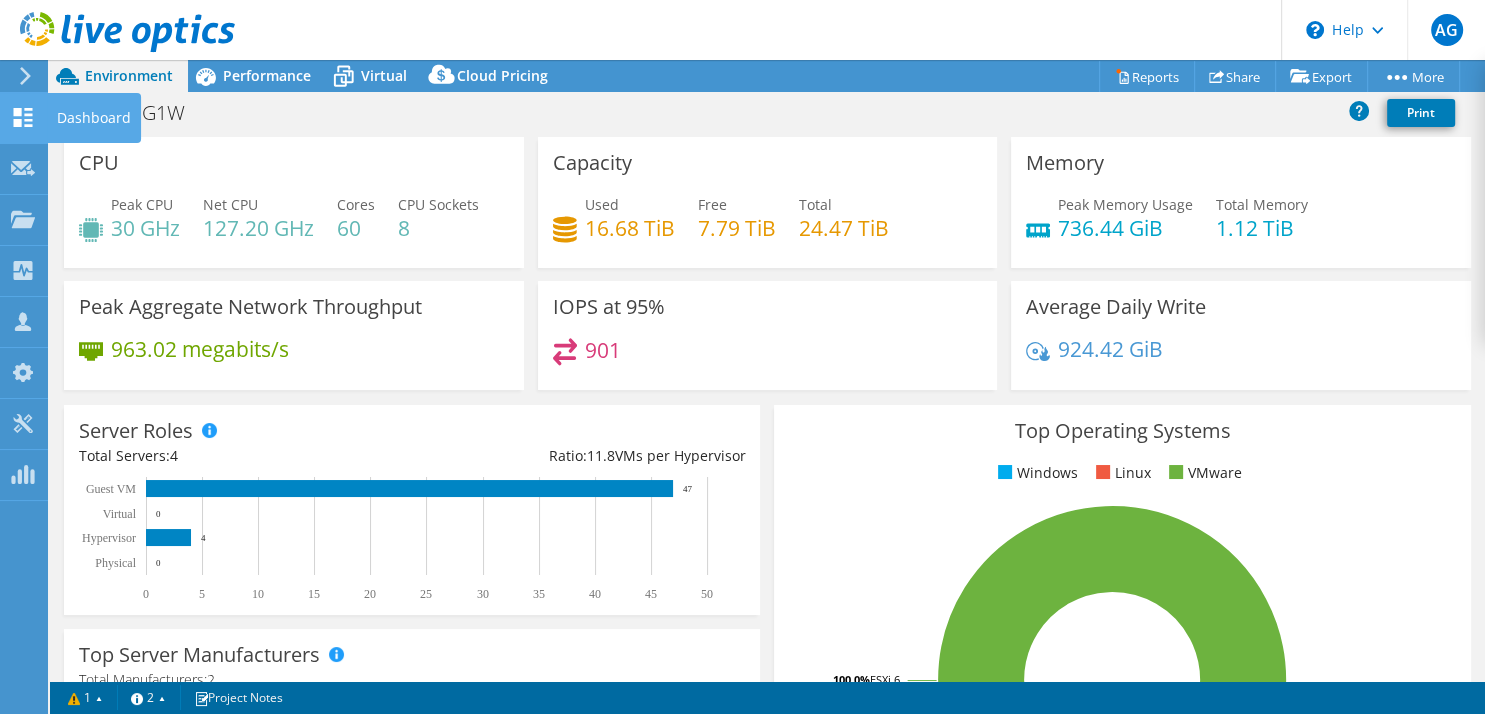 click 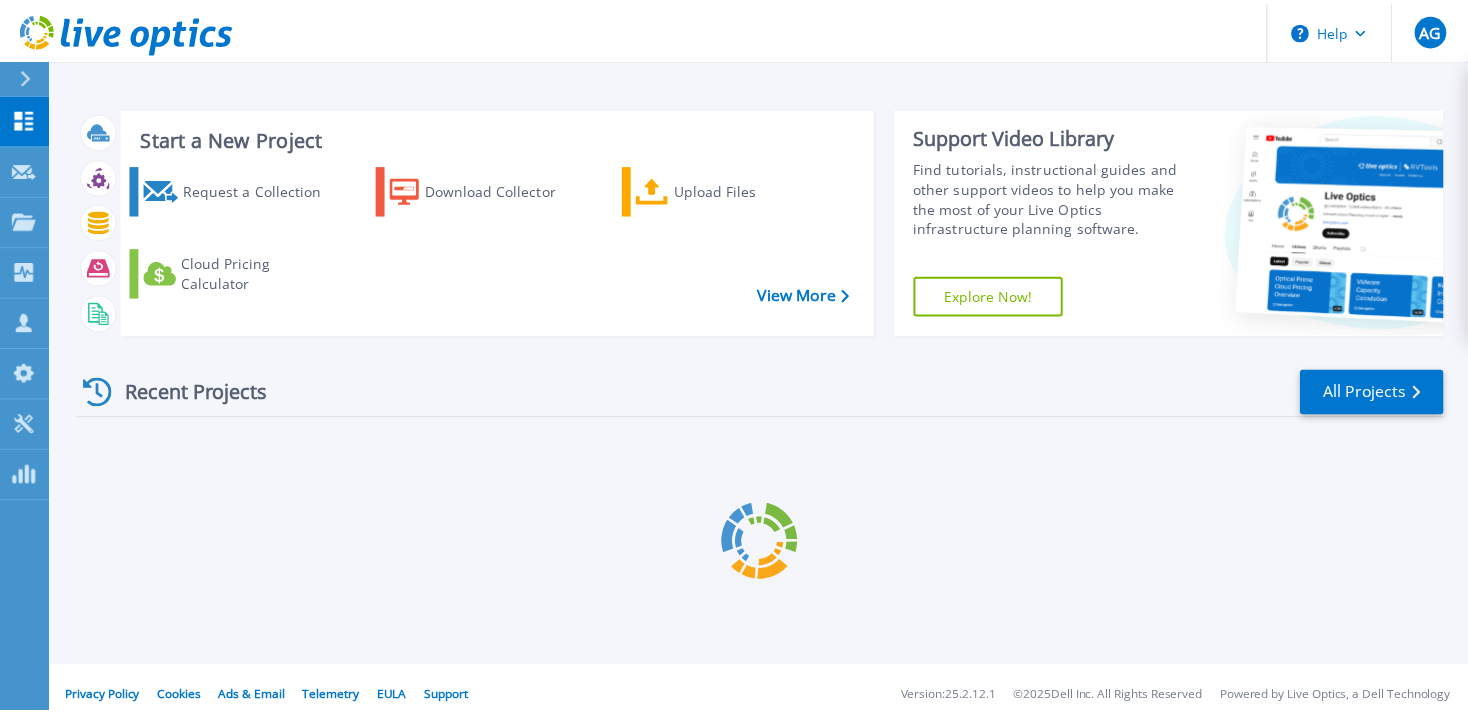 scroll, scrollTop: 0, scrollLeft: 0, axis: both 